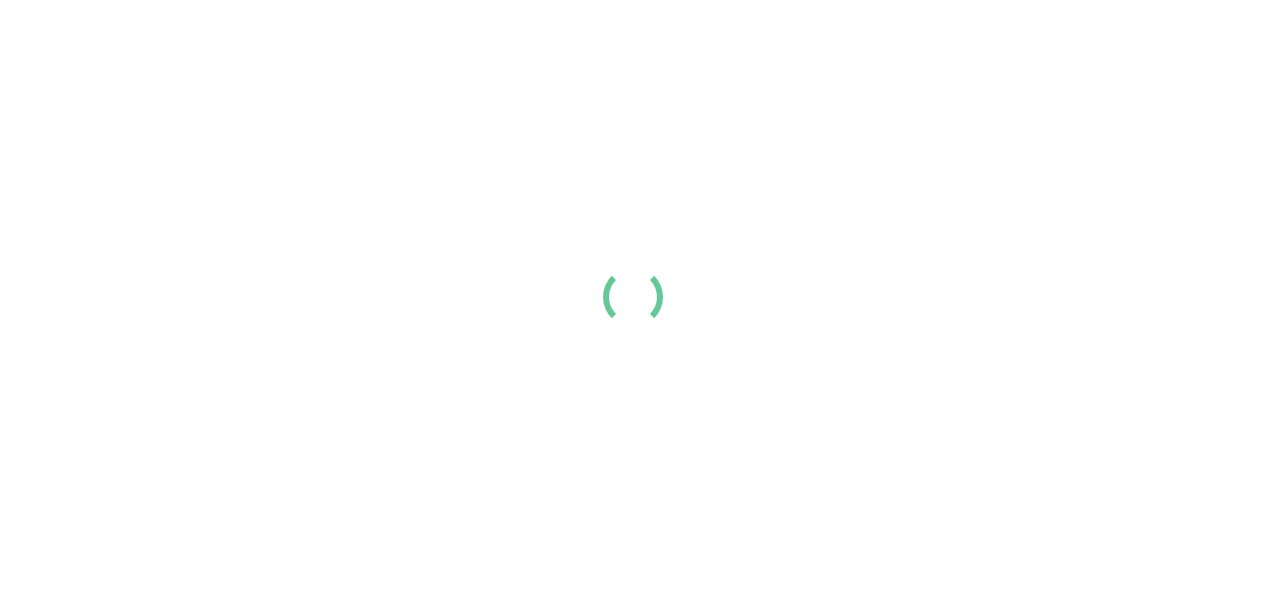 scroll, scrollTop: 0, scrollLeft: 0, axis: both 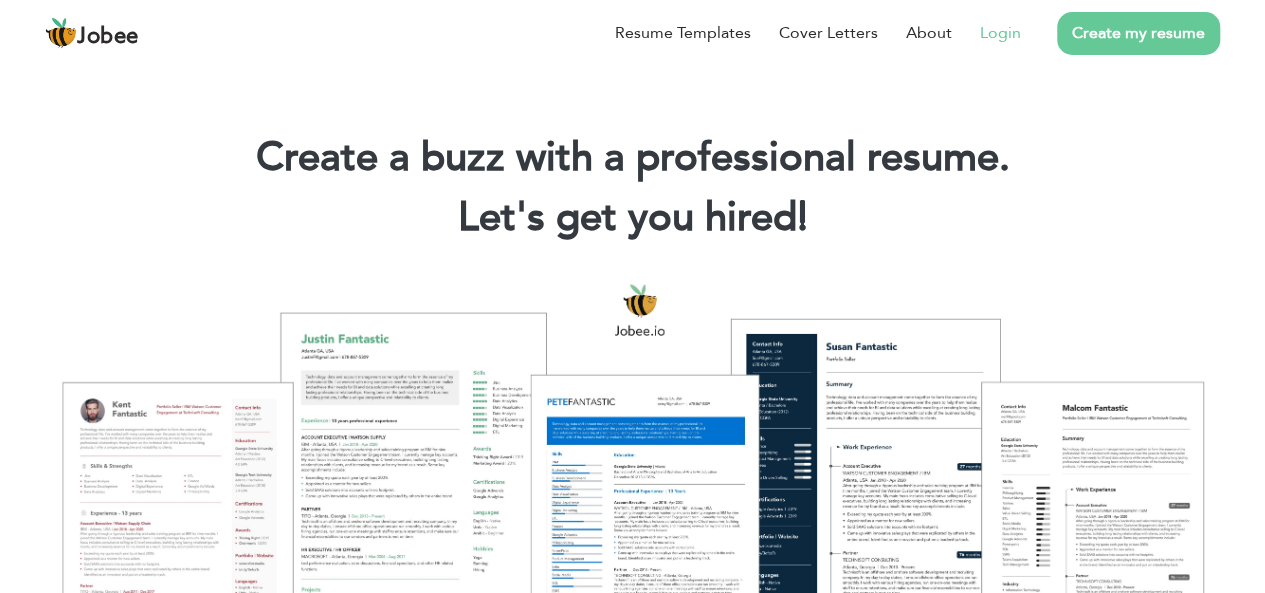click on "Login" at bounding box center [1000, 33] 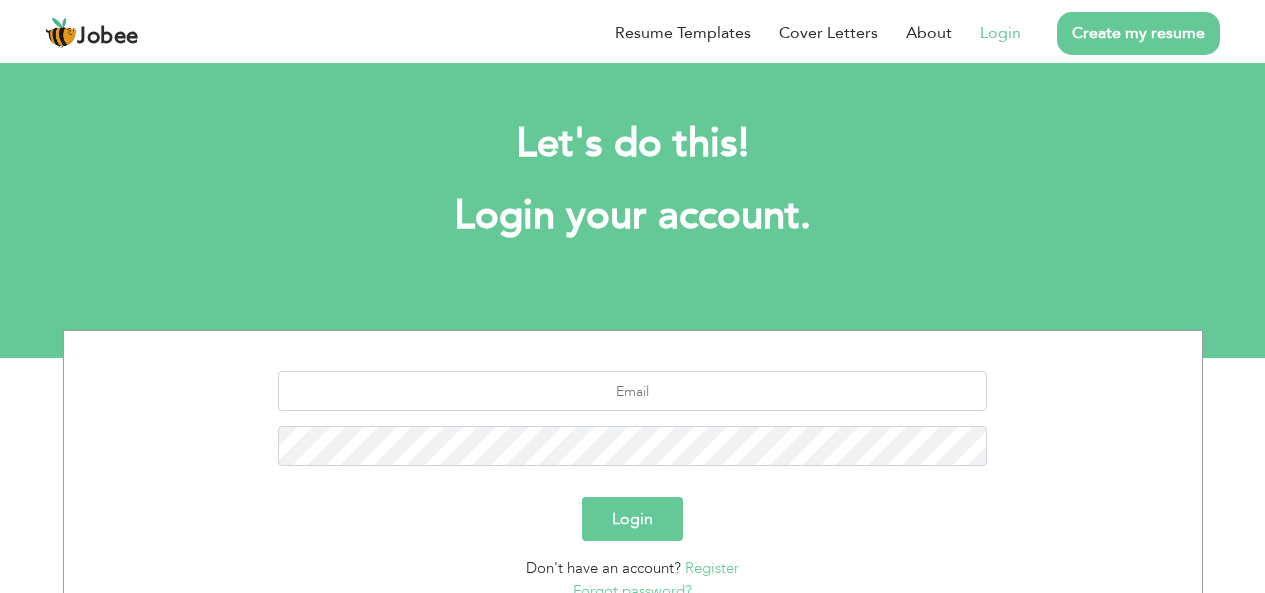 scroll, scrollTop: 0, scrollLeft: 0, axis: both 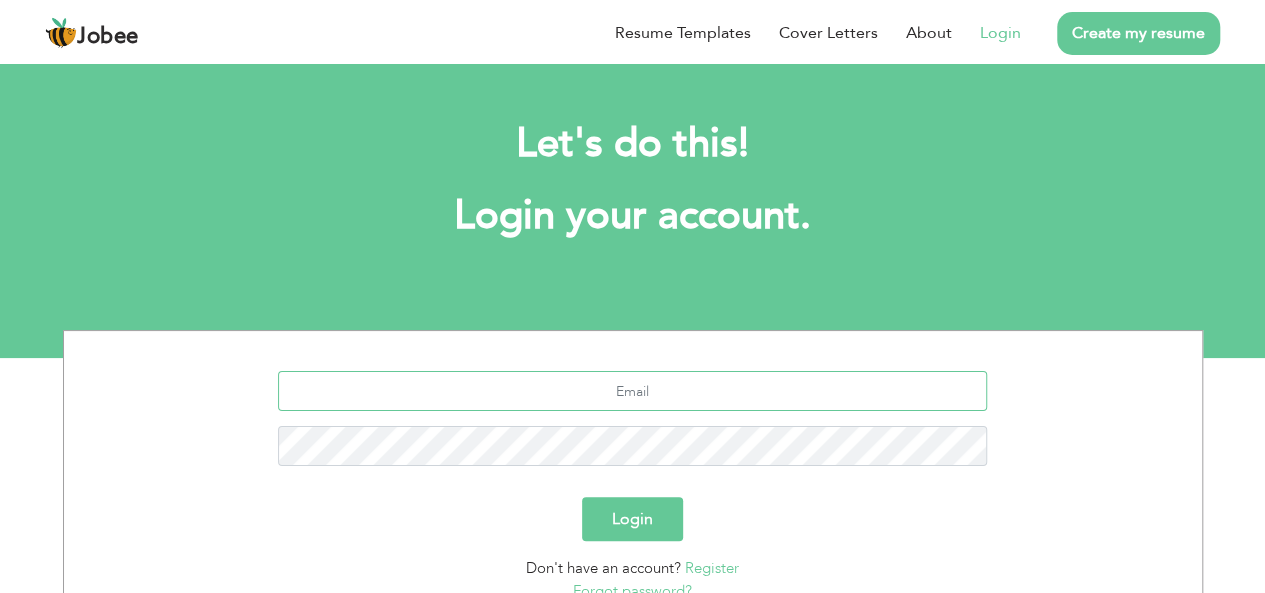 click at bounding box center (632, 391) 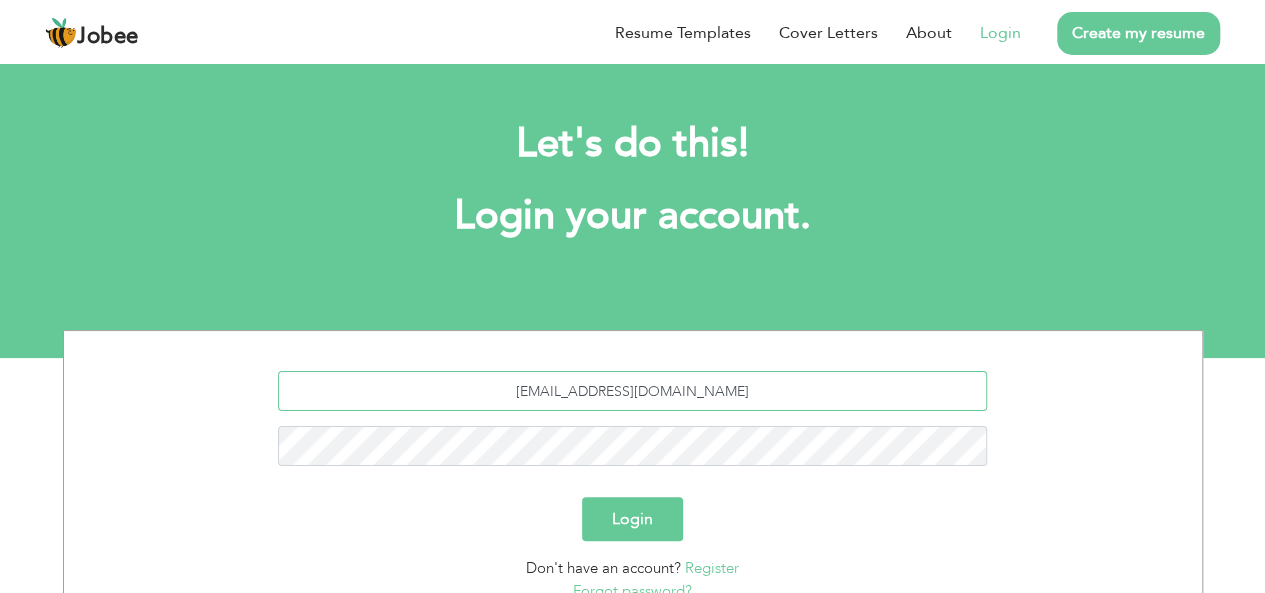 type on "[EMAIL_ADDRESS][DOMAIN_NAME]" 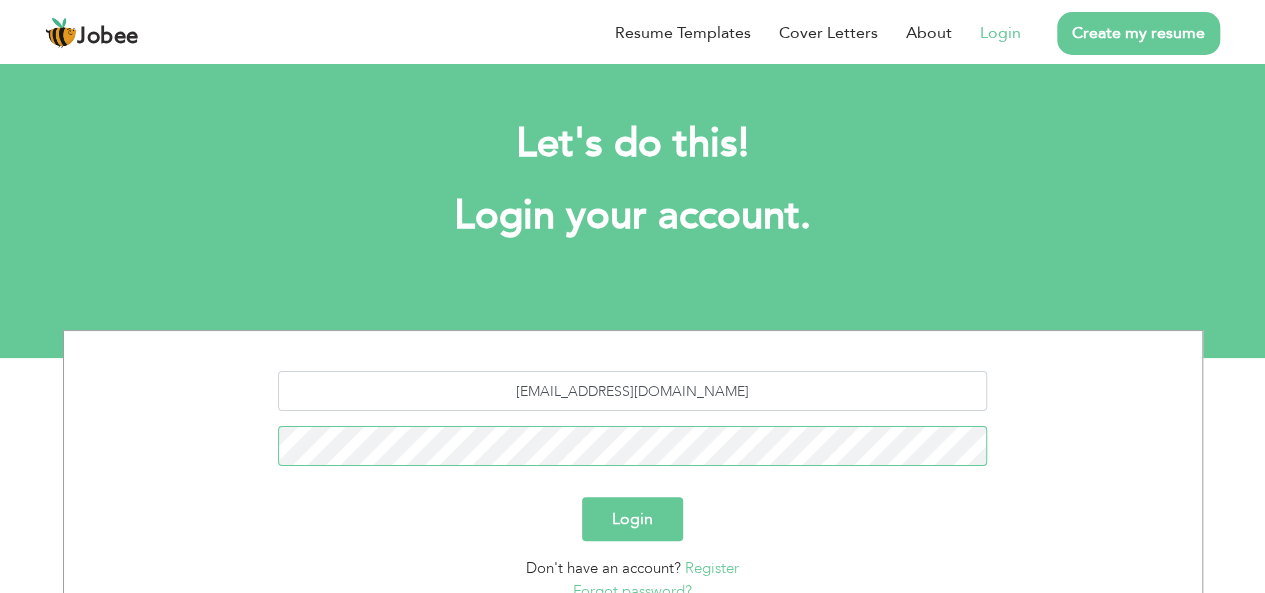 click on "Login" at bounding box center [632, 519] 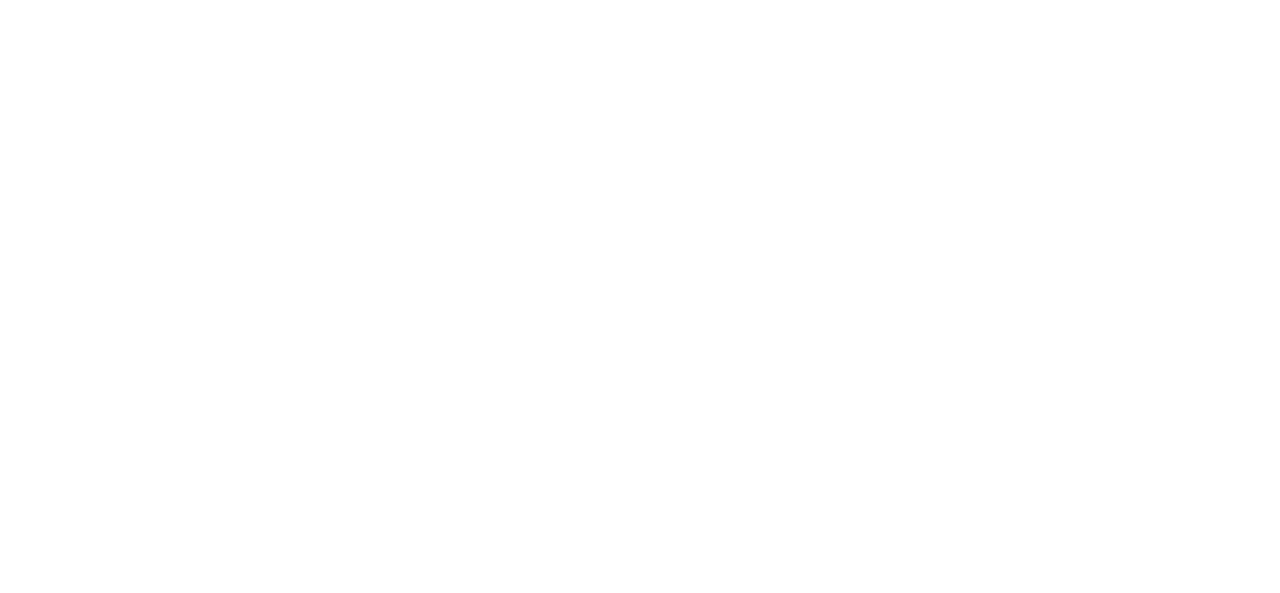 scroll, scrollTop: 0, scrollLeft: 0, axis: both 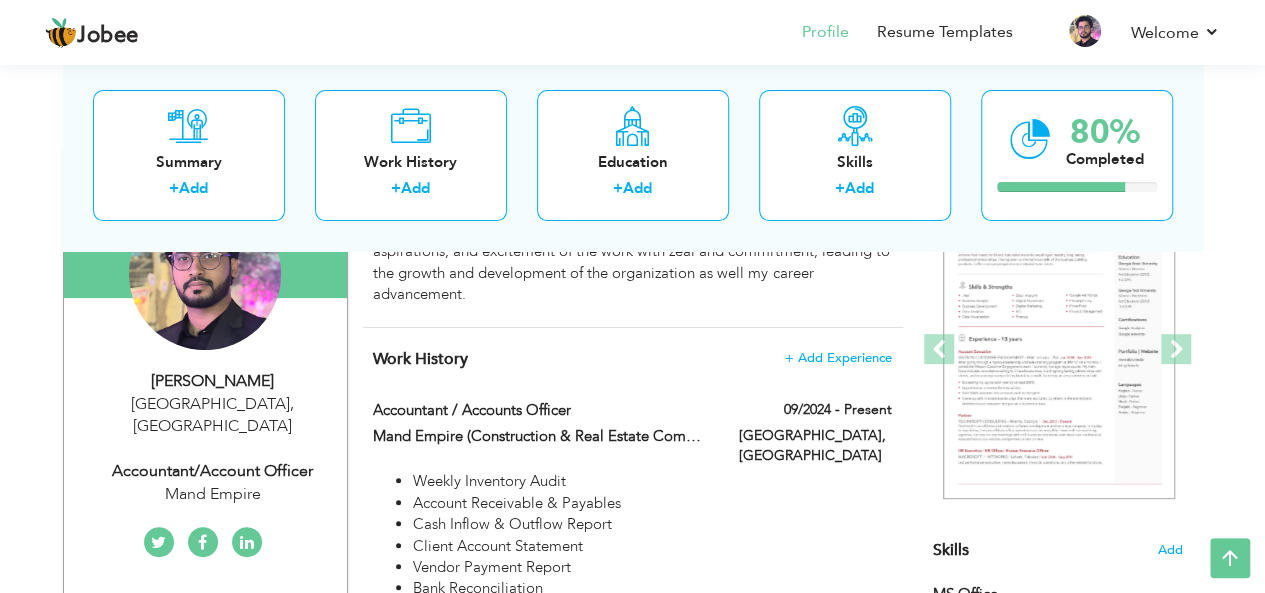 click on "Mand Empire" at bounding box center [213, 494] 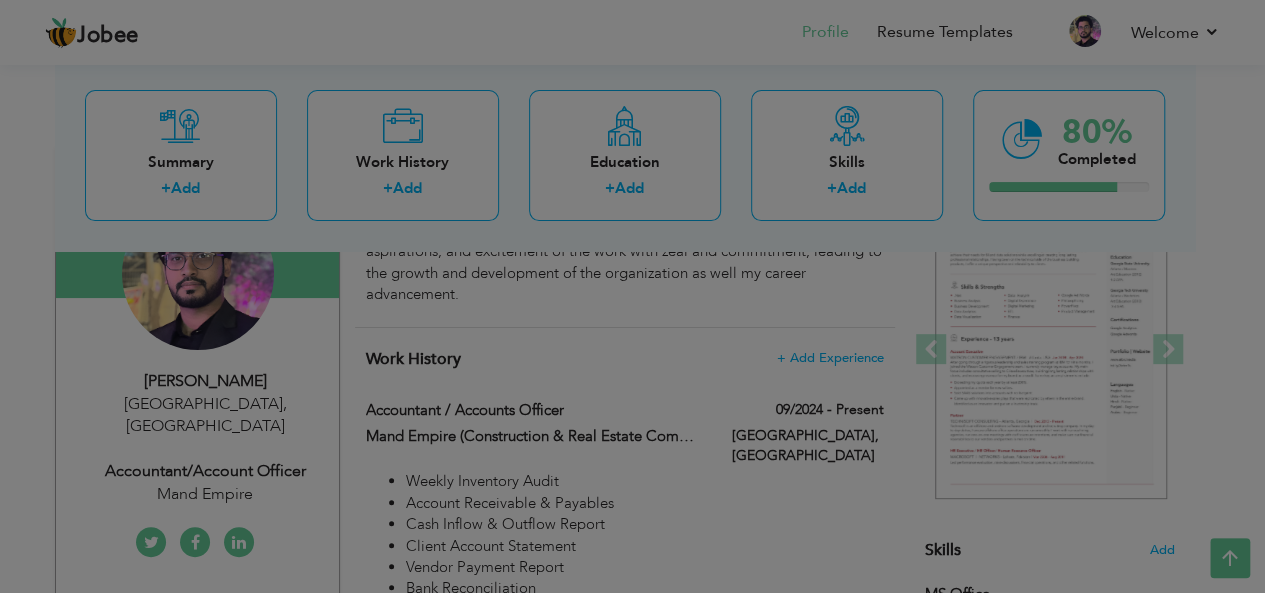 type on "[PERSON_NAME]" 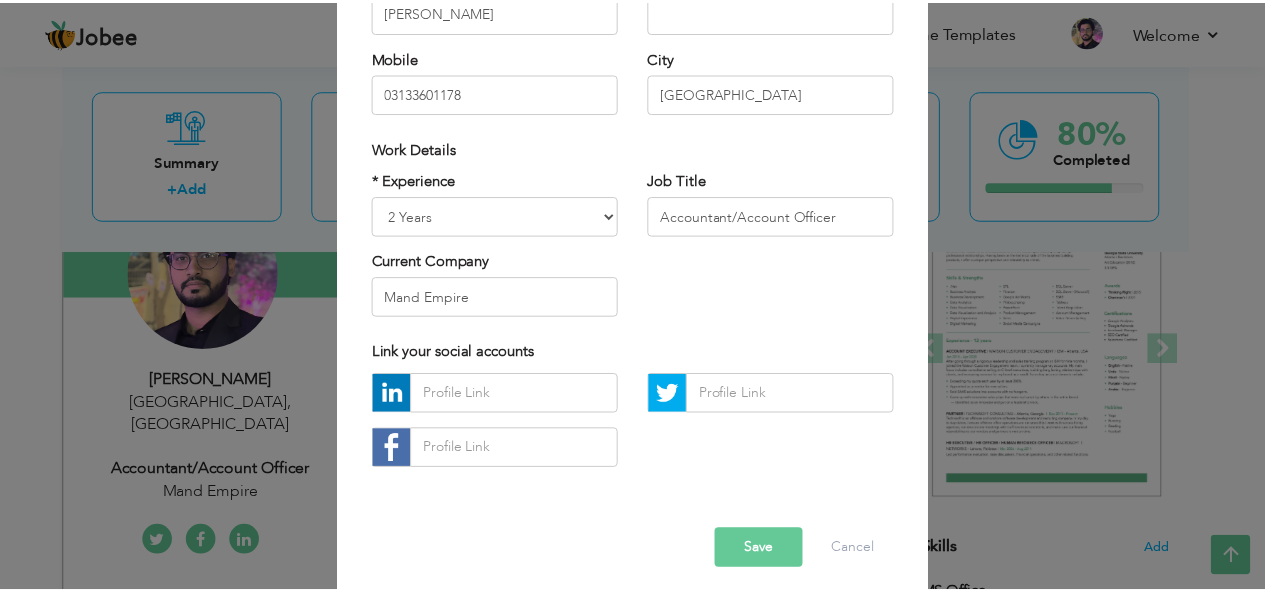 scroll, scrollTop: 304, scrollLeft: 0, axis: vertical 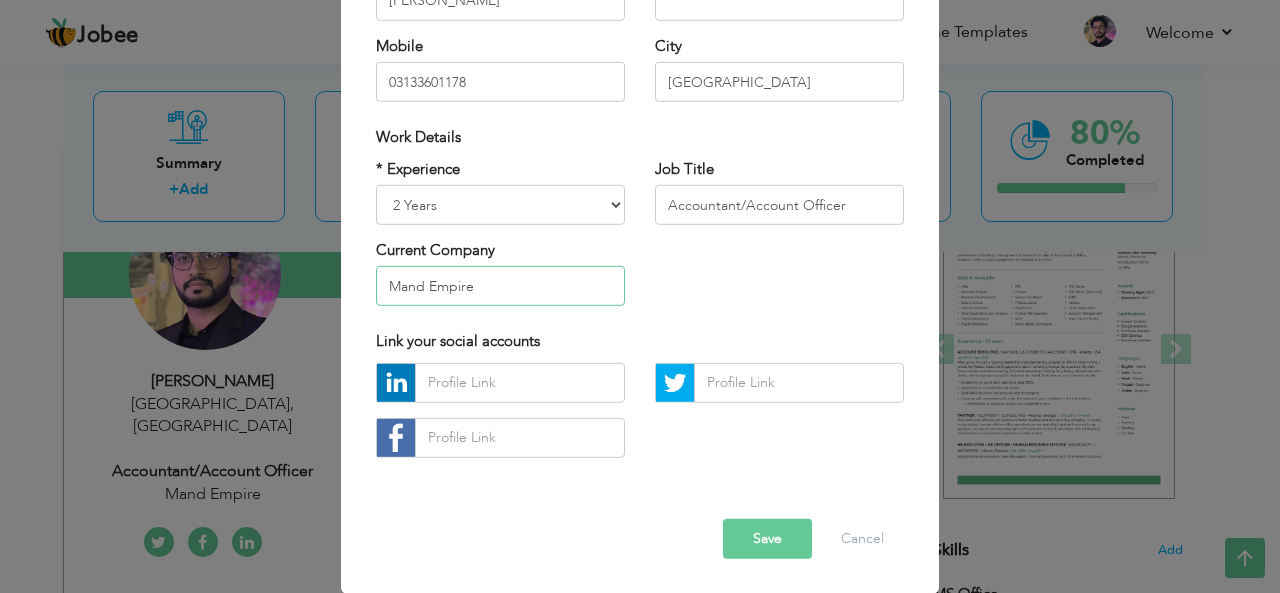 click on "Mand Empire" at bounding box center (500, 286) 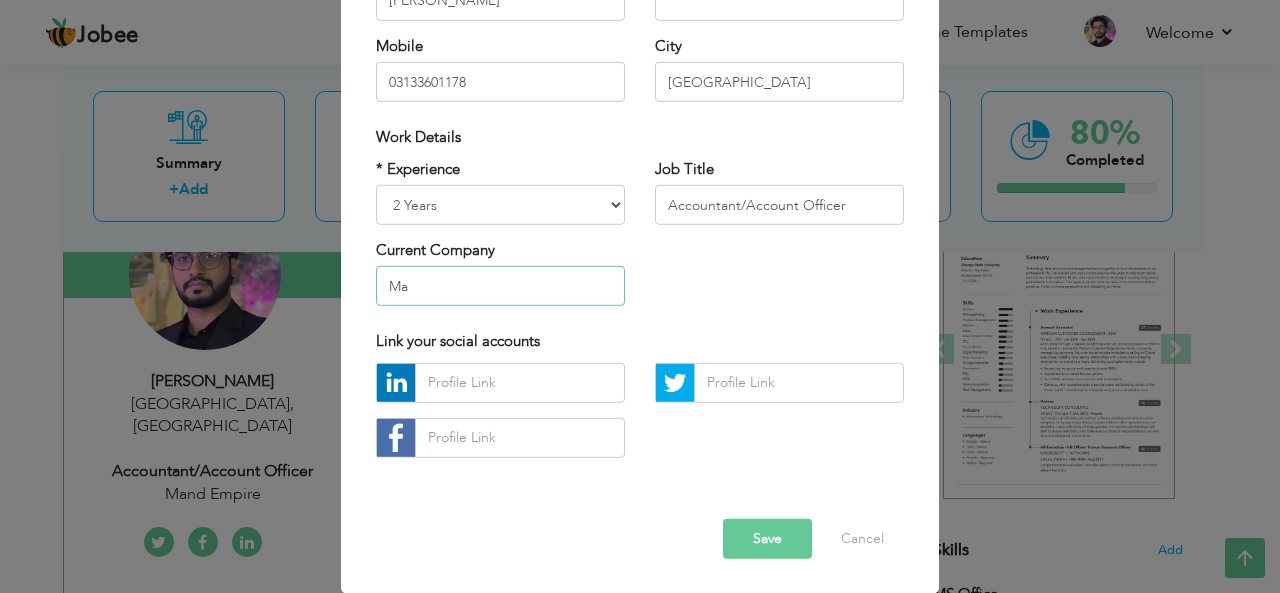 type on "M" 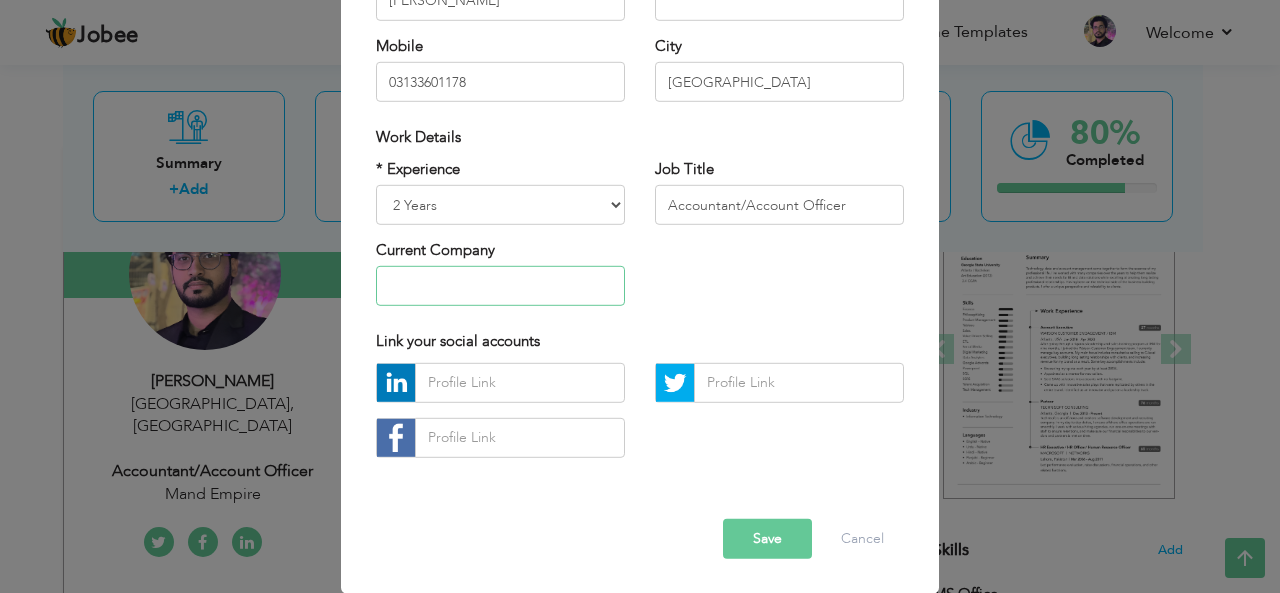 paste on "Haameem FOOD Solutions" 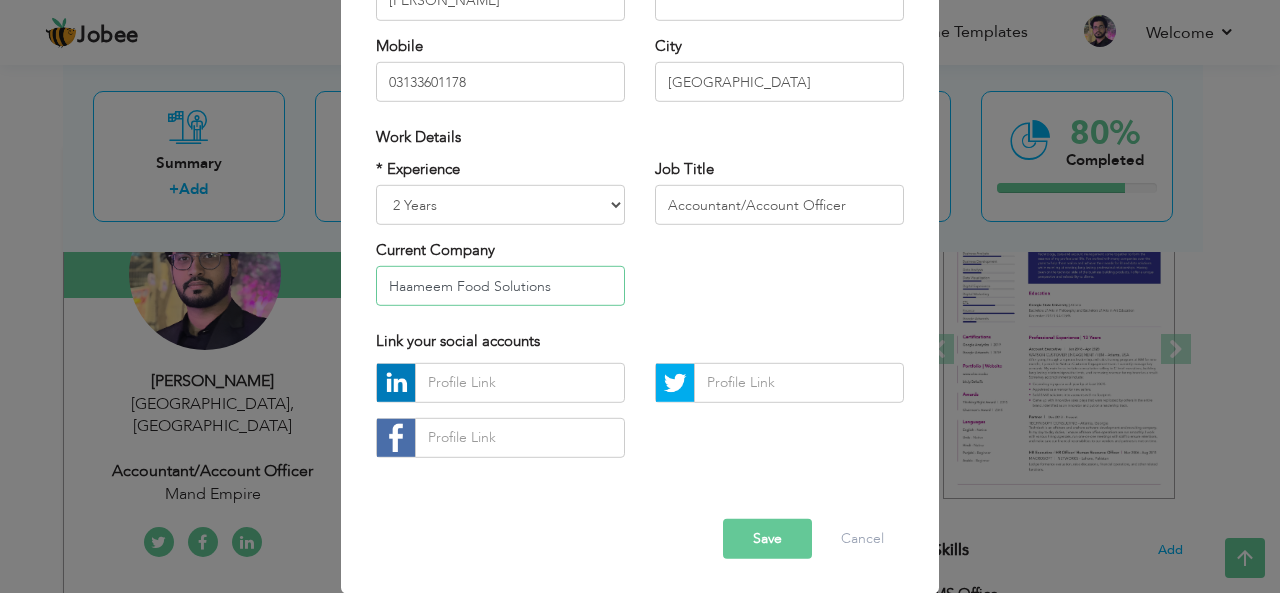 type on "Haameem Food Solutions" 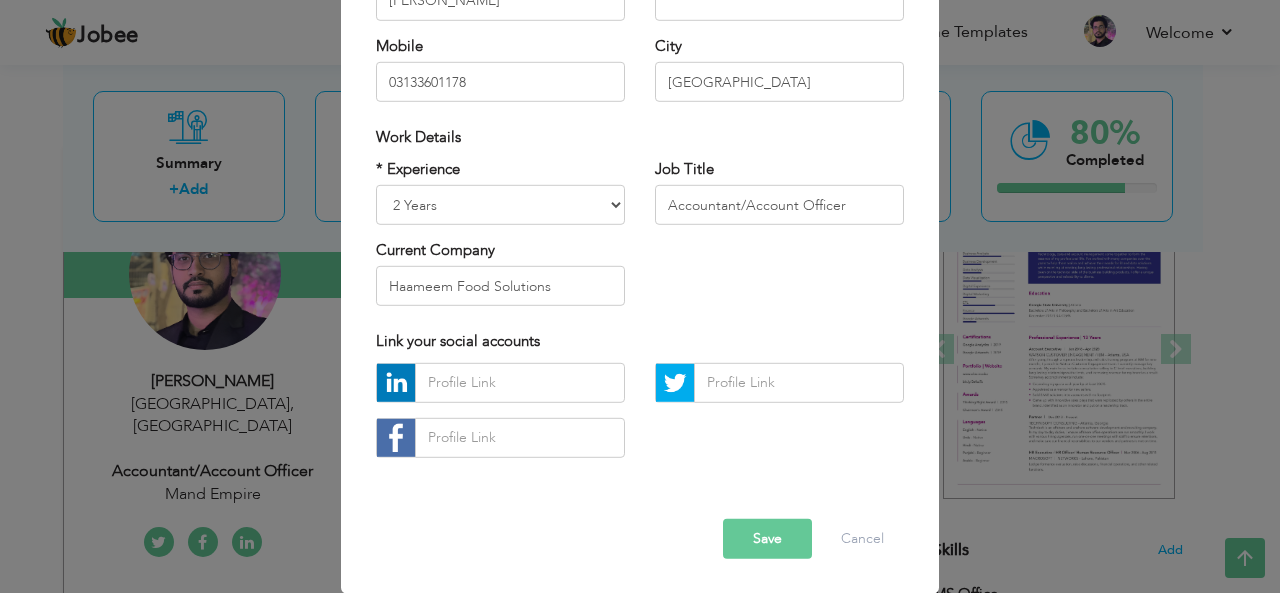 click on "Save" at bounding box center [767, 539] 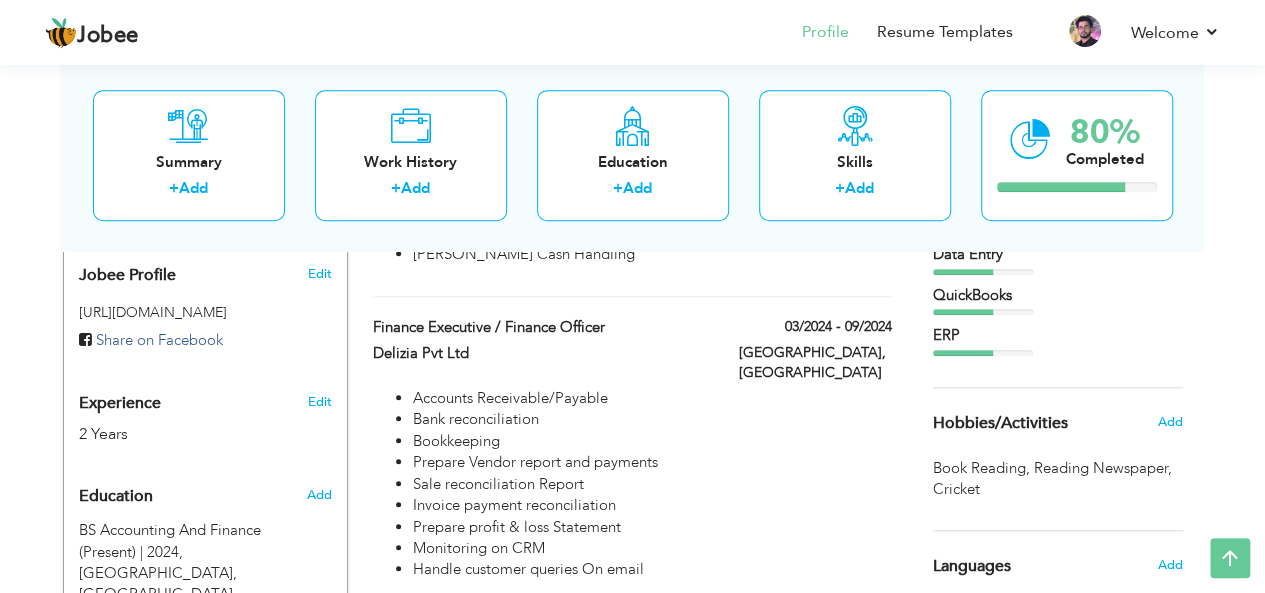 scroll, scrollTop: 652, scrollLeft: 0, axis: vertical 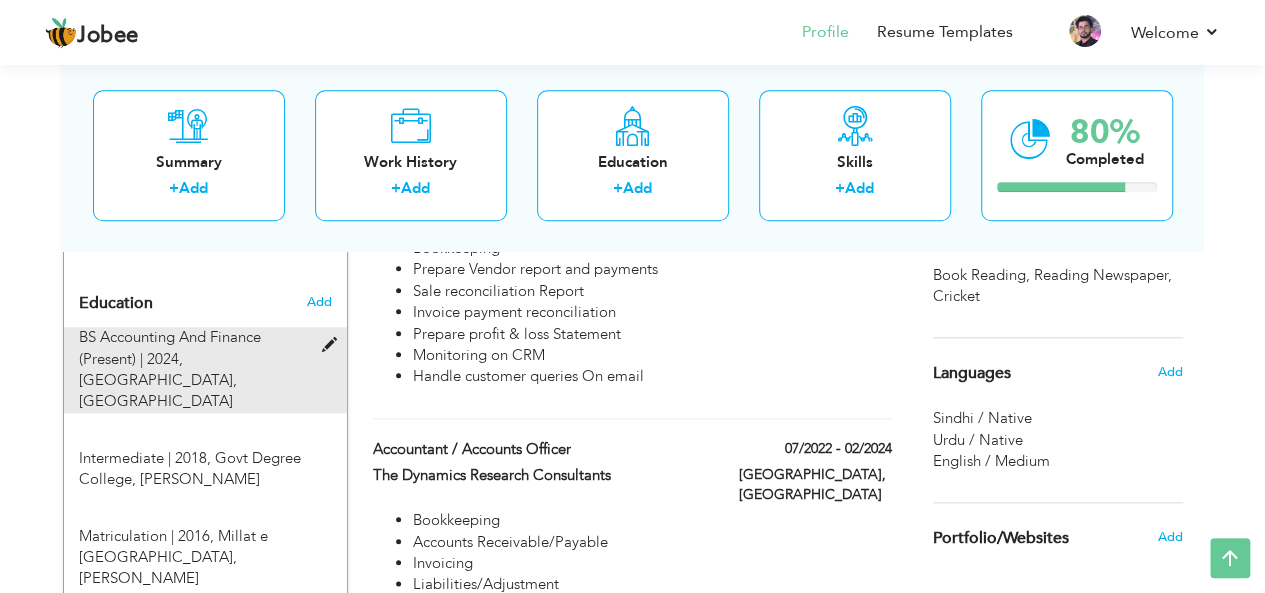 click at bounding box center (333, 345) 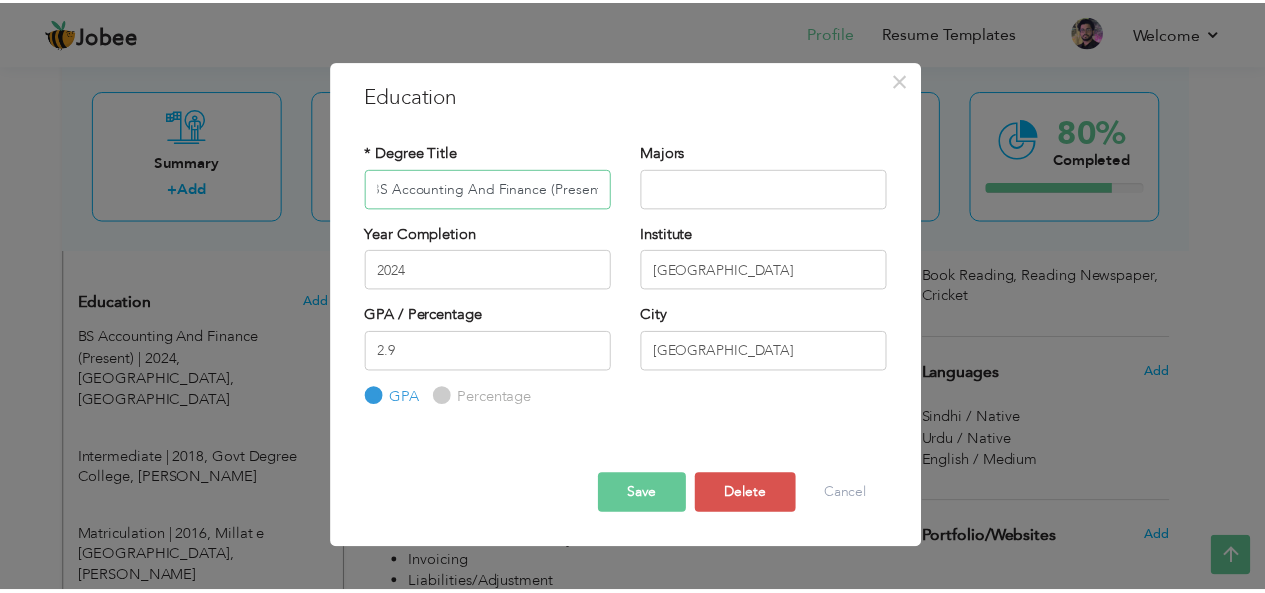 scroll, scrollTop: 0, scrollLeft: 0, axis: both 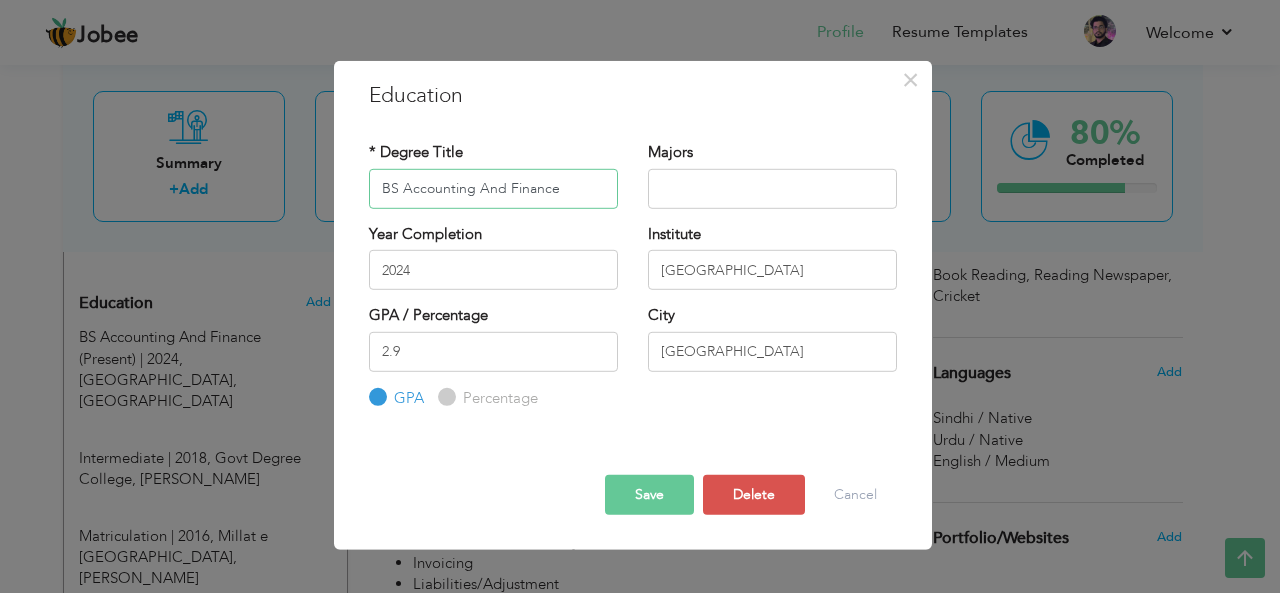 type on "BS Accounting And Finance" 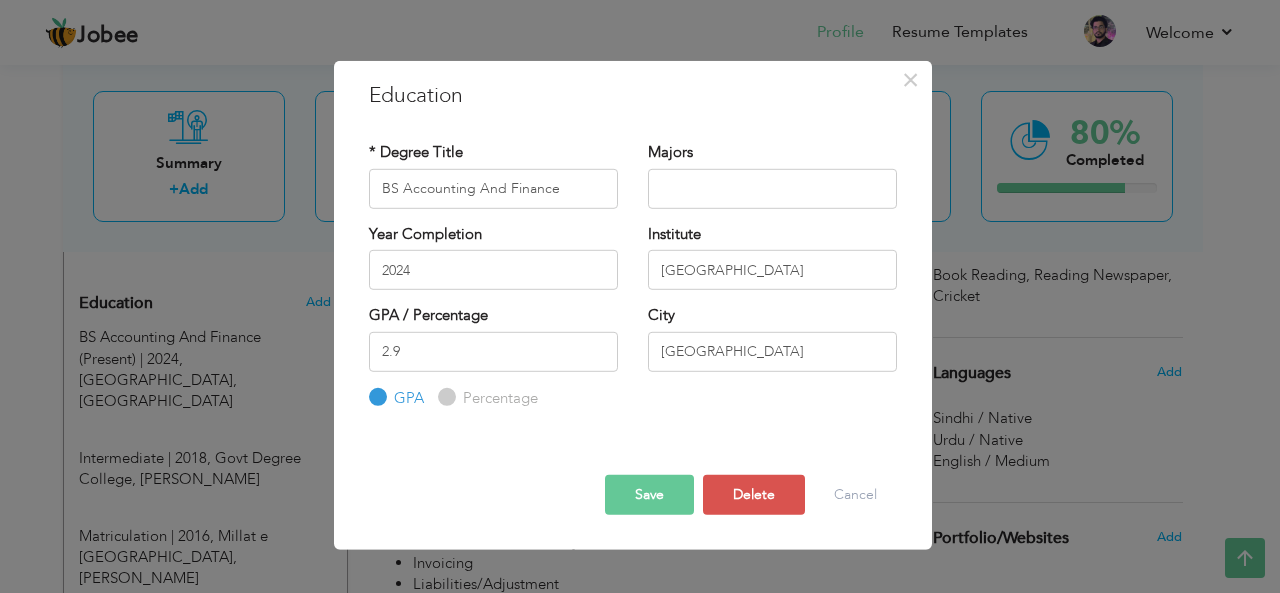 click on "Save" at bounding box center [649, 495] 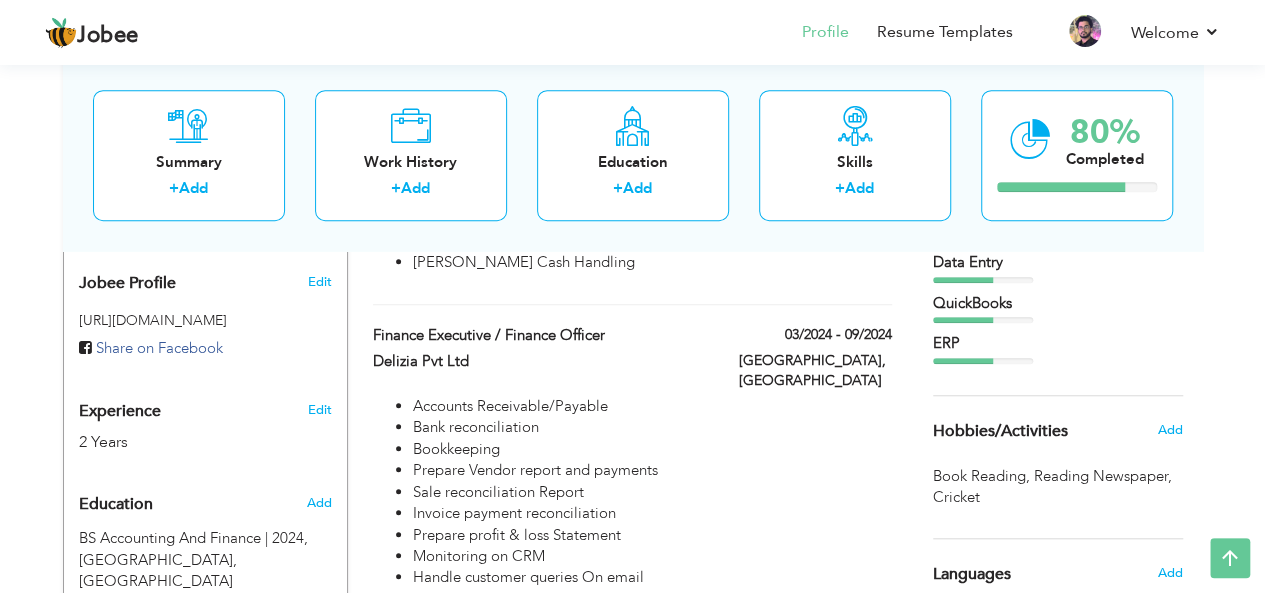 scroll, scrollTop: 682, scrollLeft: 0, axis: vertical 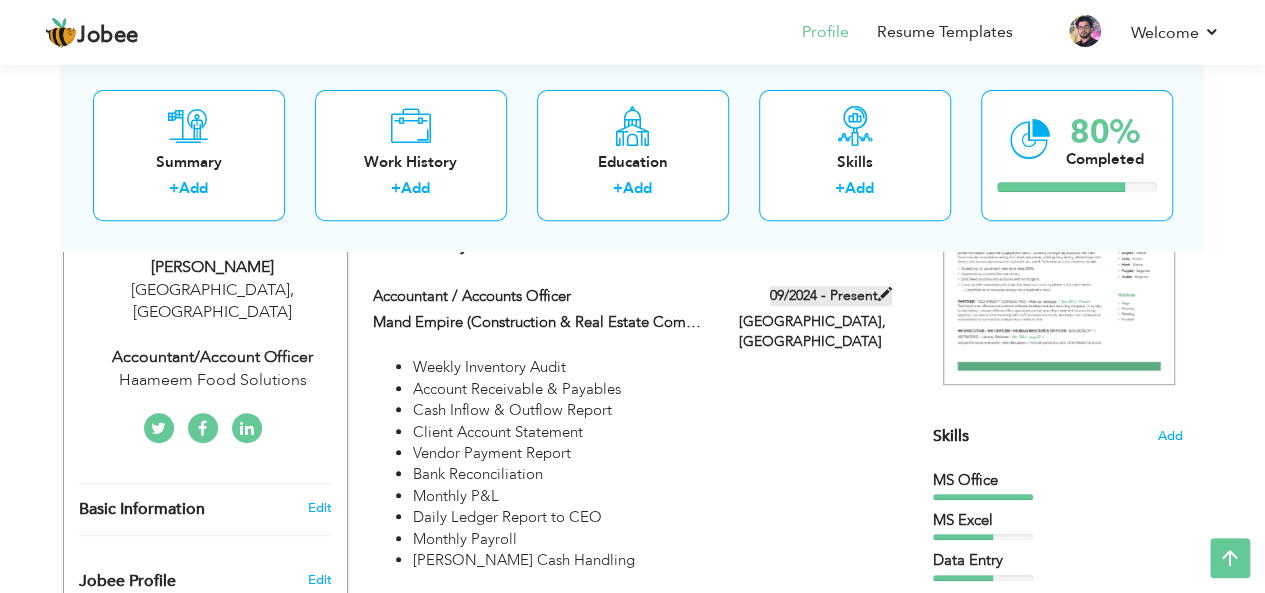 click at bounding box center [885, 294] 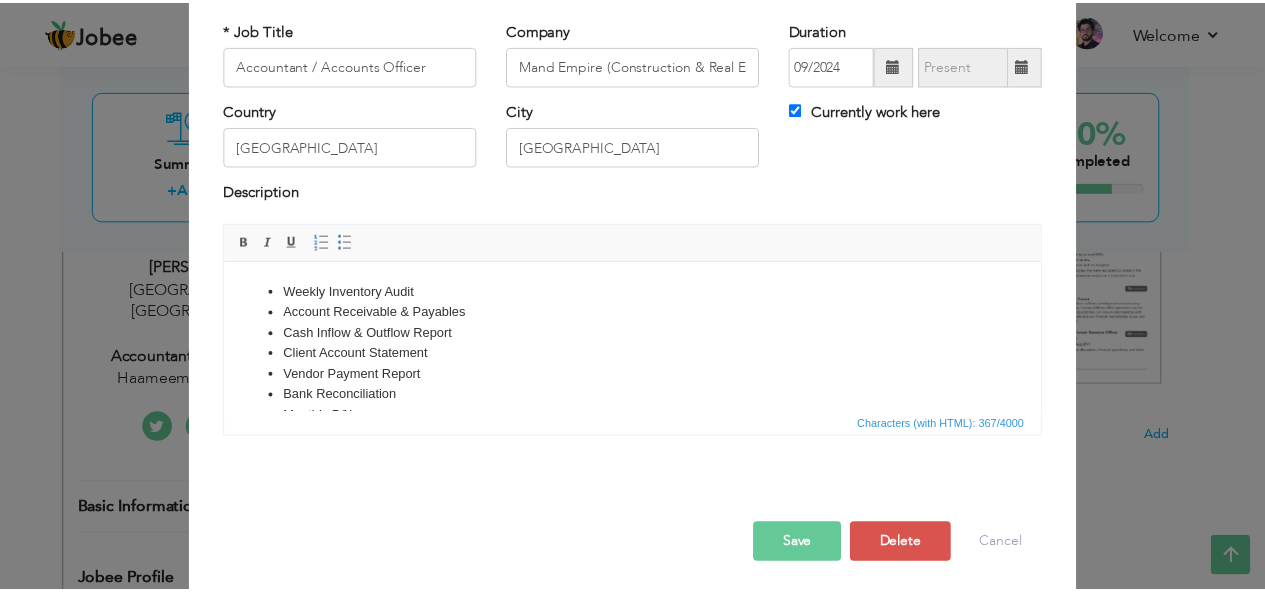 scroll, scrollTop: 120, scrollLeft: 0, axis: vertical 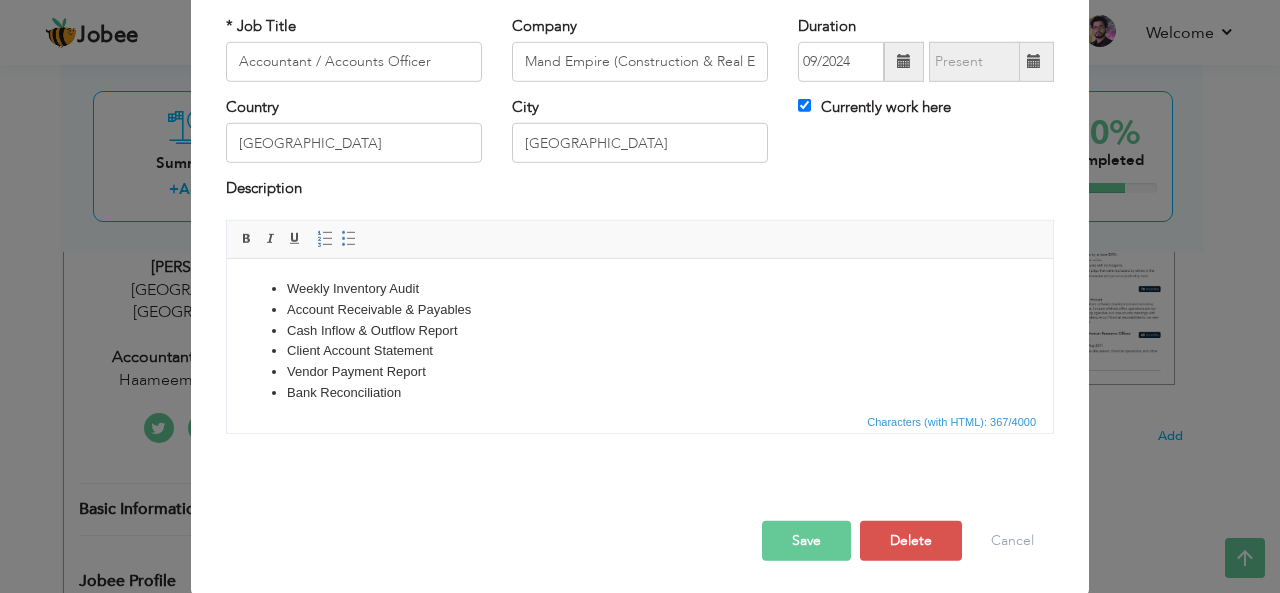 click on "×
Work History
* Job Title
Accountant / Accounts Officer
Company
Mand Empire (Construction & Real Estate Company)
City" at bounding box center (640, 296) 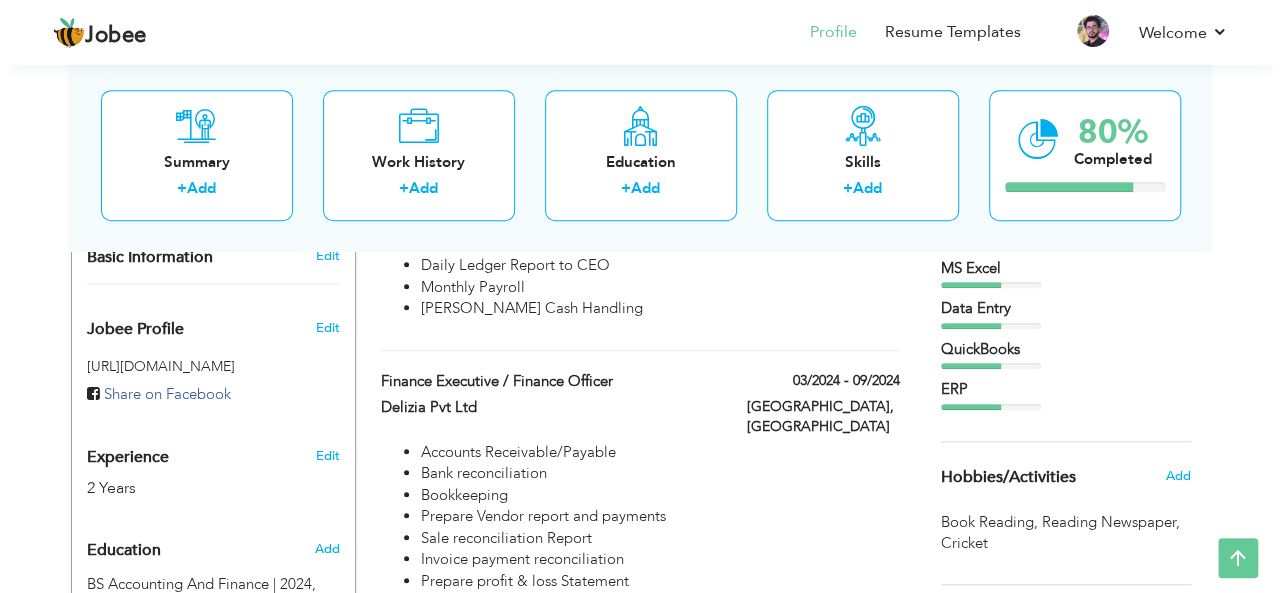 scroll, scrollTop: 613, scrollLeft: 0, axis: vertical 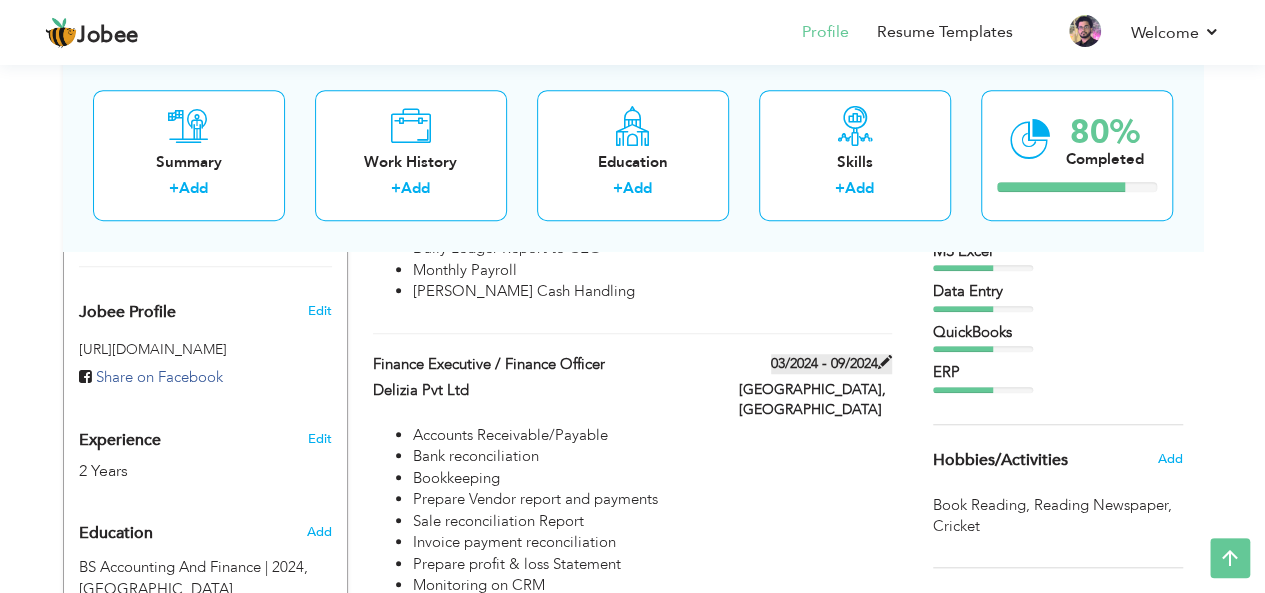 click at bounding box center [885, 362] 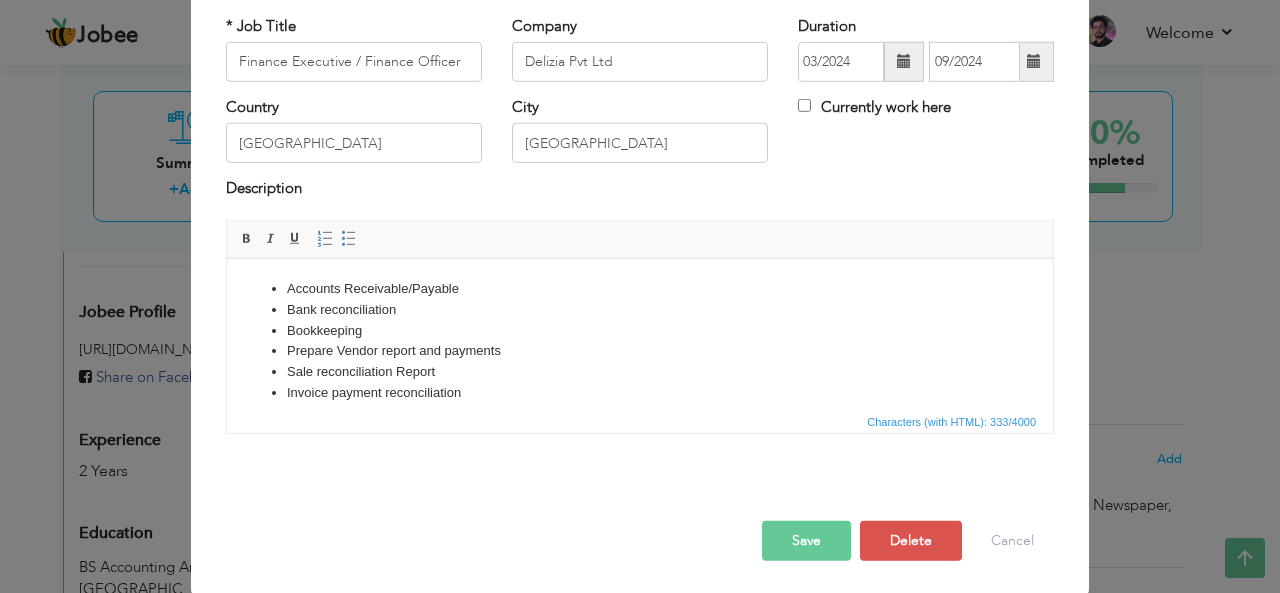 scroll, scrollTop: 0, scrollLeft: 0, axis: both 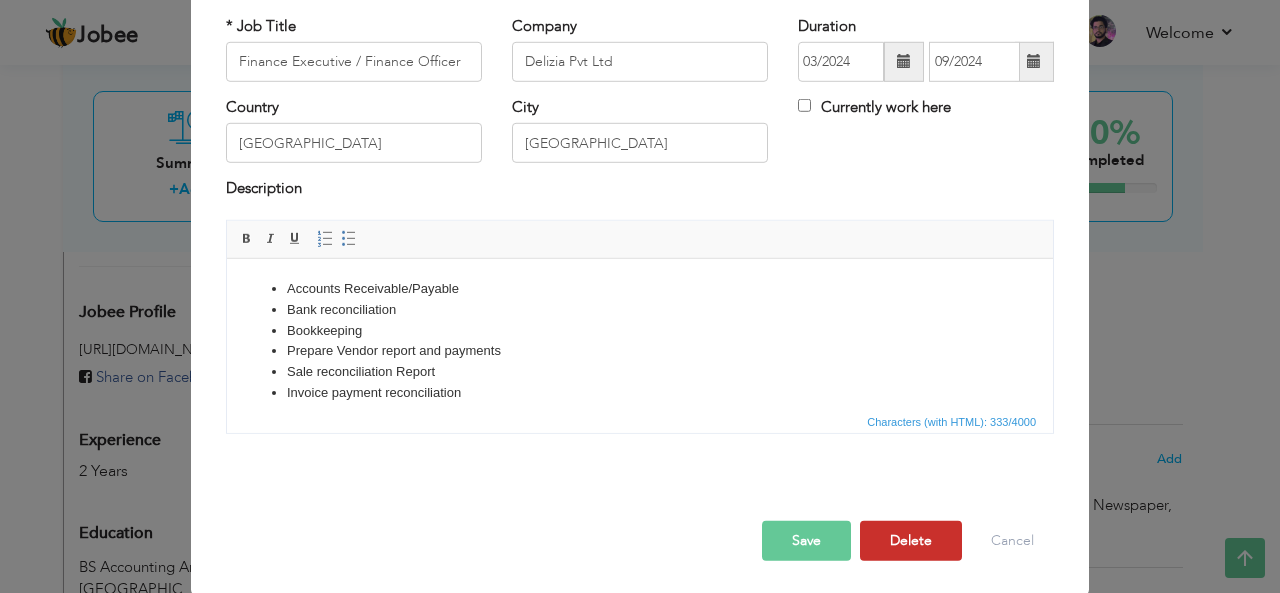 click on "Delete" at bounding box center (911, 541) 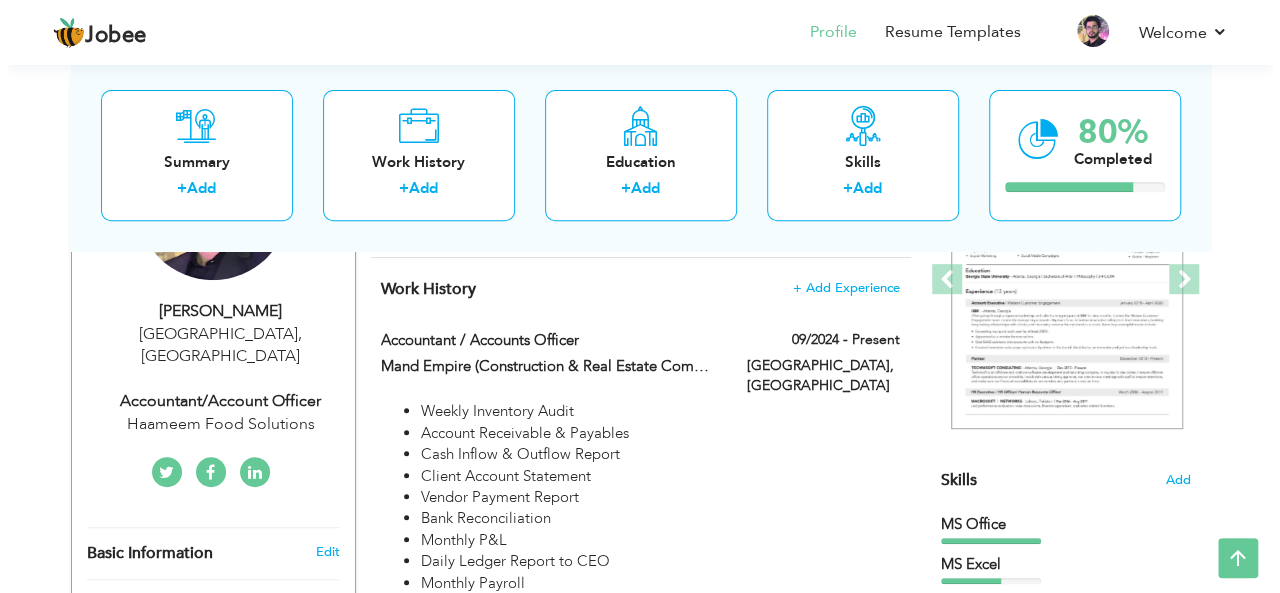scroll, scrollTop: 304, scrollLeft: 0, axis: vertical 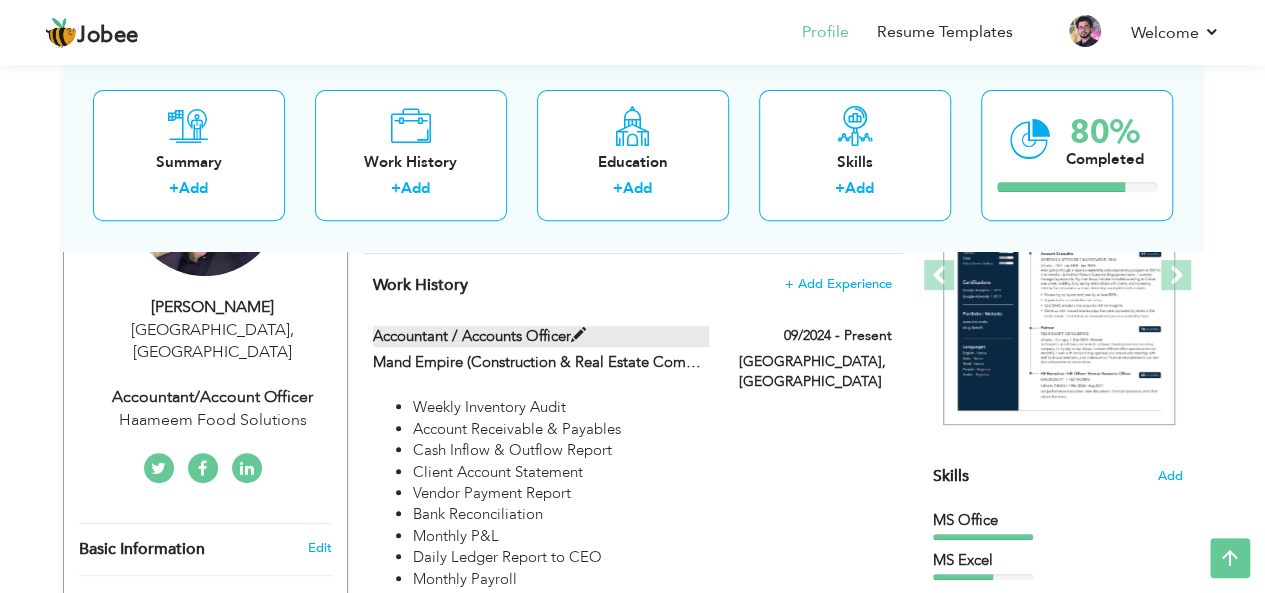 click on "Accountant / Accounts Officer" at bounding box center [541, 336] 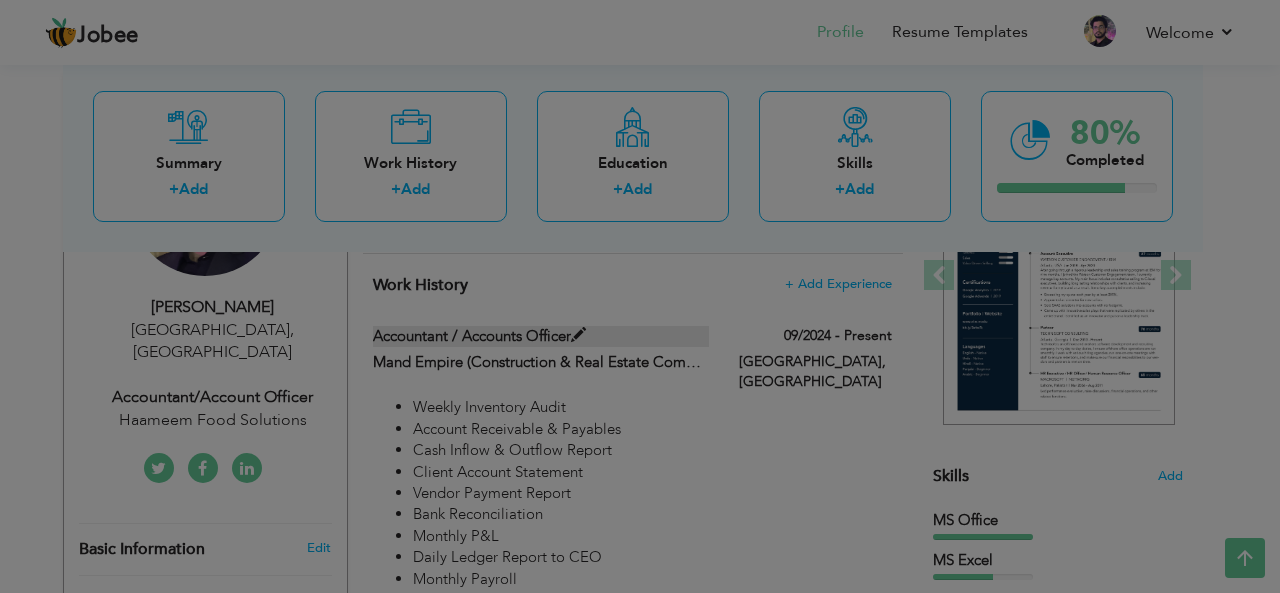 scroll, scrollTop: 0, scrollLeft: 0, axis: both 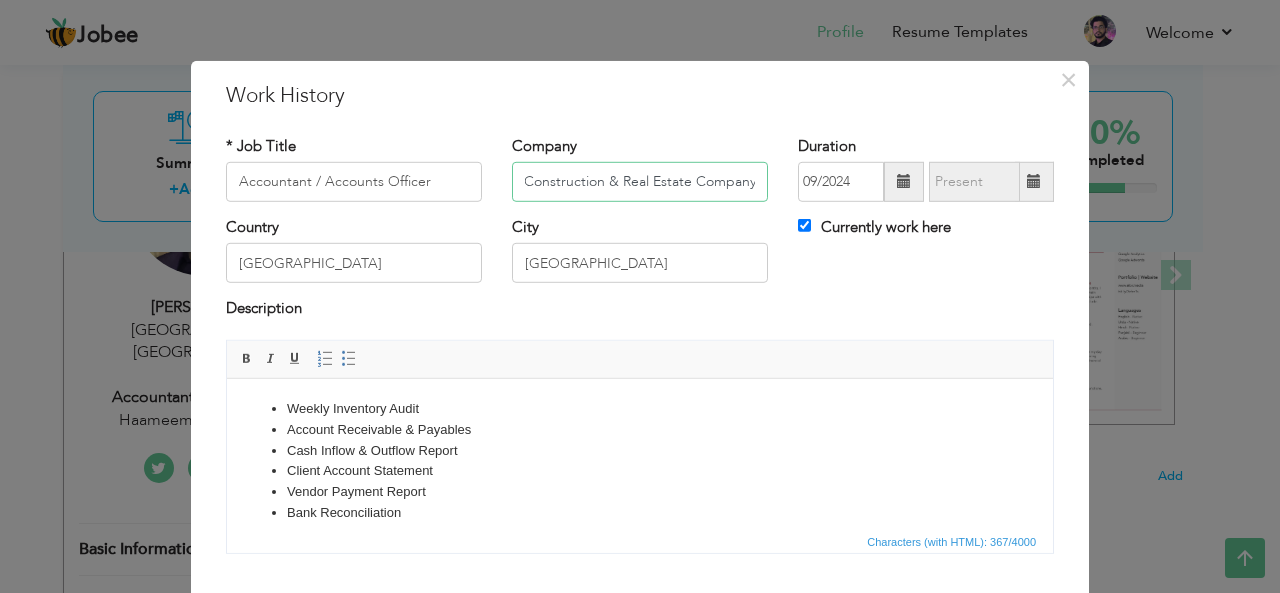drag, startPoint x: 512, startPoint y: 185, endPoint x: 769, endPoint y: 199, distance: 257.38104 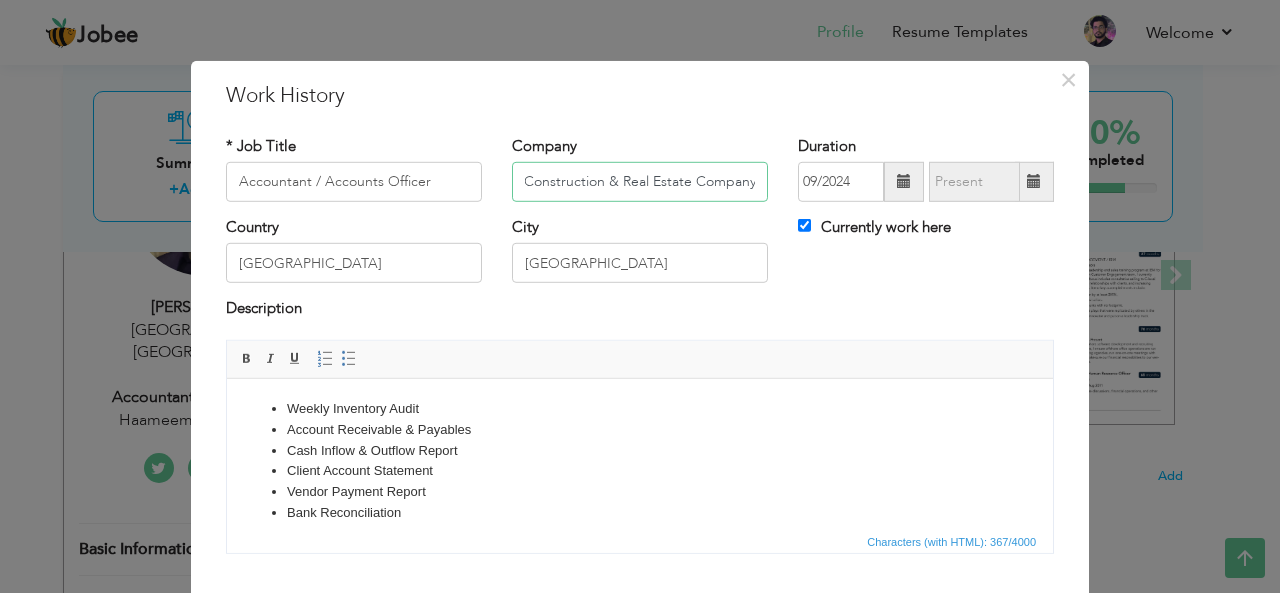scroll, scrollTop: 0, scrollLeft: 0, axis: both 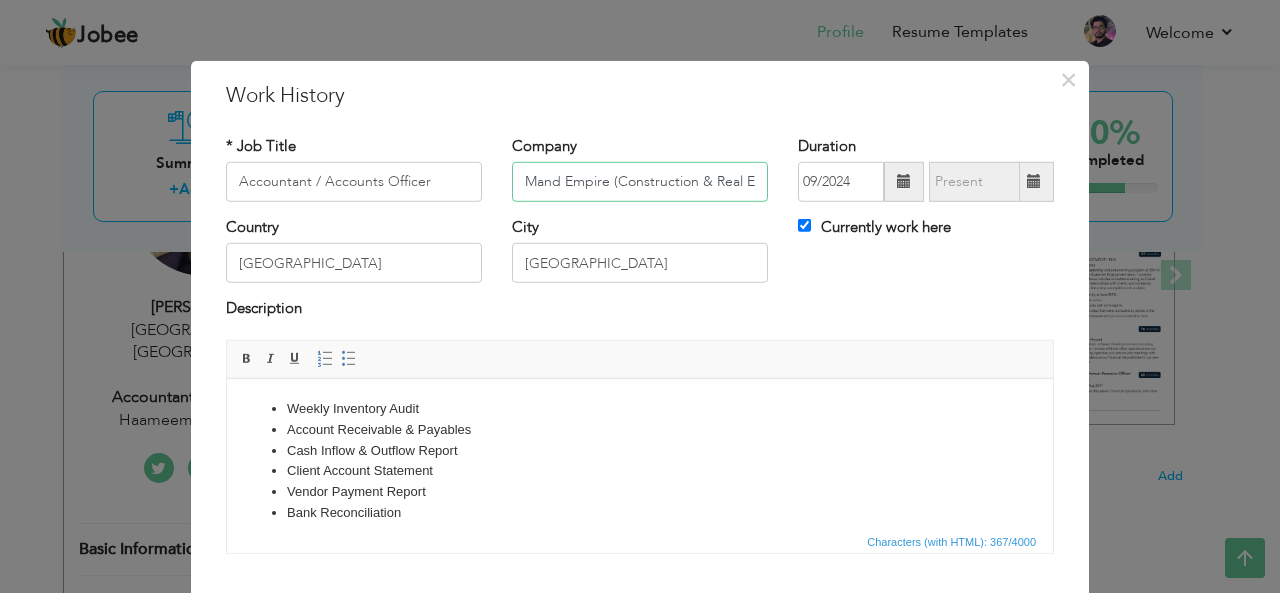 paste on "Haameem FOOD Solutions" 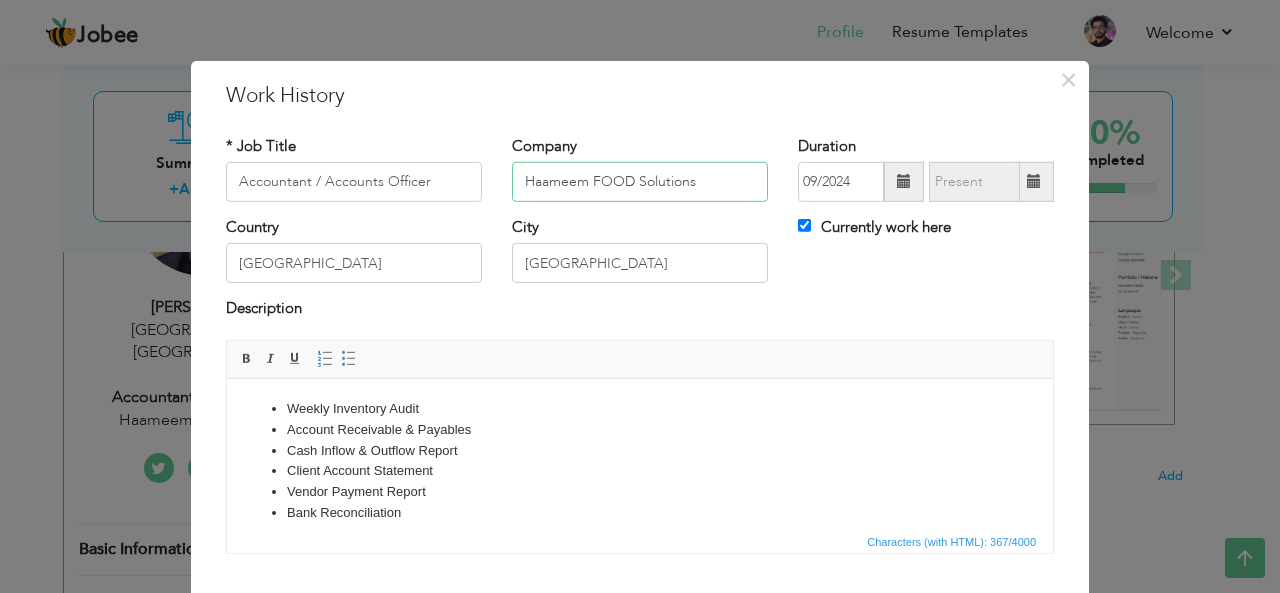 click on "Haameem FOOD Solutions" at bounding box center (640, 182) 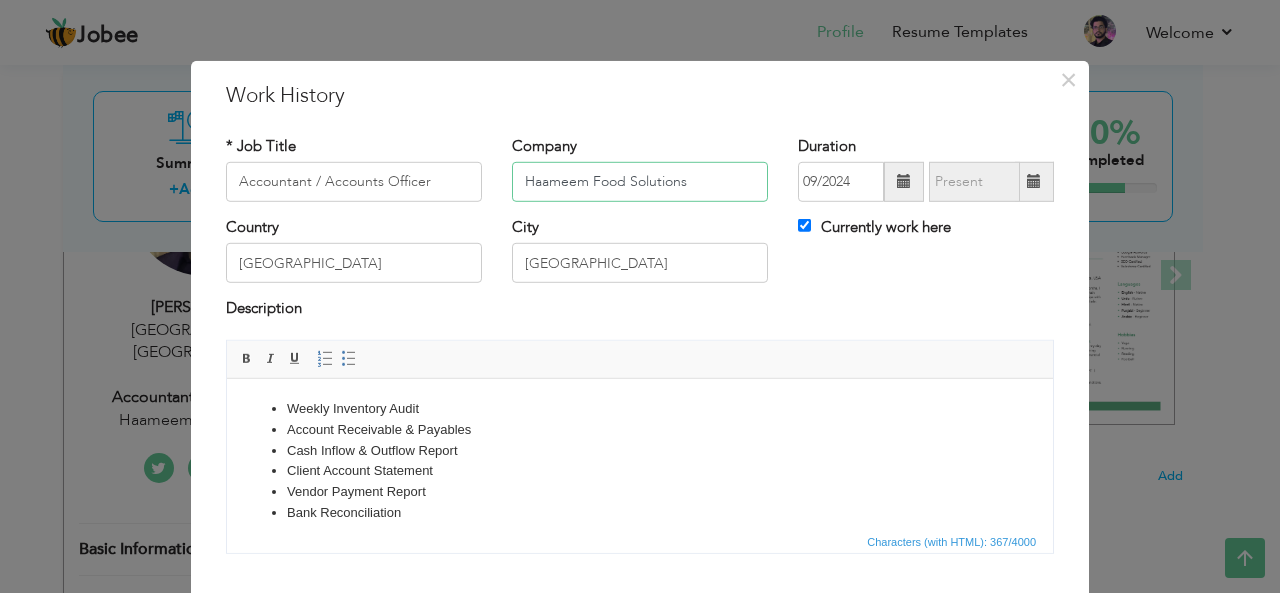 type on "Haameem Food Solutions" 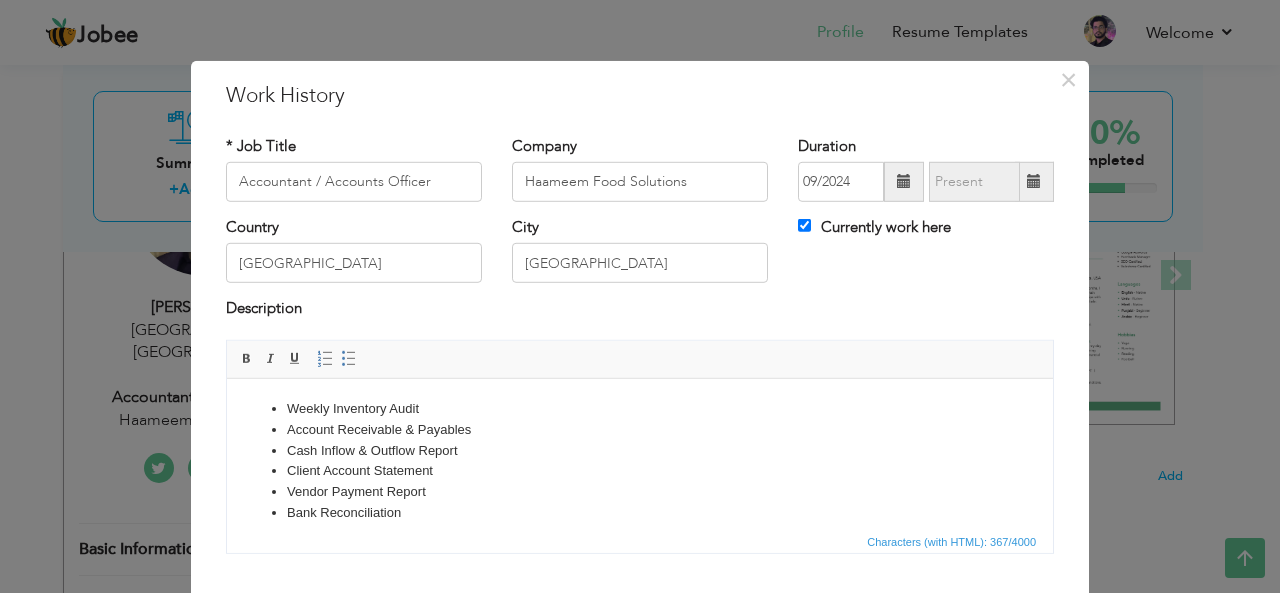 click at bounding box center [904, 181] 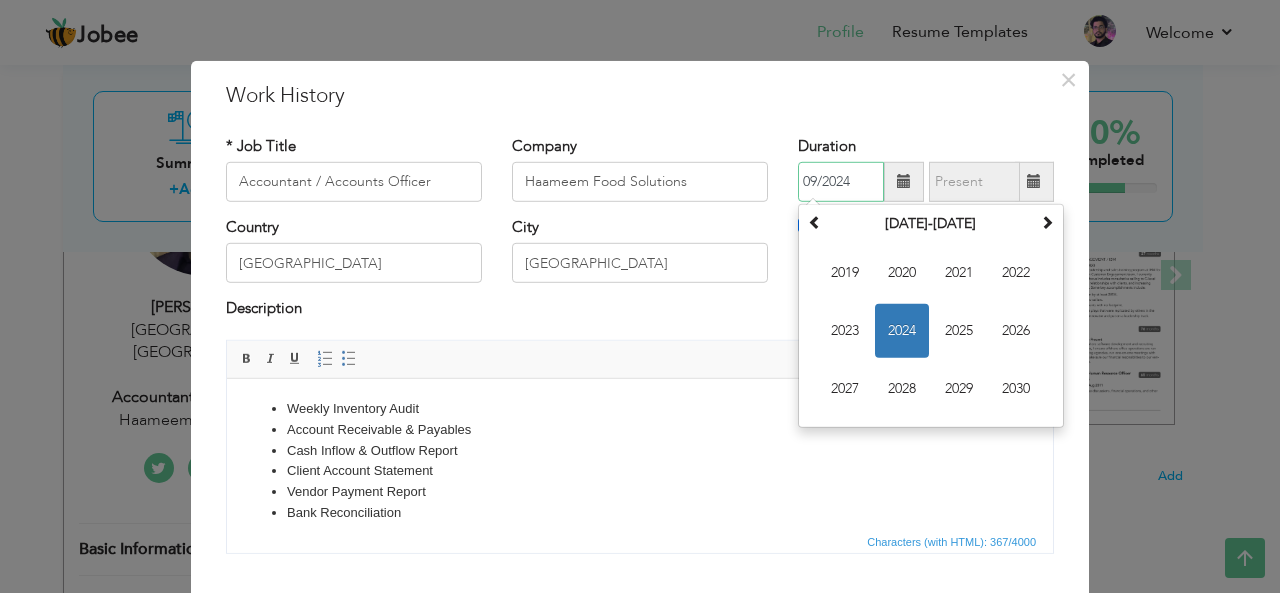 click on "2024" at bounding box center (902, 331) 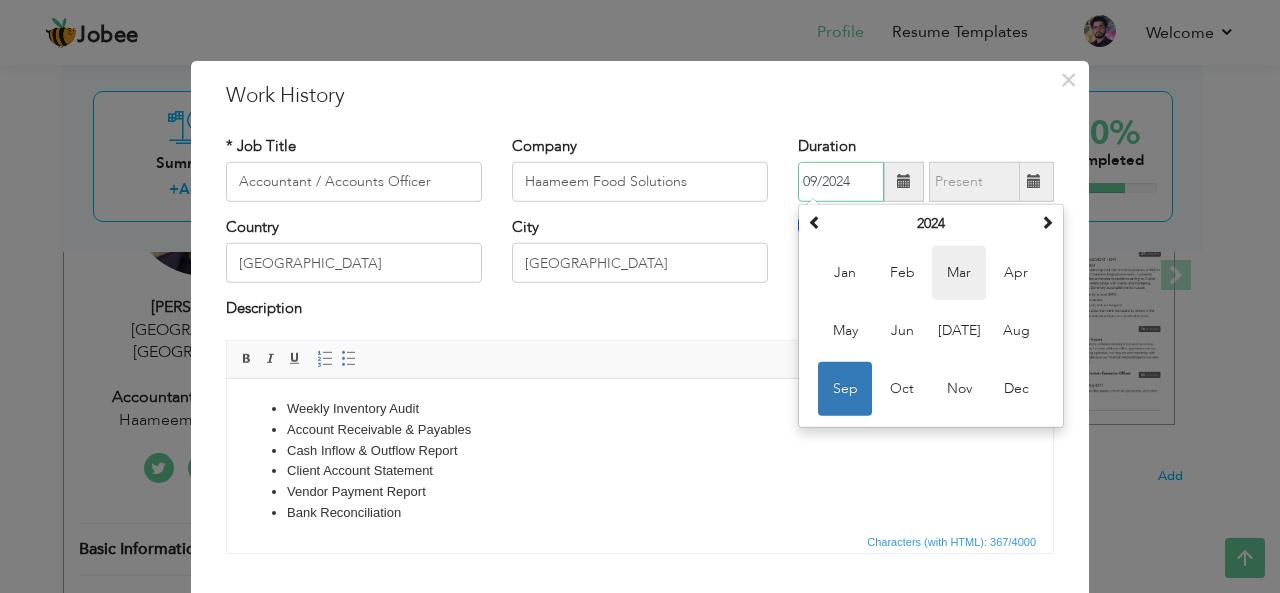 click on "Mar" at bounding box center (959, 273) 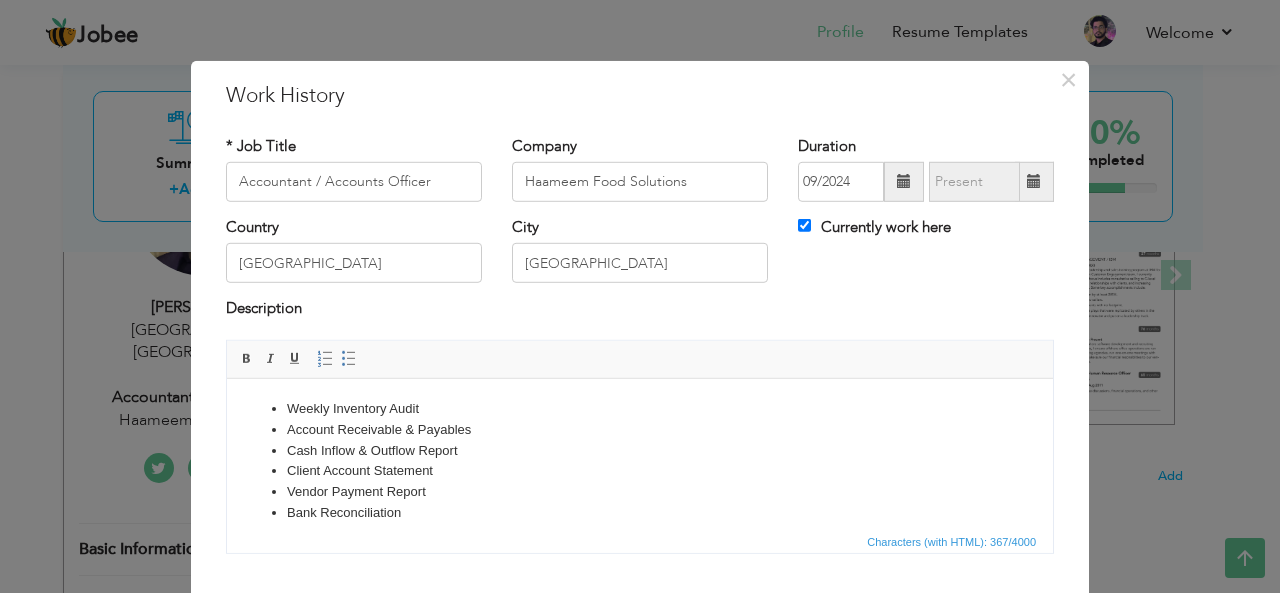 type on "03/2024" 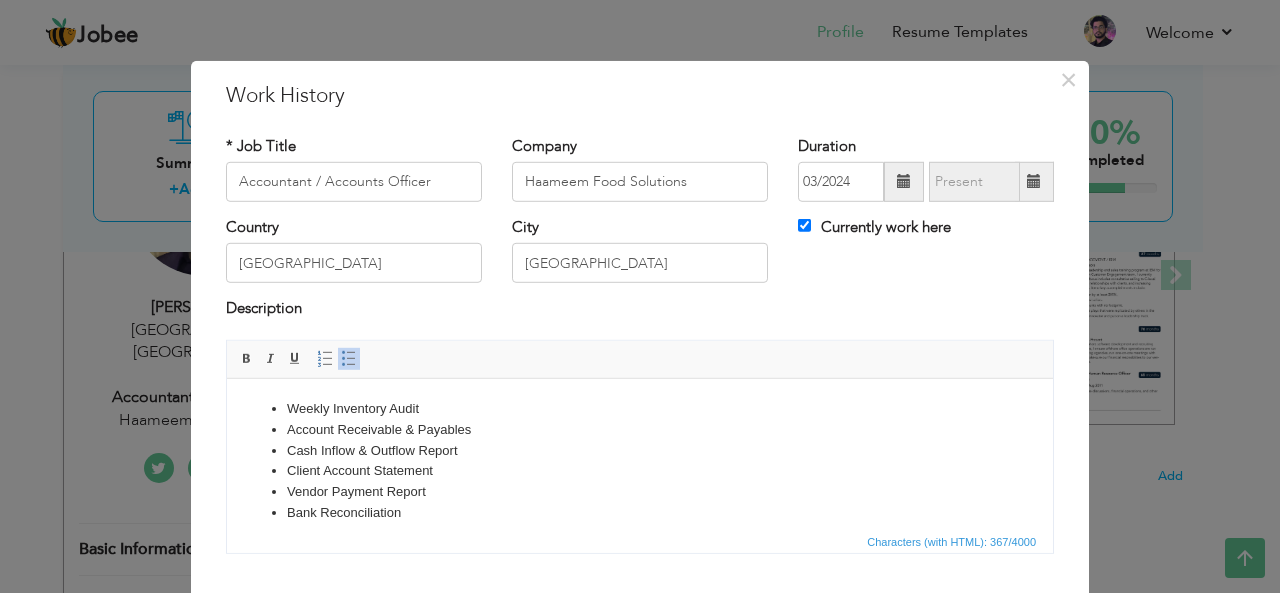 click on "Bank Reconciliation" at bounding box center [640, 512] 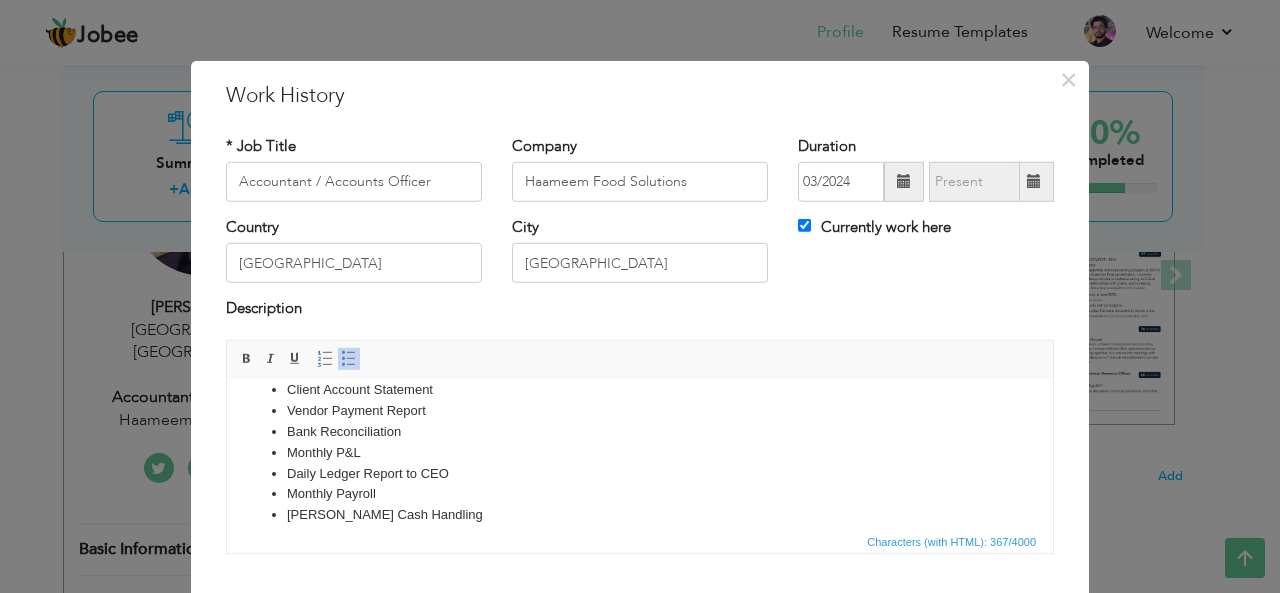 scroll, scrollTop: 98, scrollLeft: 0, axis: vertical 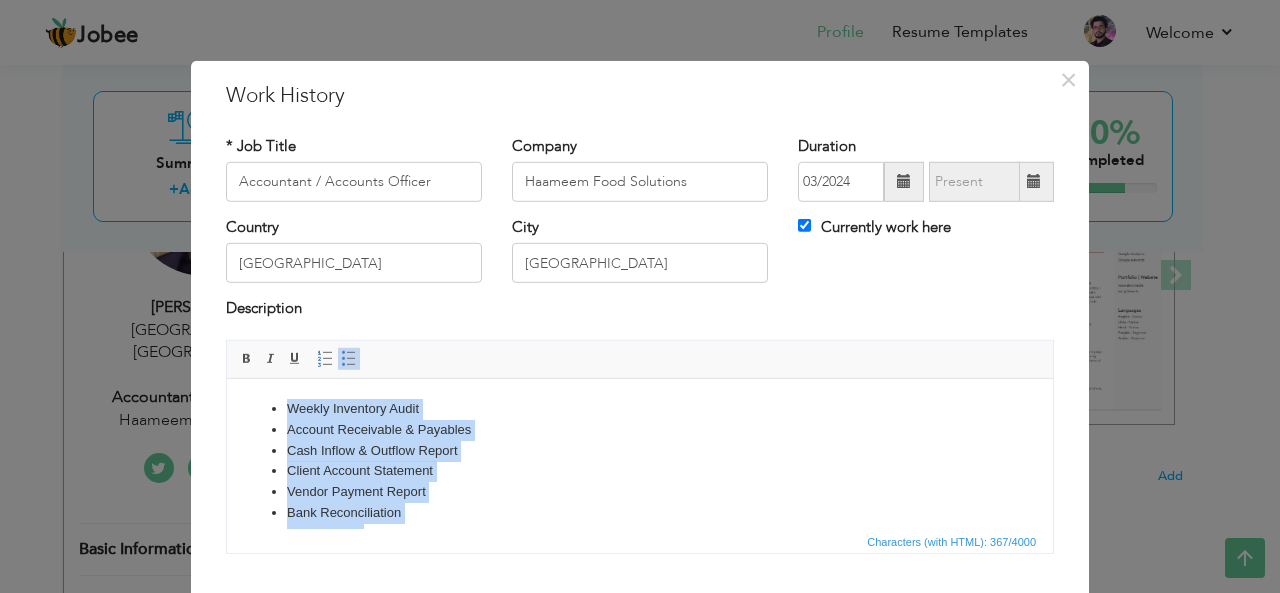 drag, startPoint x: 429, startPoint y: 511, endPoint x: 469, endPoint y: 716, distance: 208.86598 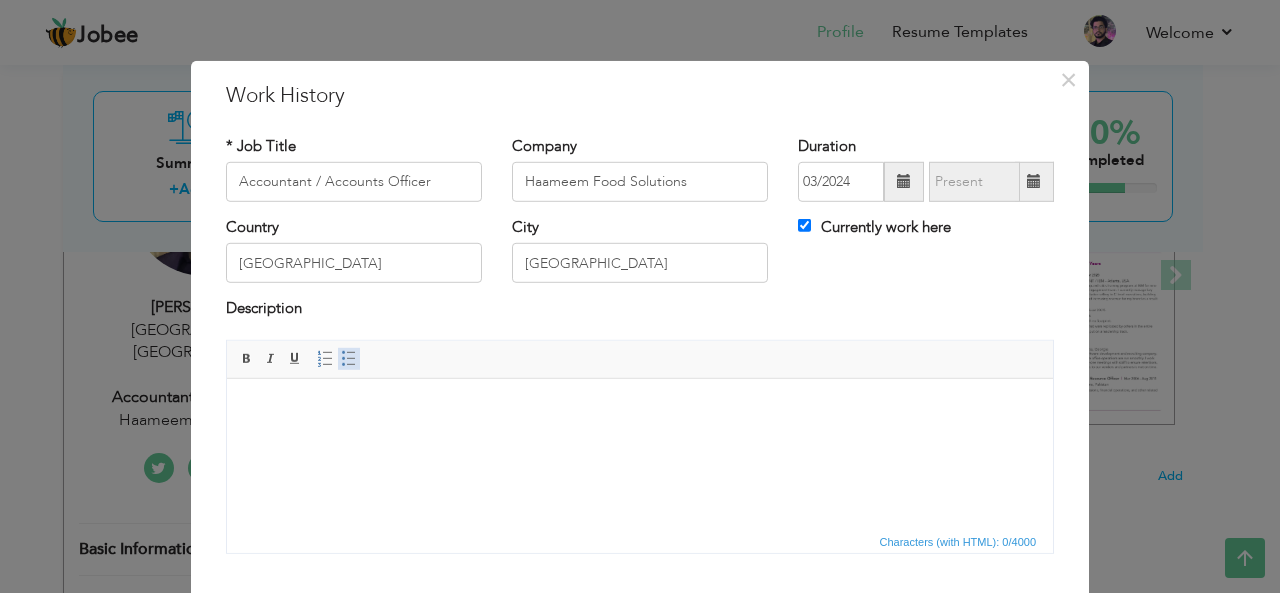 click at bounding box center [349, 359] 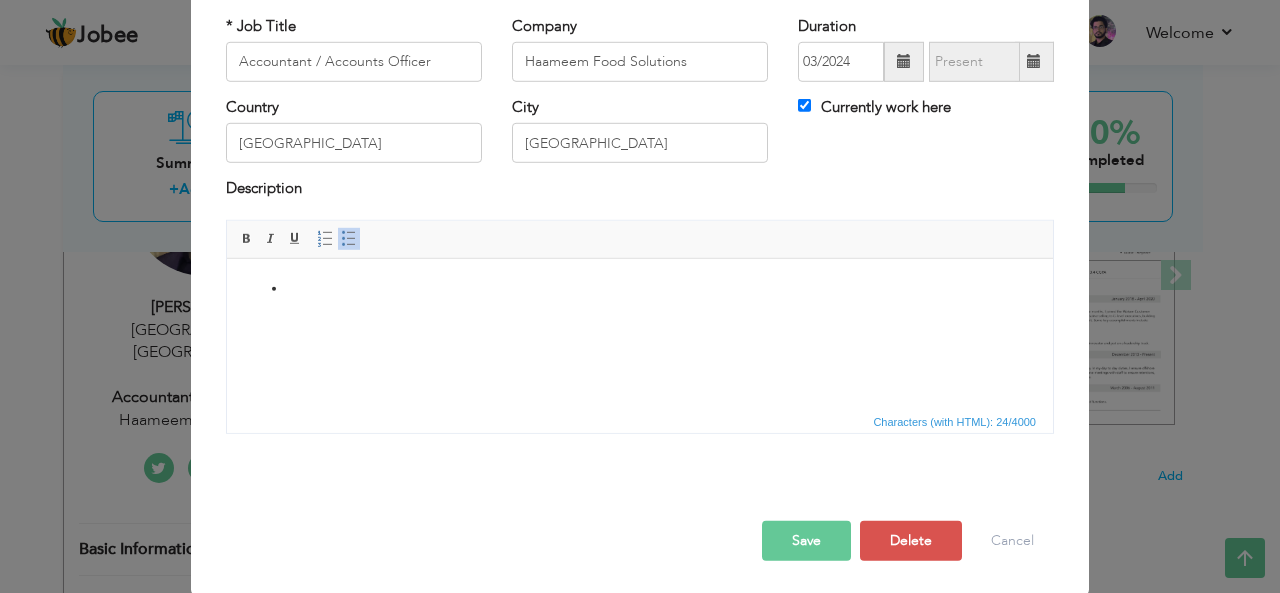 scroll, scrollTop: 0, scrollLeft: 0, axis: both 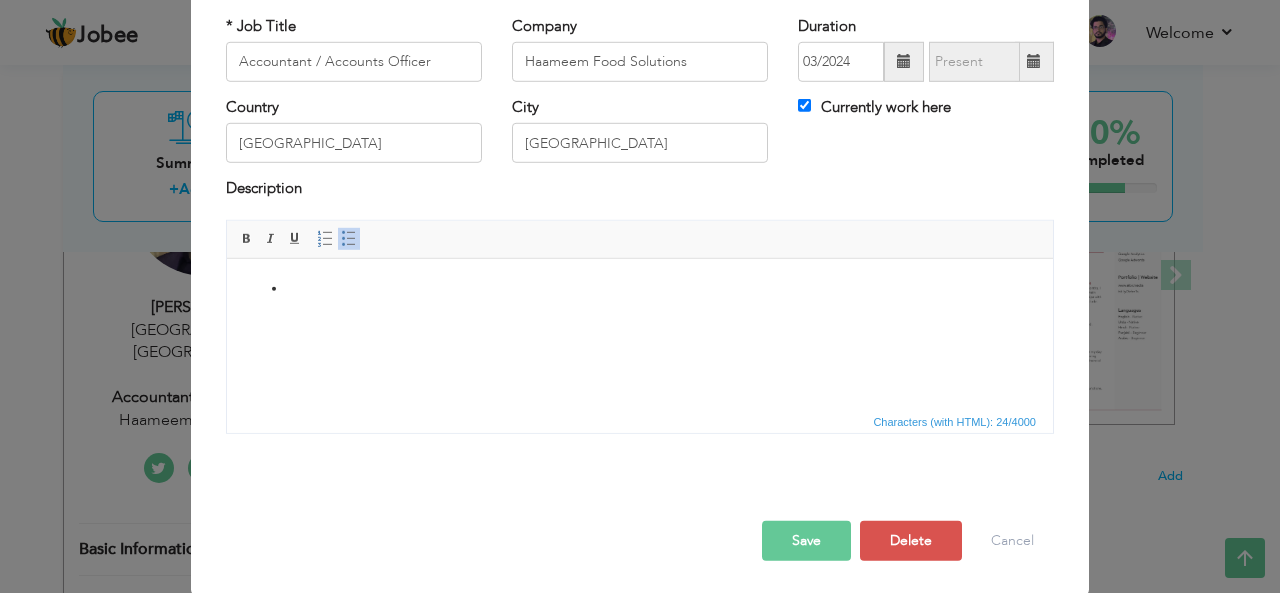 click on "Save" at bounding box center (806, 541) 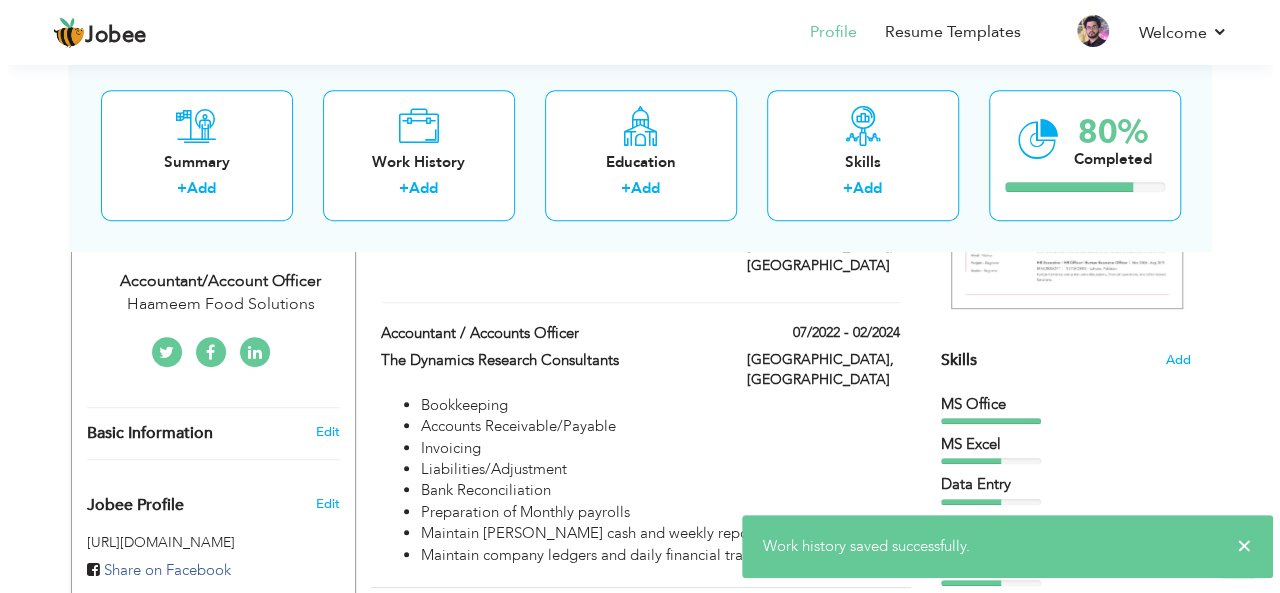 scroll, scrollTop: 428, scrollLeft: 0, axis: vertical 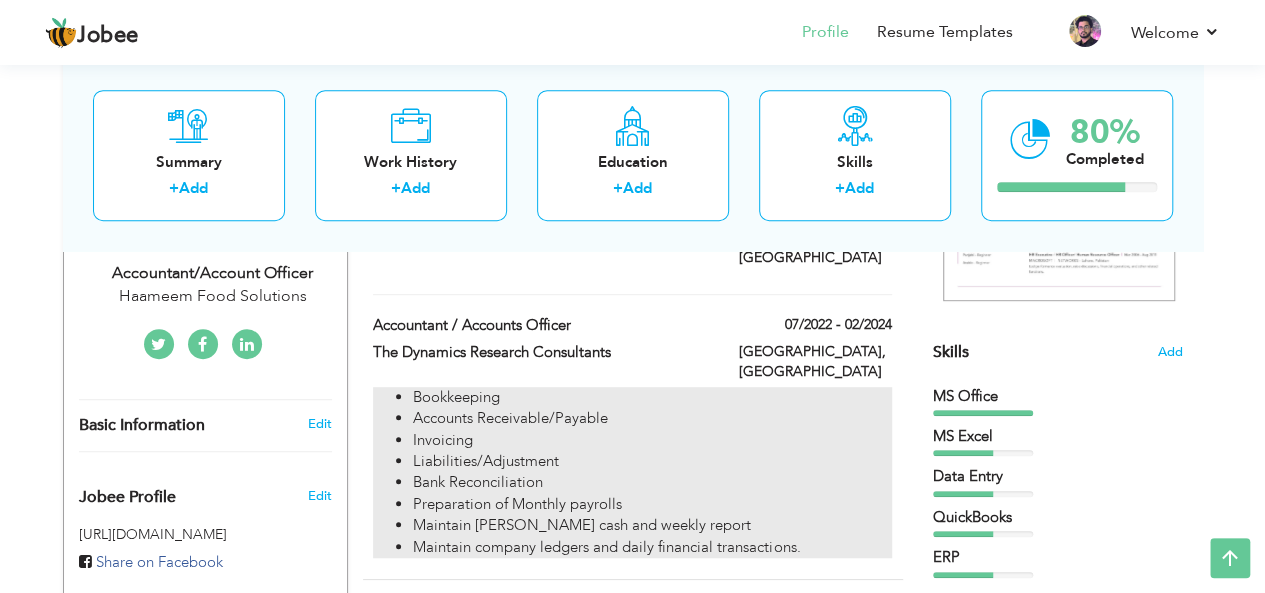 click on "Accounts Receivable/Payable" at bounding box center (652, 418) 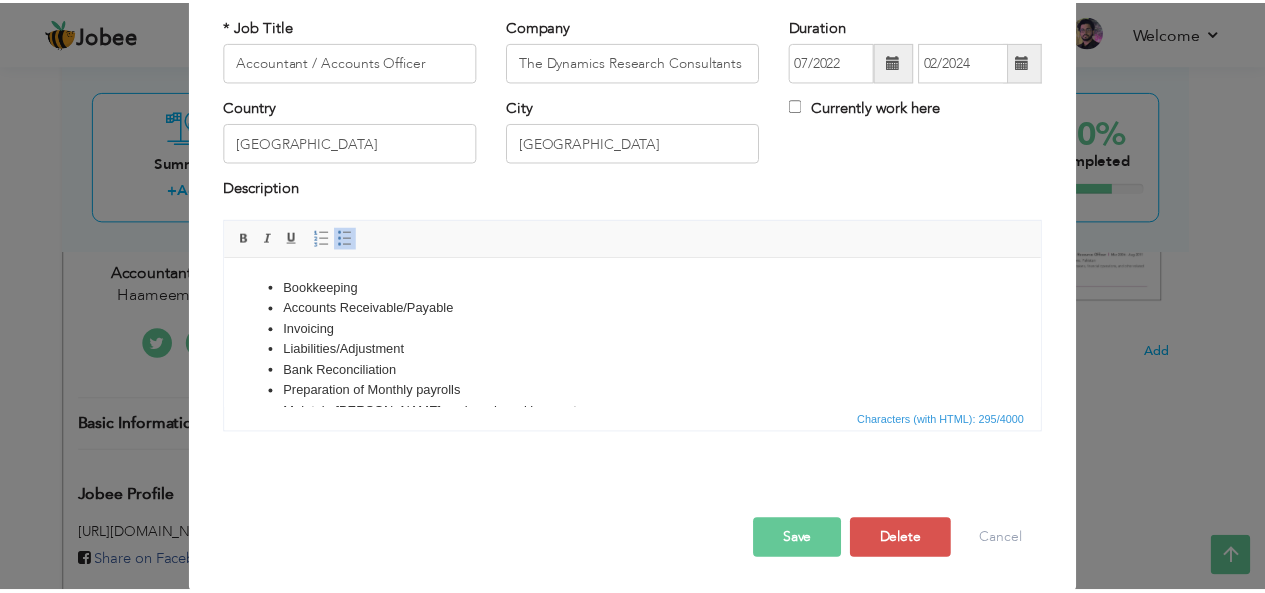 scroll, scrollTop: 0, scrollLeft: 0, axis: both 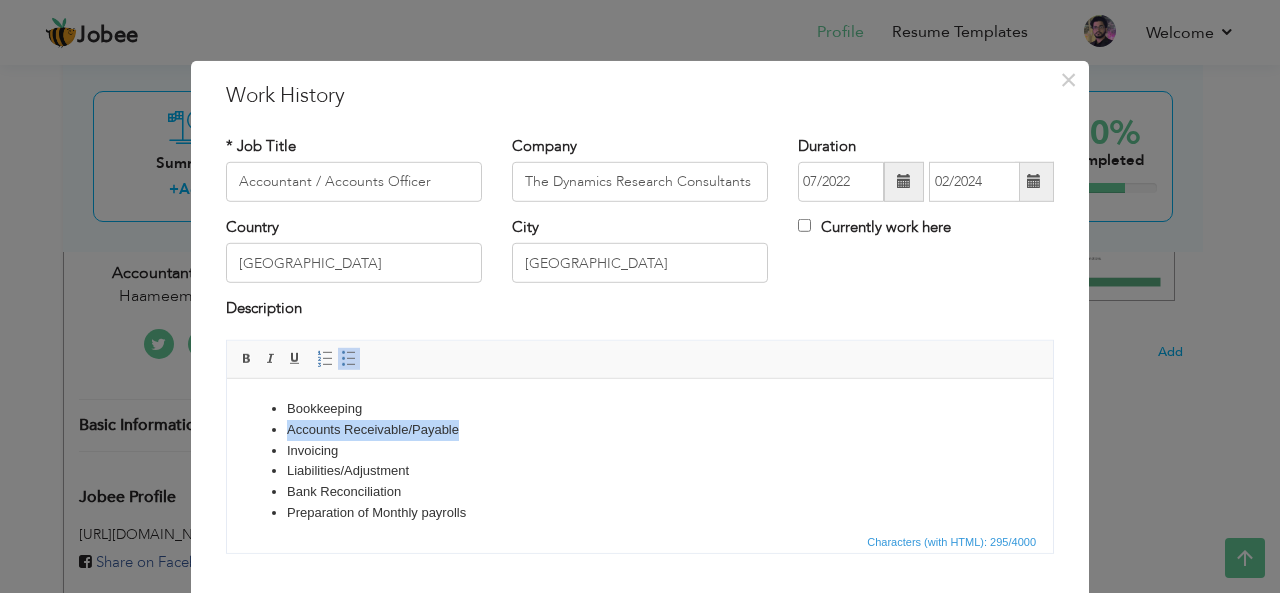 drag, startPoint x: 478, startPoint y: 432, endPoint x: 270, endPoint y: 424, distance: 208.1538 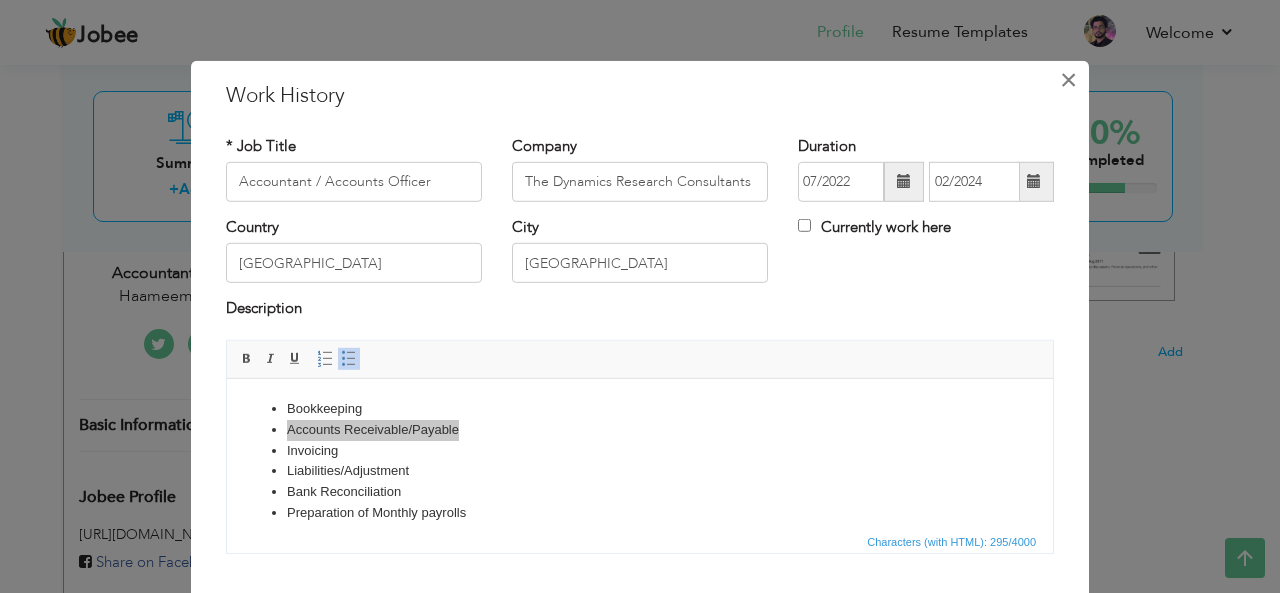 click on "×" at bounding box center (1068, 79) 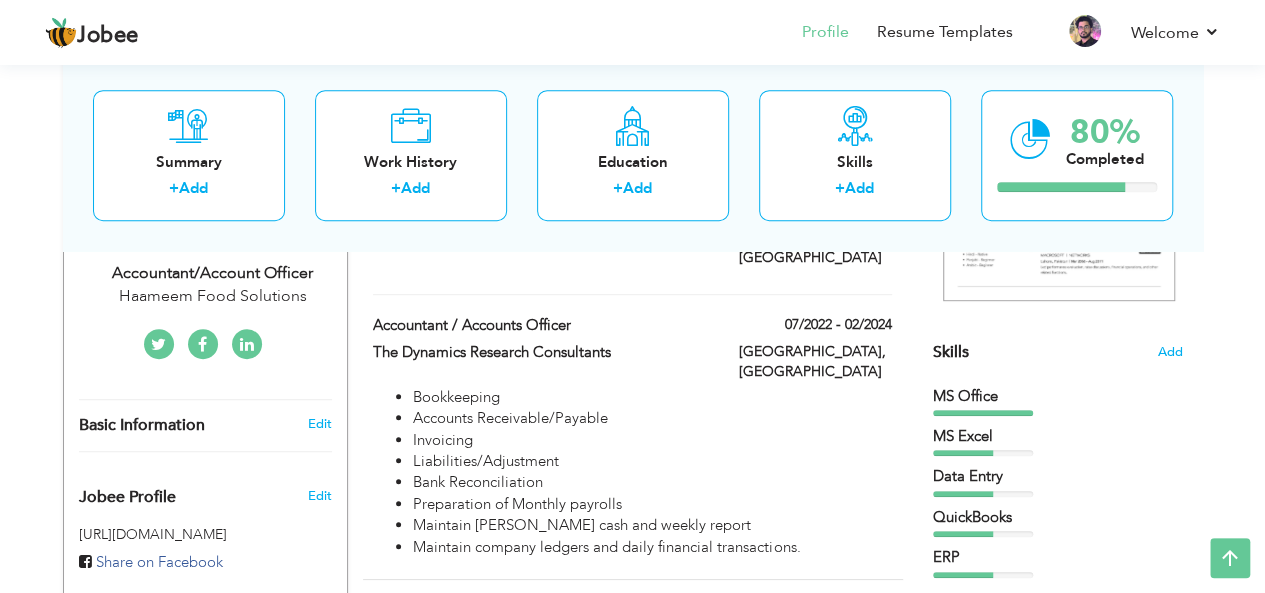 scroll, scrollTop: 0, scrollLeft: 0, axis: both 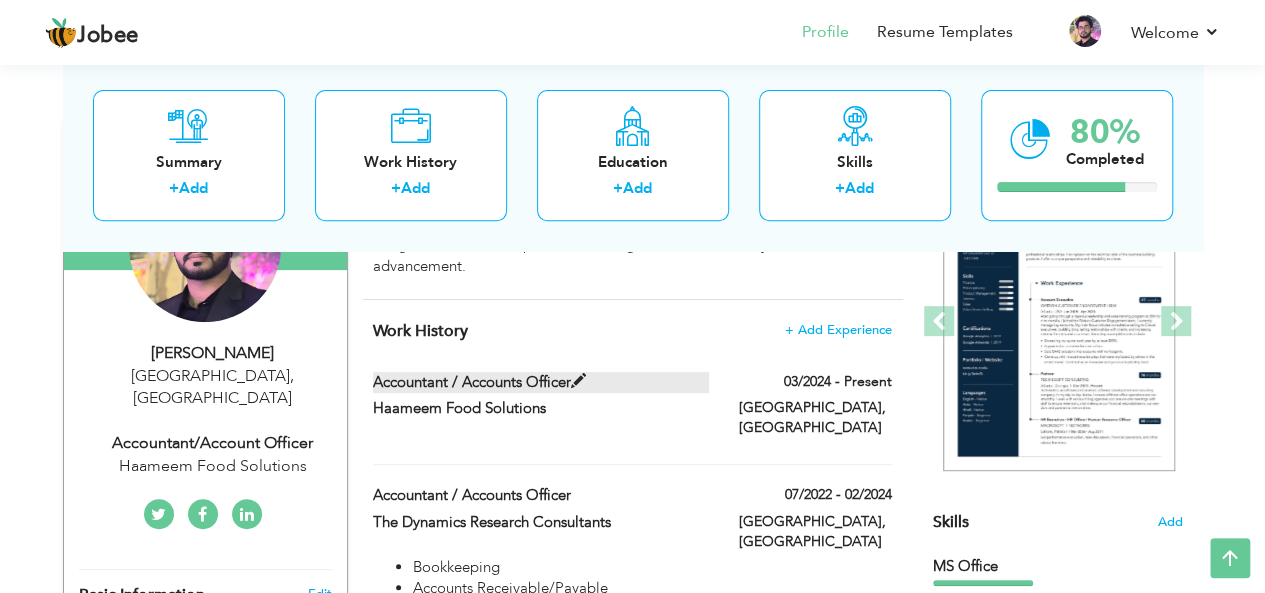 click at bounding box center [578, 381] 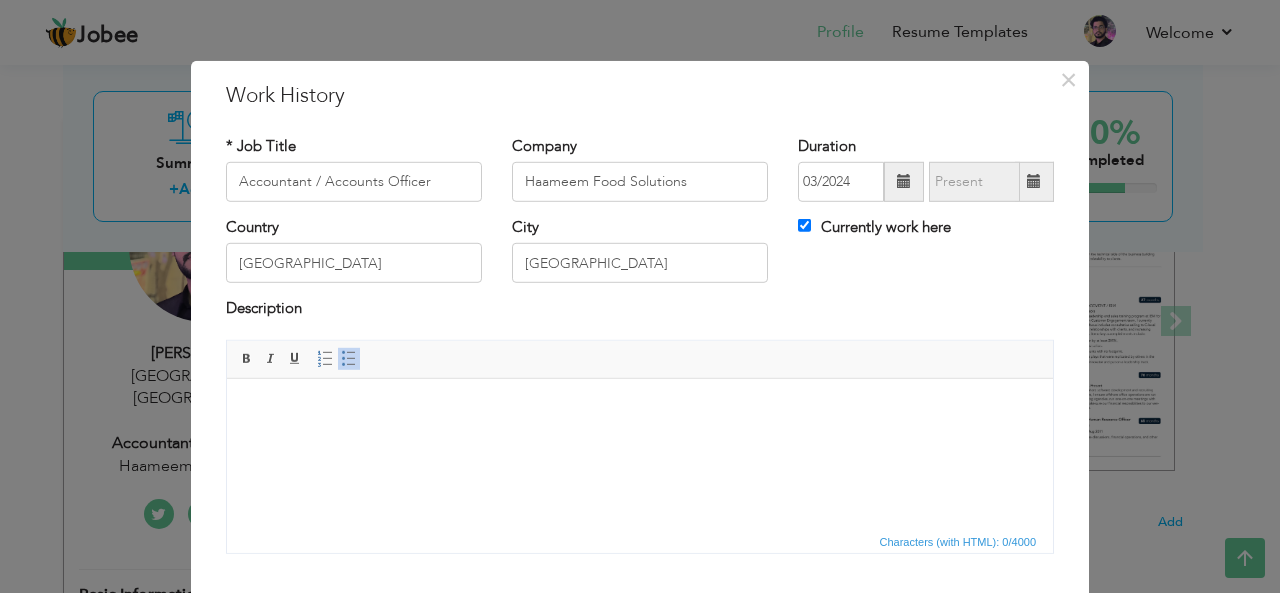 click at bounding box center (640, 408) 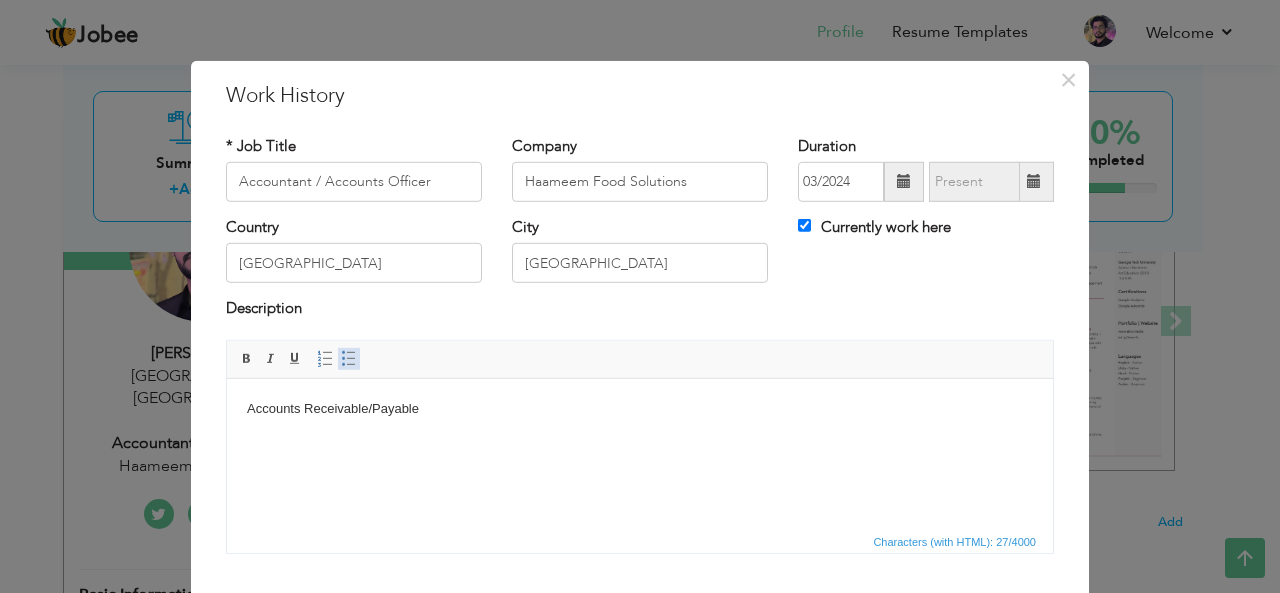 click on "Insert/Remove Bulleted List" at bounding box center [349, 359] 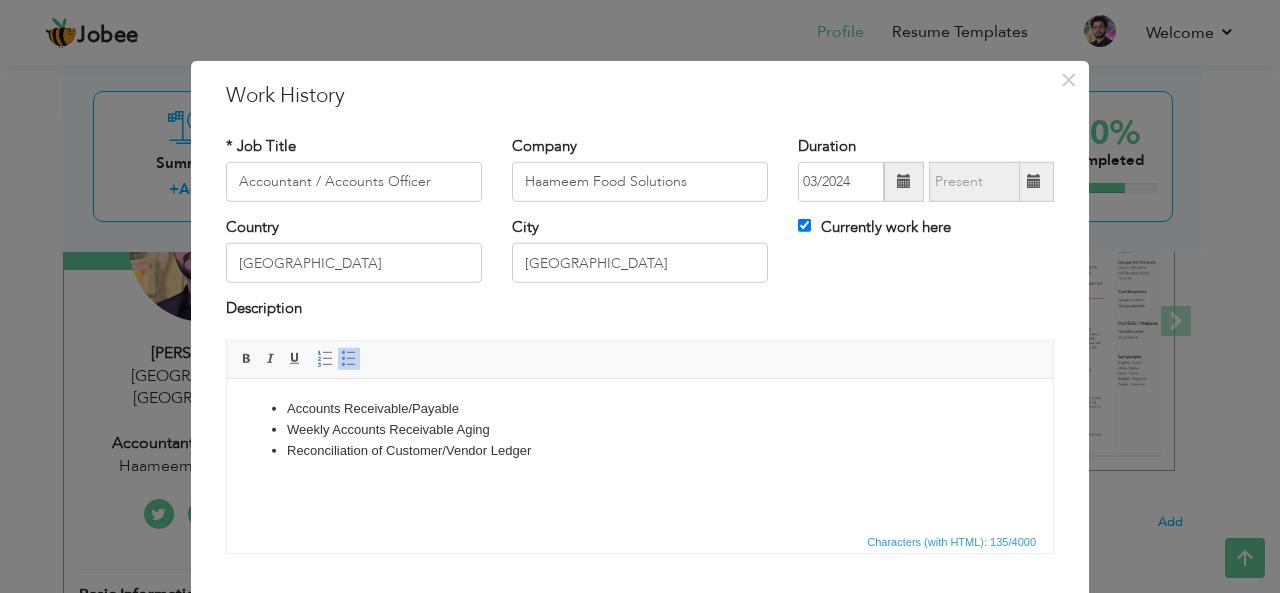 type 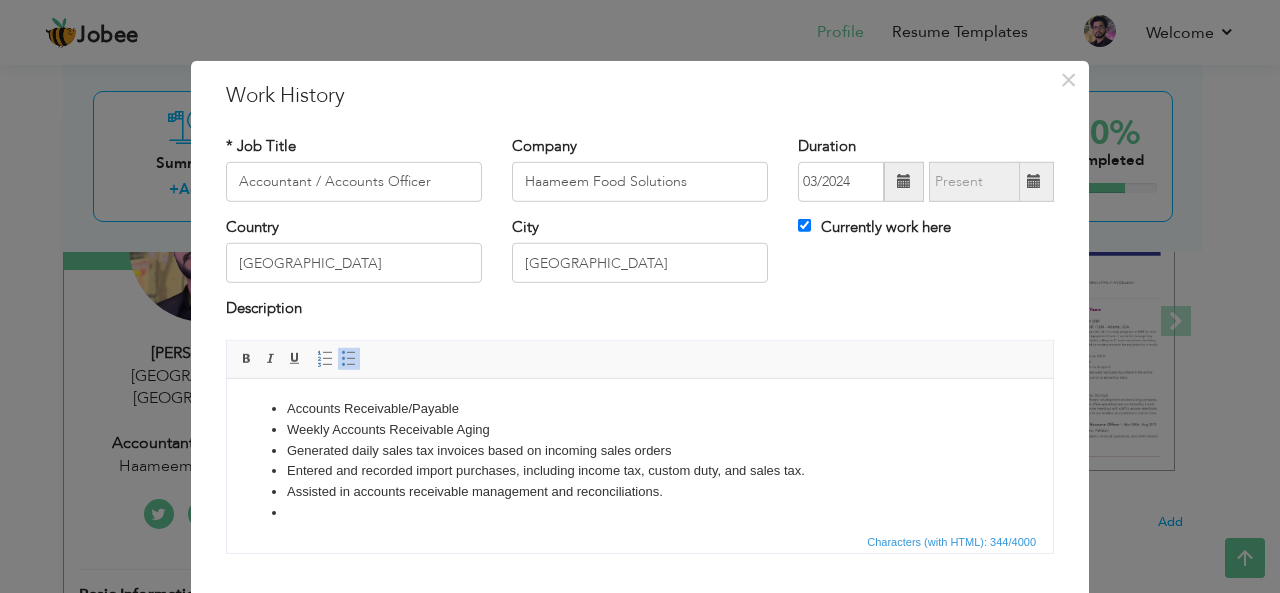 click at bounding box center [640, 512] 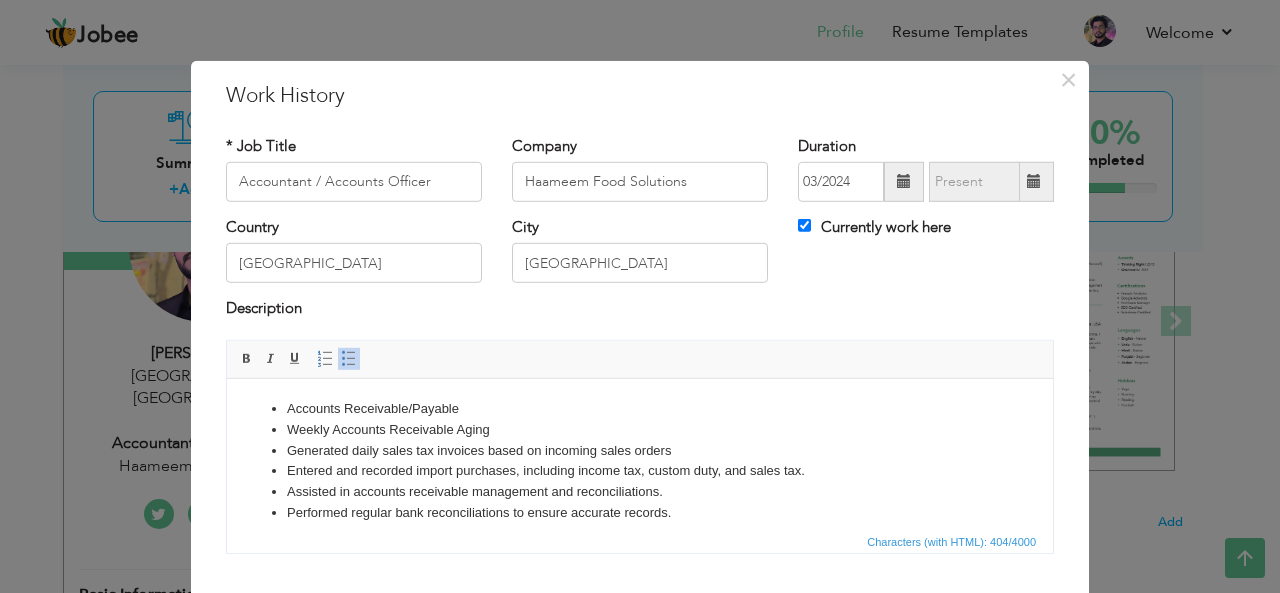 scroll, scrollTop: 12, scrollLeft: 0, axis: vertical 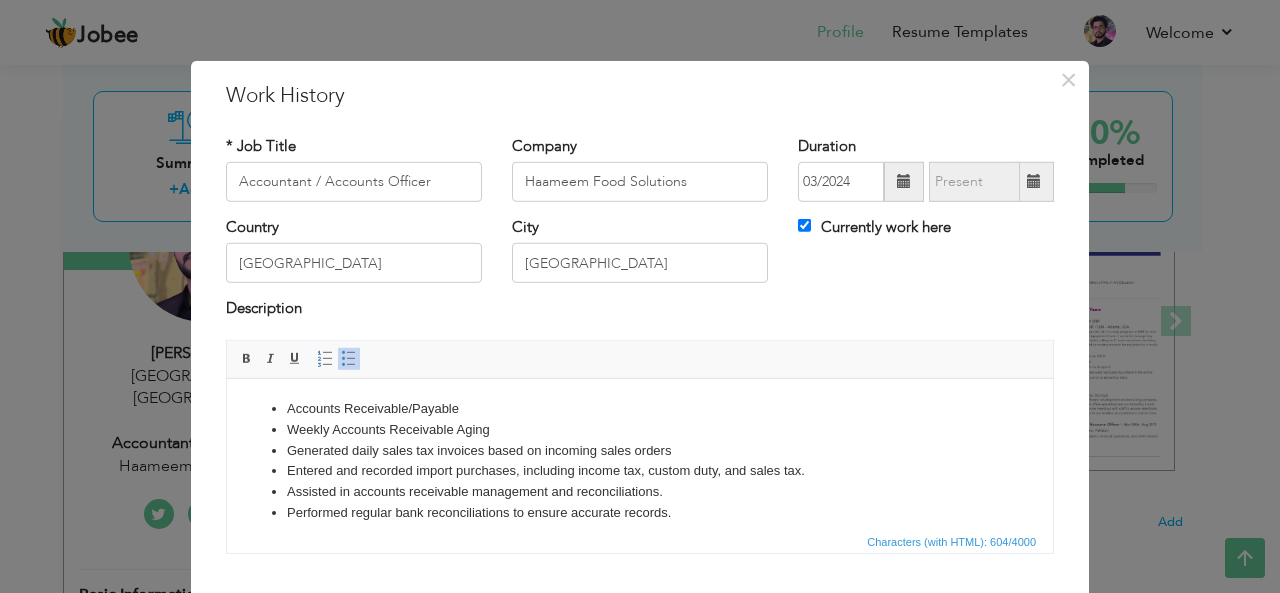 drag, startPoint x: 1046, startPoint y: 426, endPoint x: 1276, endPoint y: 777, distance: 419.6439 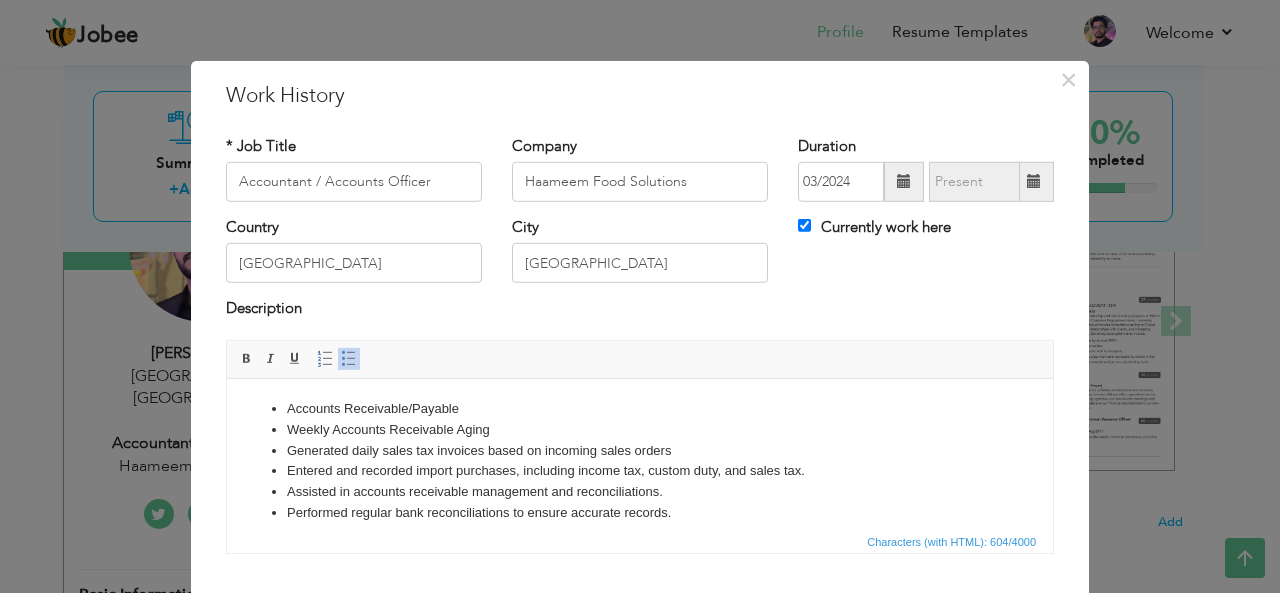 click on "Performed regular bank reconciliations to ensure accurate records." at bounding box center (640, 512) 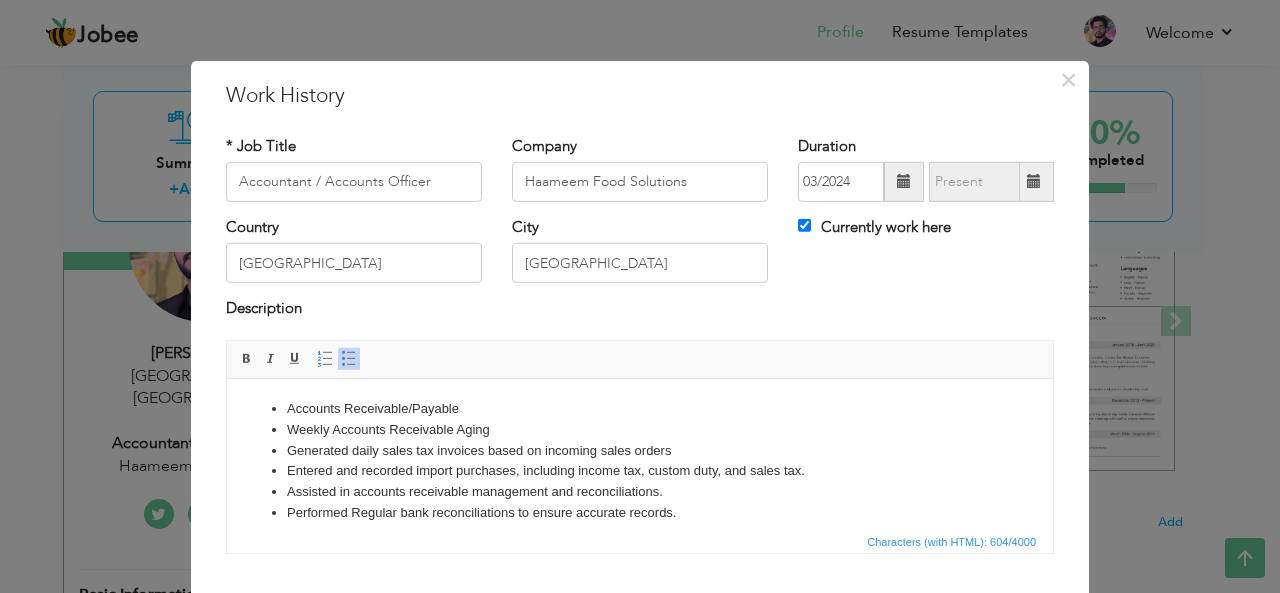 click on "Performed R egular bank reconciliations to ensure accurate records." at bounding box center (640, 512) 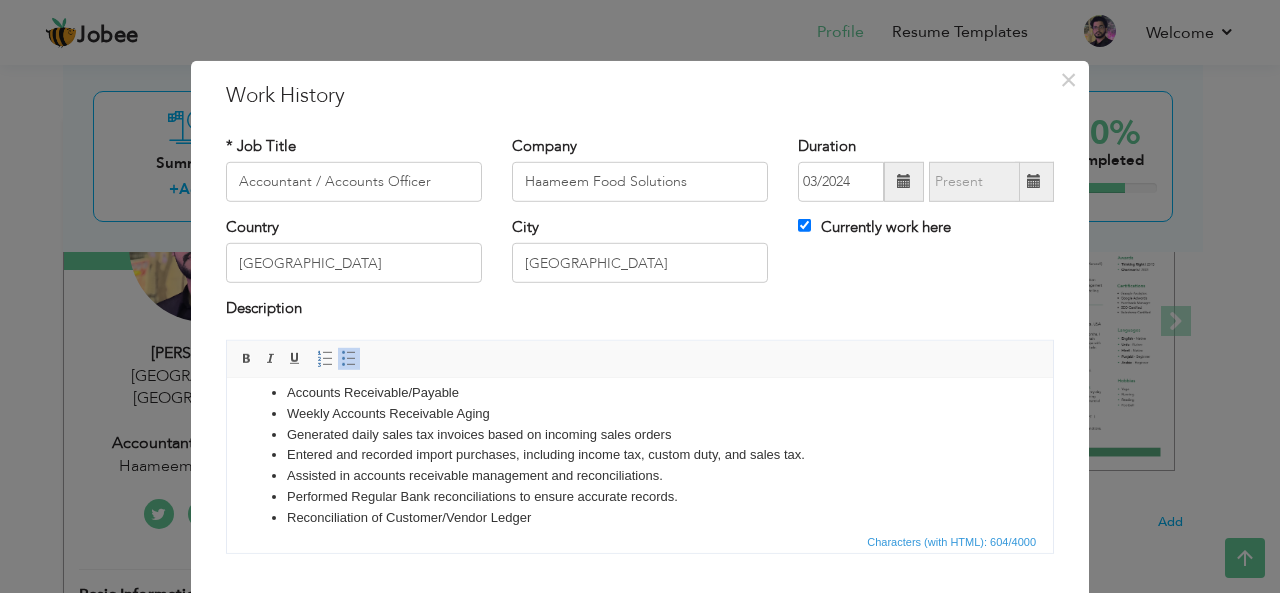 scroll, scrollTop: 4, scrollLeft: 0, axis: vertical 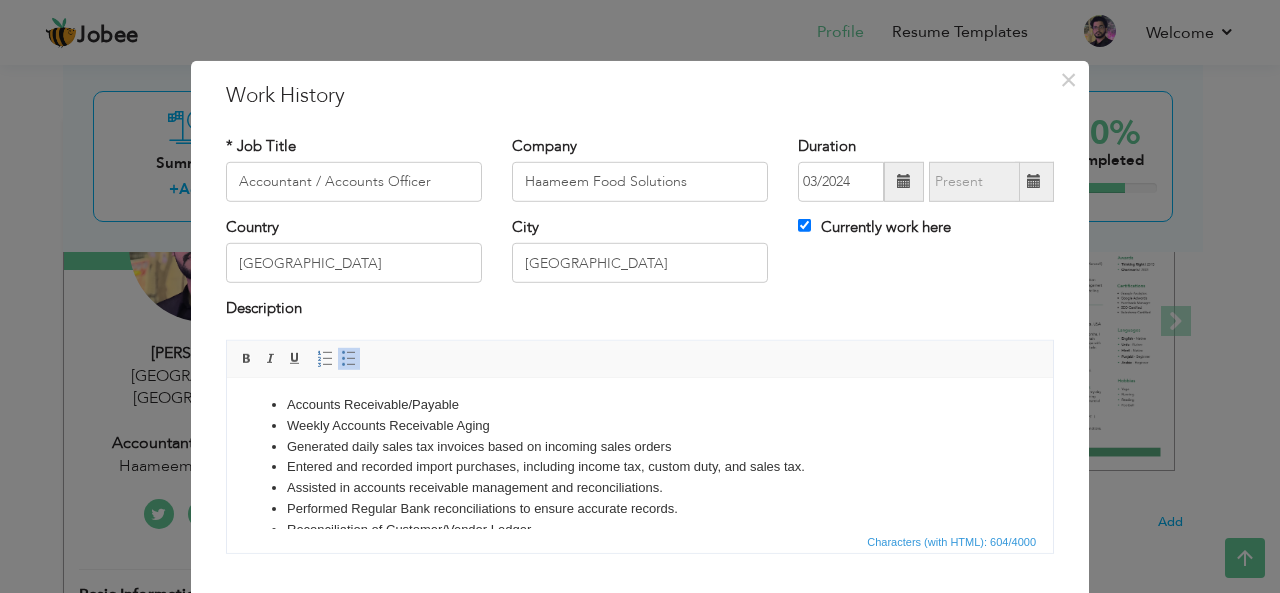 drag, startPoint x: 1047, startPoint y: 415, endPoint x: 1276, endPoint y: 794, distance: 442.81146 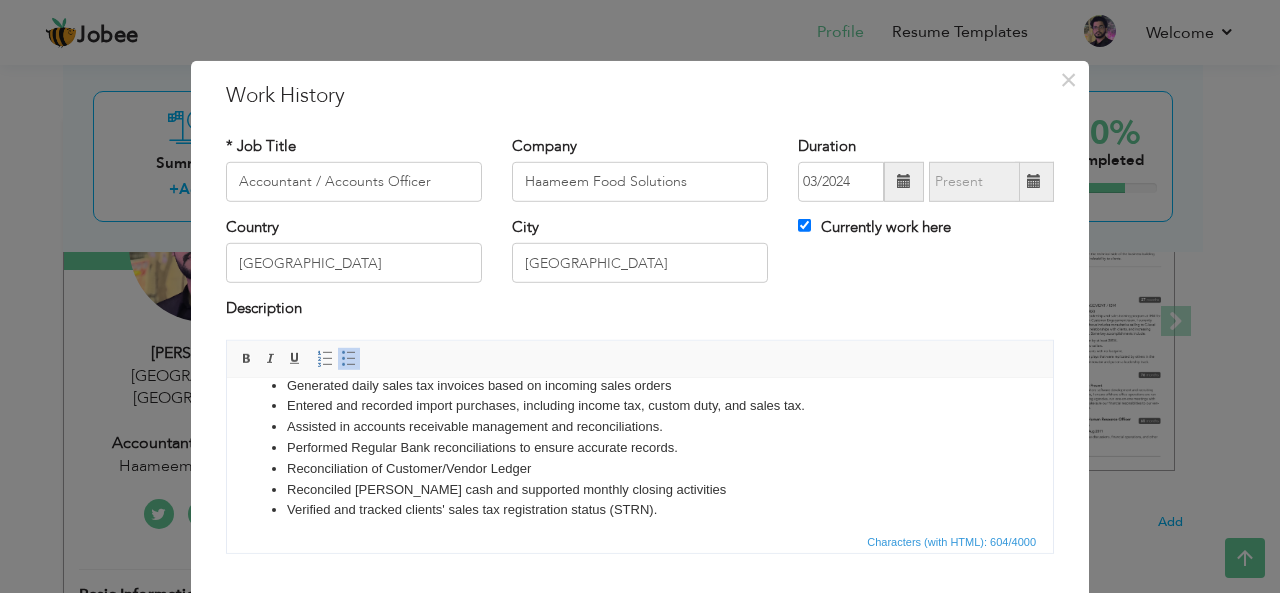 scroll, scrollTop: 77, scrollLeft: 0, axis: vertical 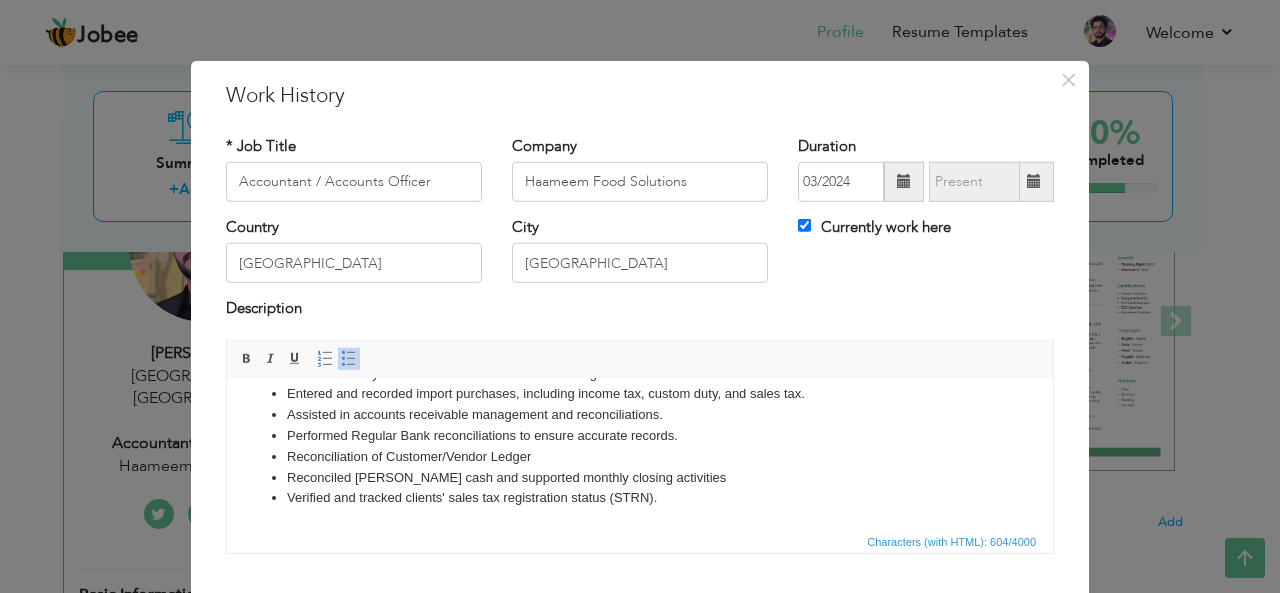 click on "Verified and tracked clients' sales tax registration status (STRN)." at bounding box center (640, 497) 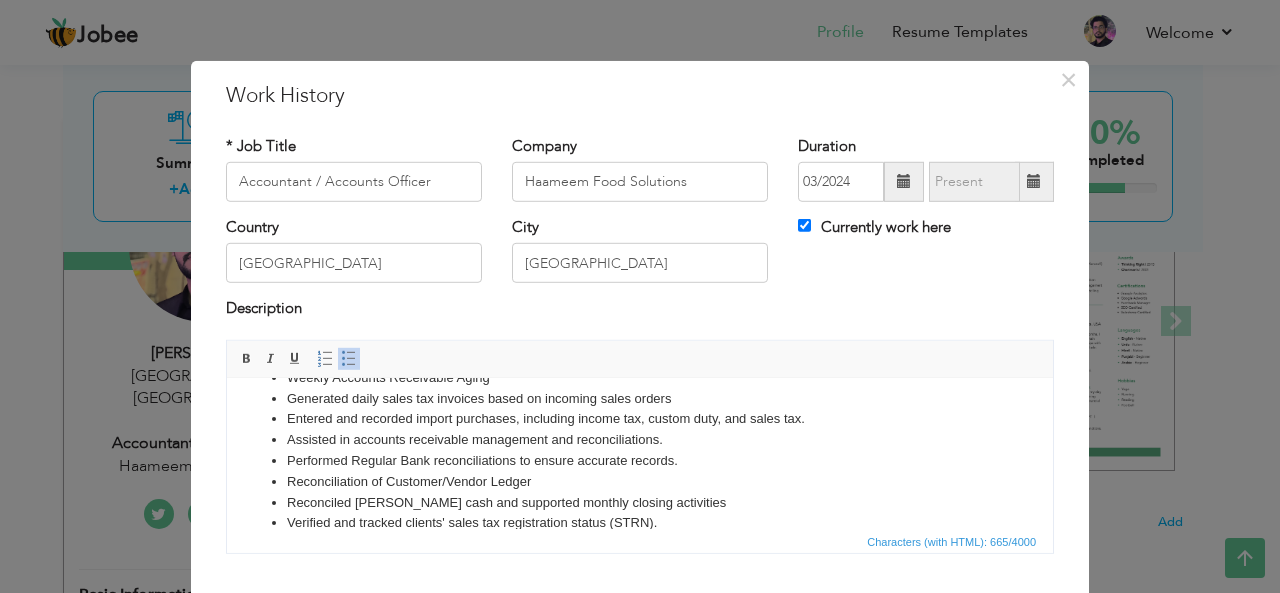 scroll, scrollTop: 56, scrollLeft: 0, axis: vertical 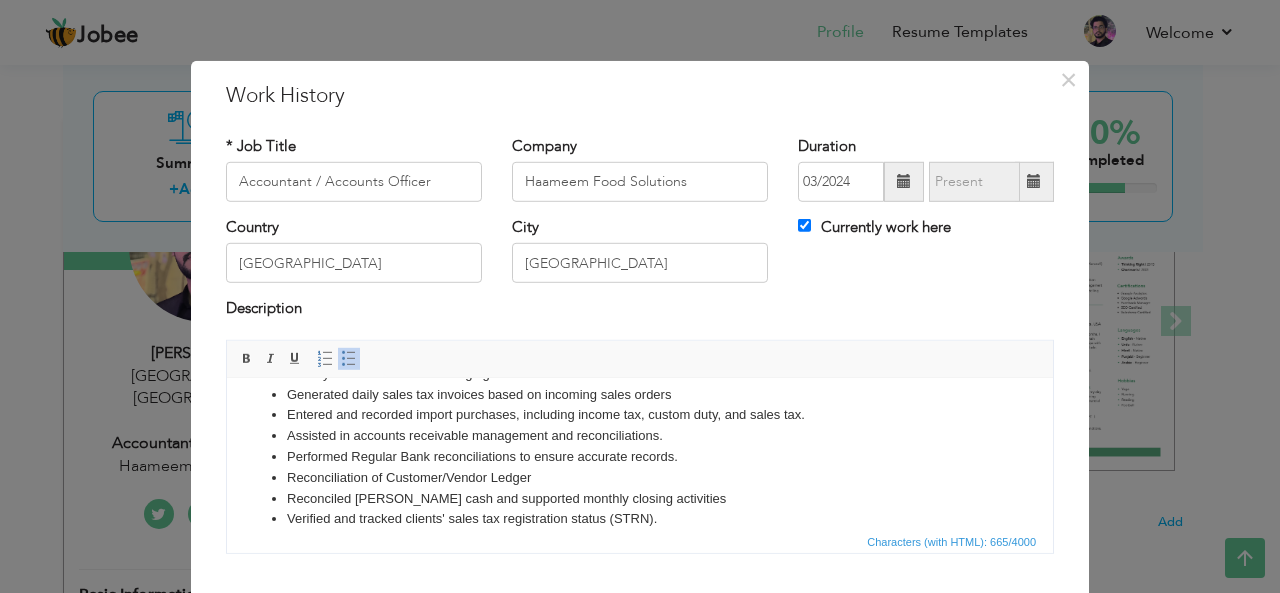 drag, startPoint x: 1048, startPoint y: 464, endPoint x: 1273, endPoint y: 837, distance: 435.60764 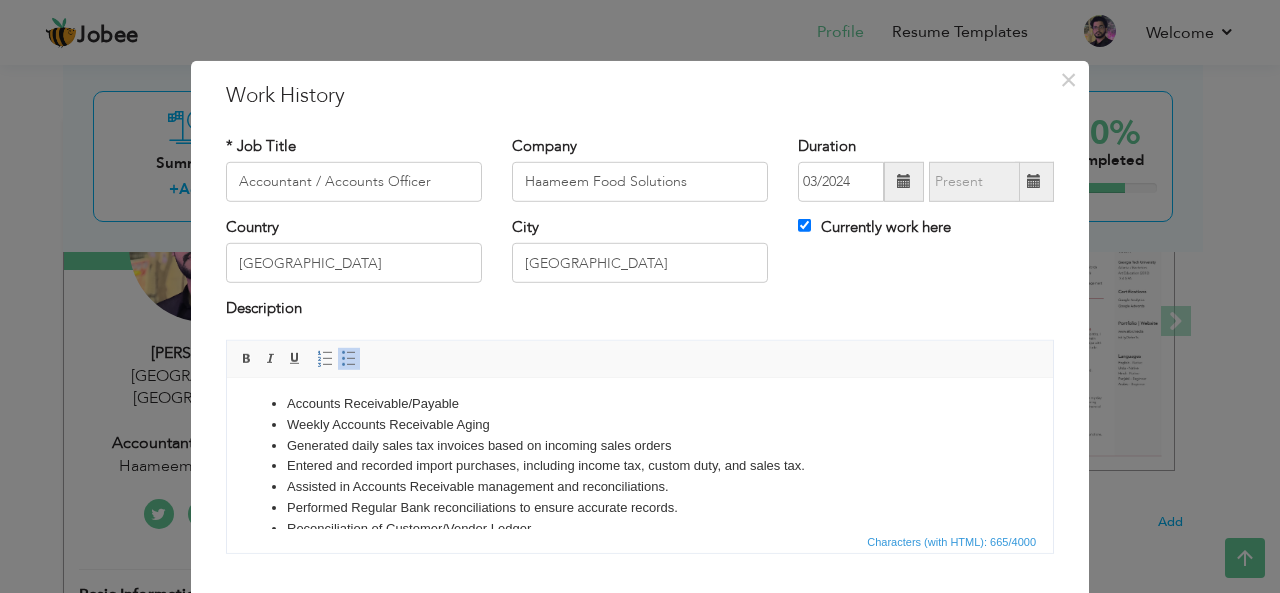 scroll, scrollTop: 0, scrollLeft: 0, axis: both 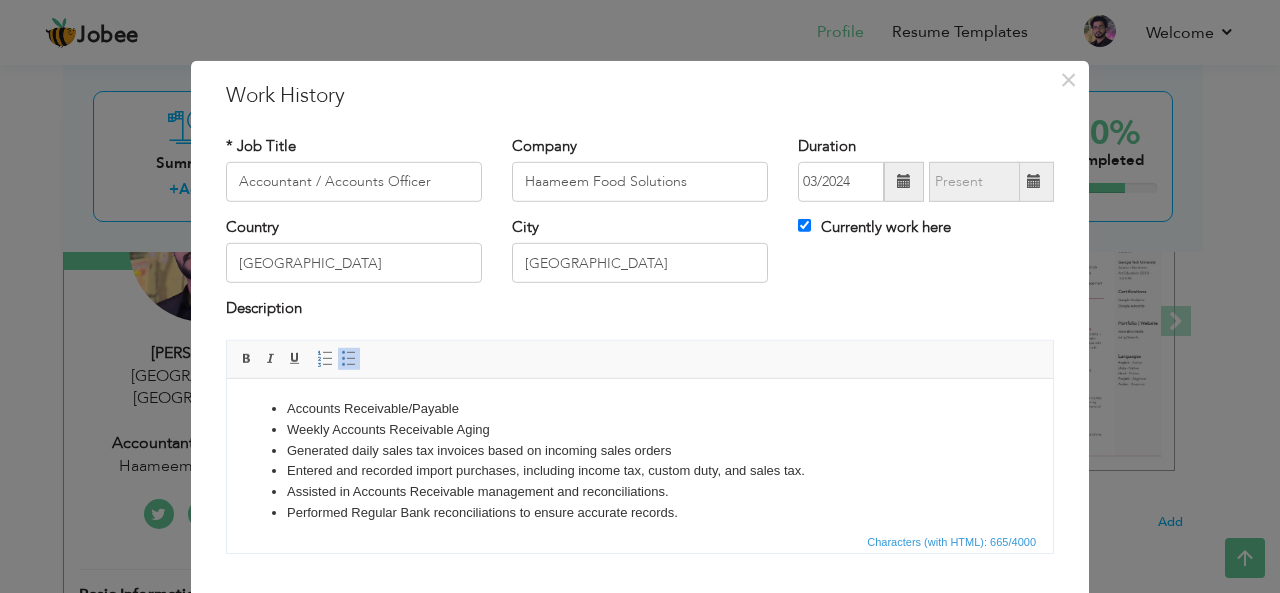 drag, startPoint x: 1046, startPoint y: 442, endPoint x: 1281, endPoint y: 719, distance: 363.25473 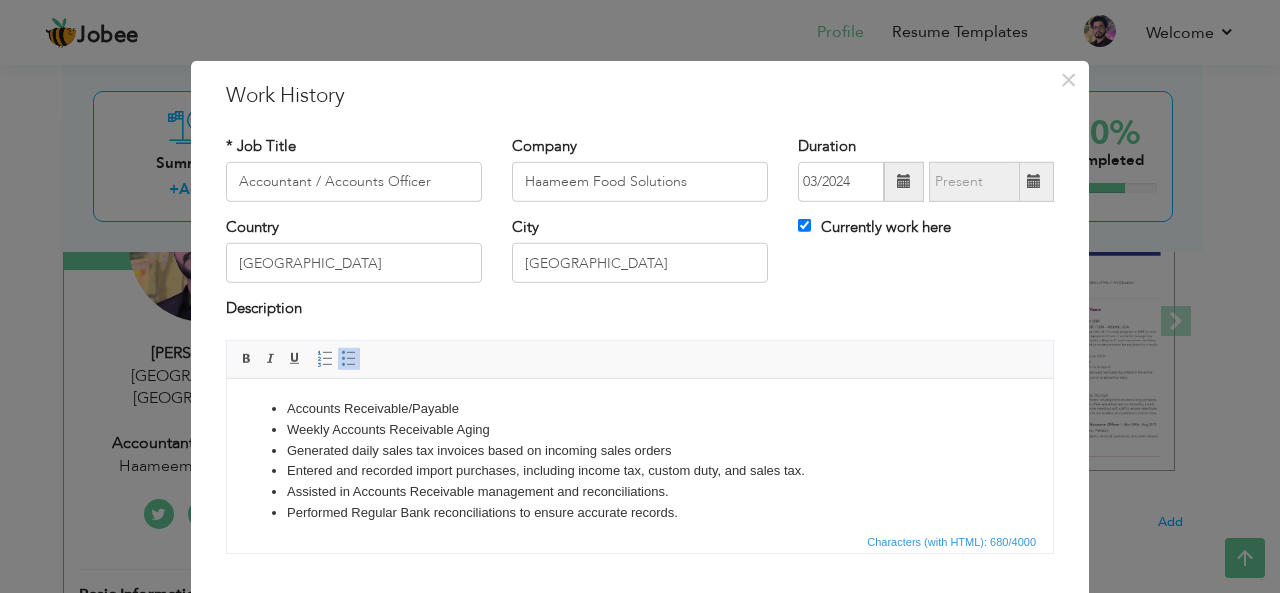 scroll, scrollTop: 12, scrollLeft: 0, axis: vertical 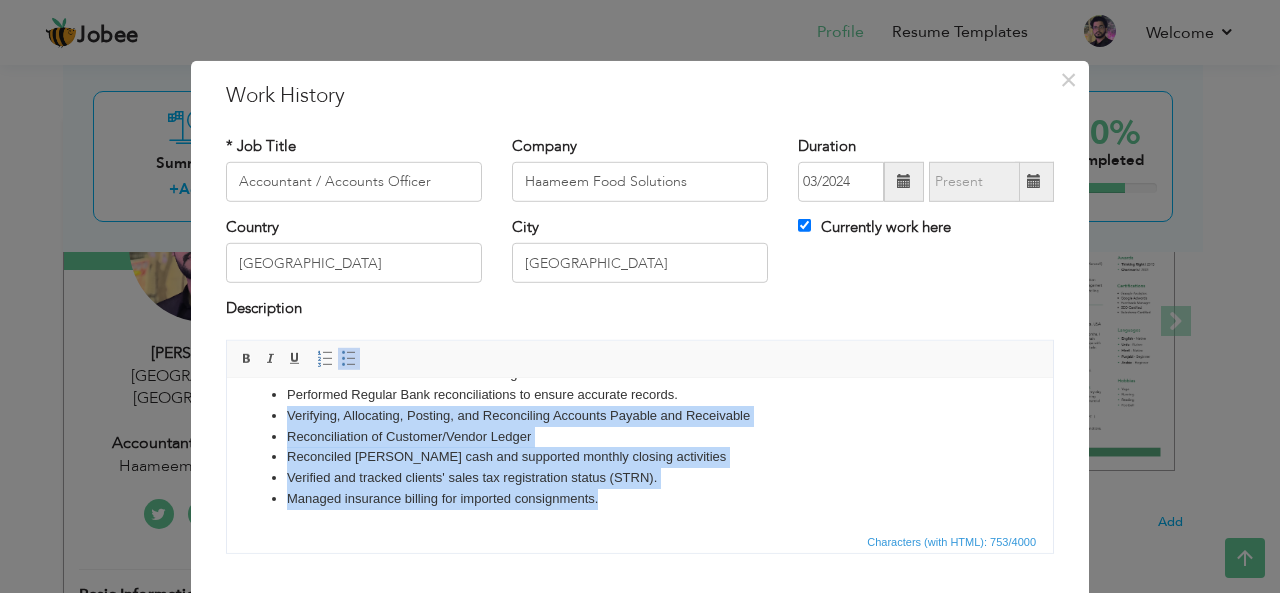 drag, startPoint x: 764, startPoint y: 522, endPoint x: 605, endPoint y: 525, distance: 159.0283 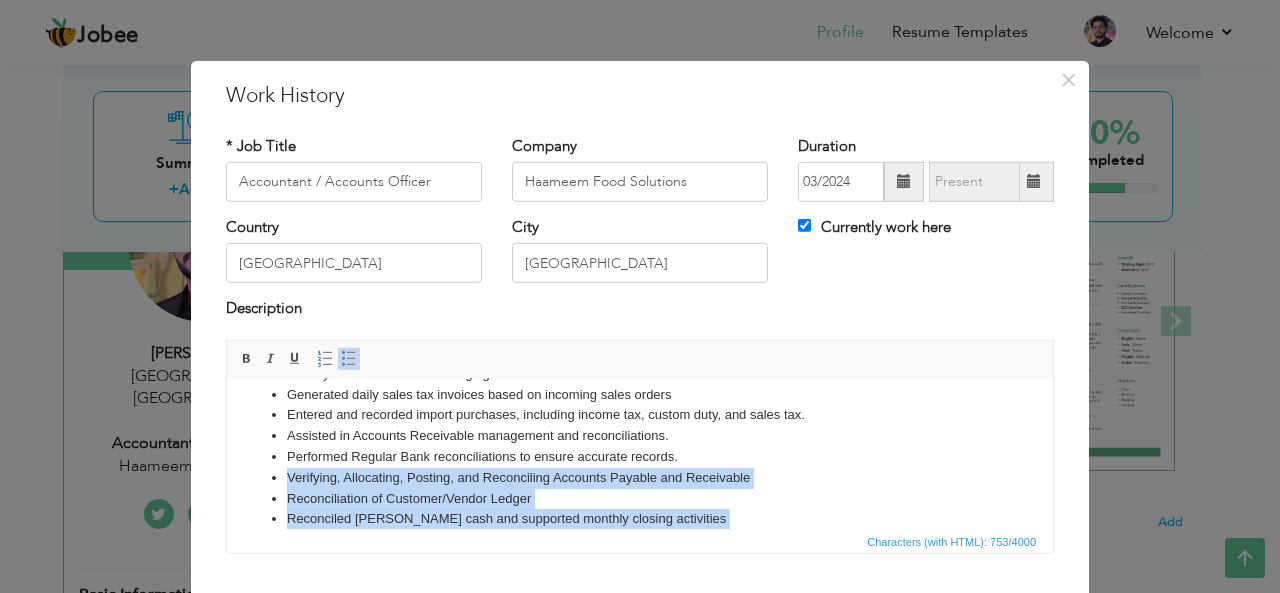 scroll, scrollTop: 52, scrollLeft: 0, axis: vertical 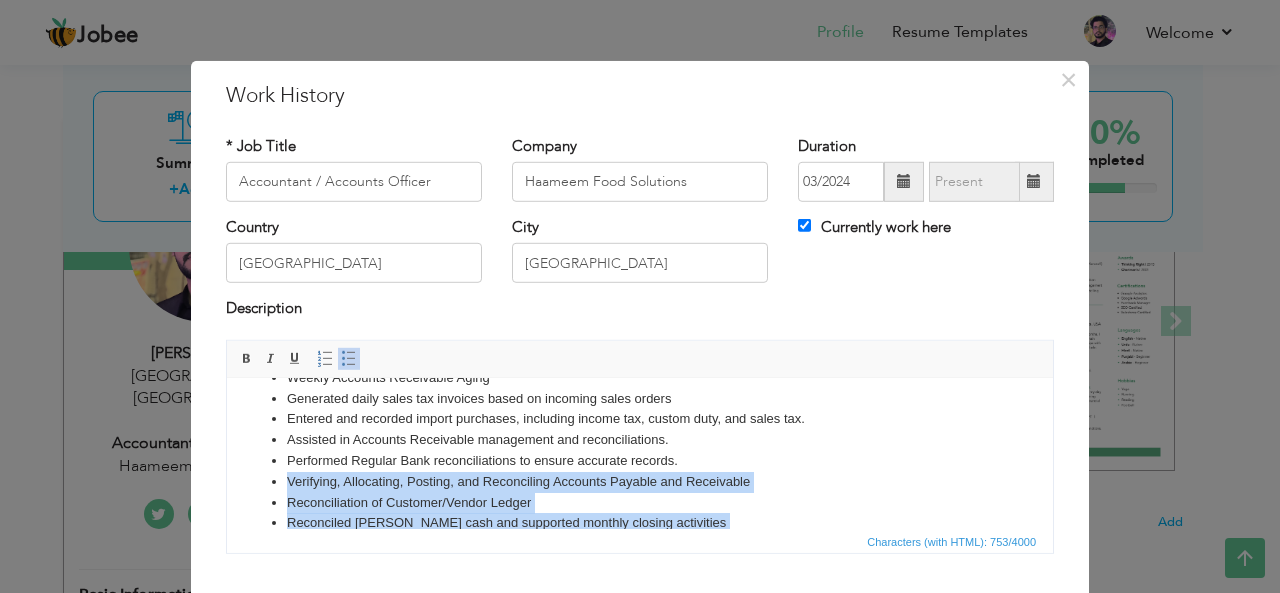 click on "Verifying, Allocating, Posting, and Reconciling Accounts Payable and Receivable" at bounding box center (640, 481) 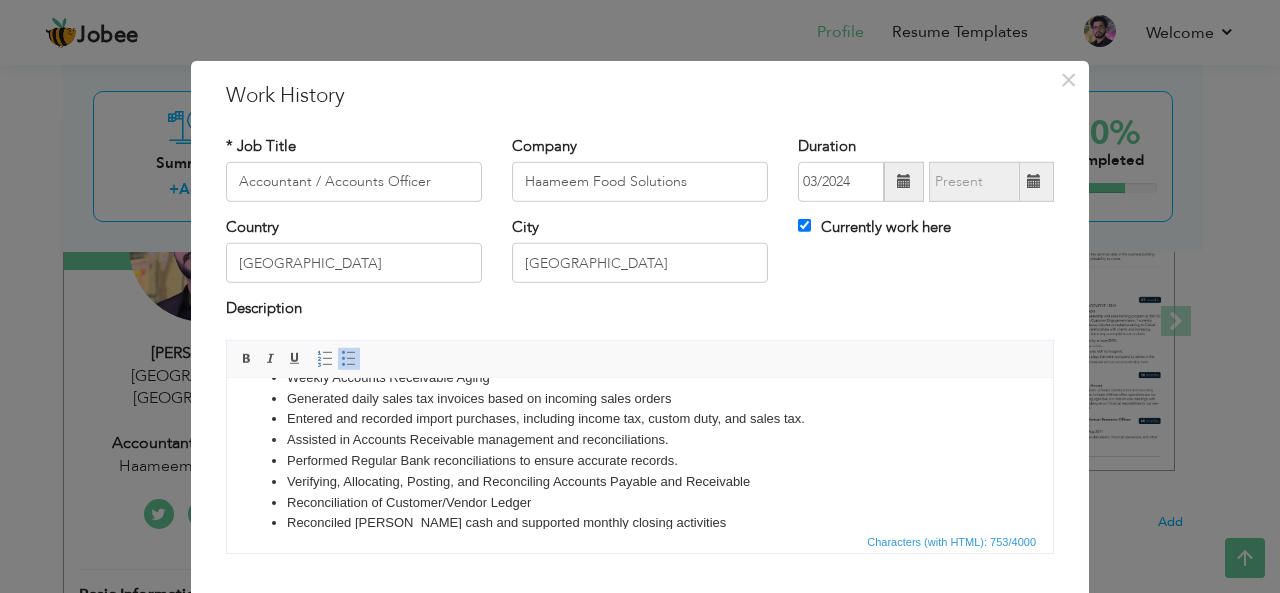 click on "Assisted in A ccounts R eceivable management and reconciliations." at bounding box center [640, 439] 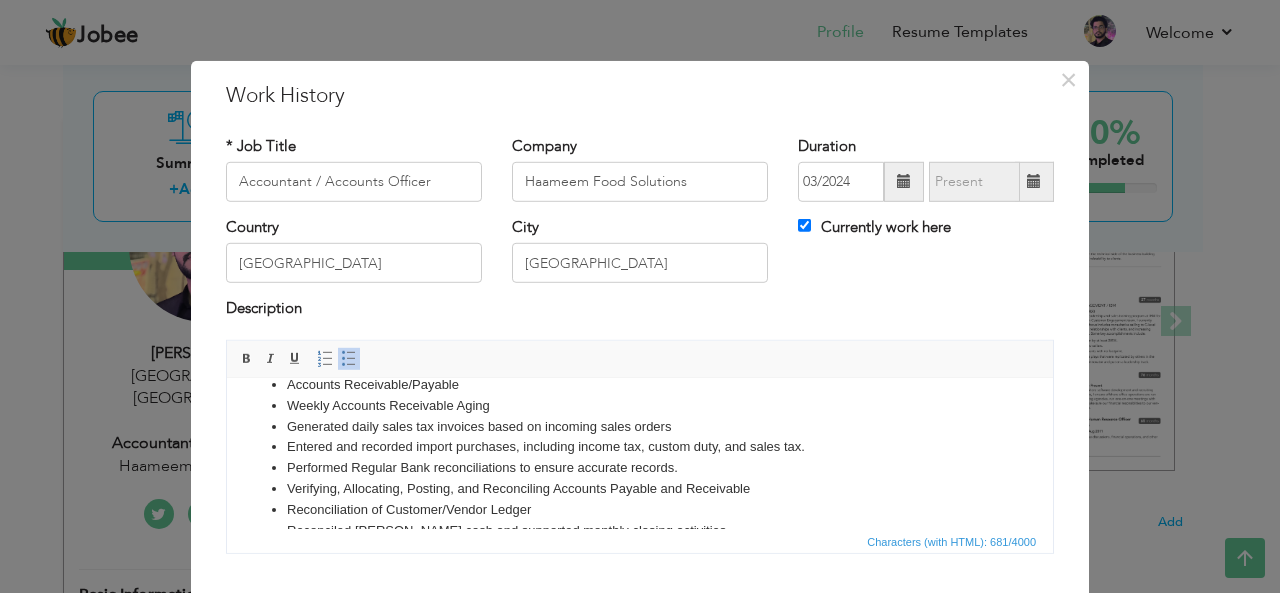 scroll, scrollTop: 38, scrollLeft: 0, axis: vertical 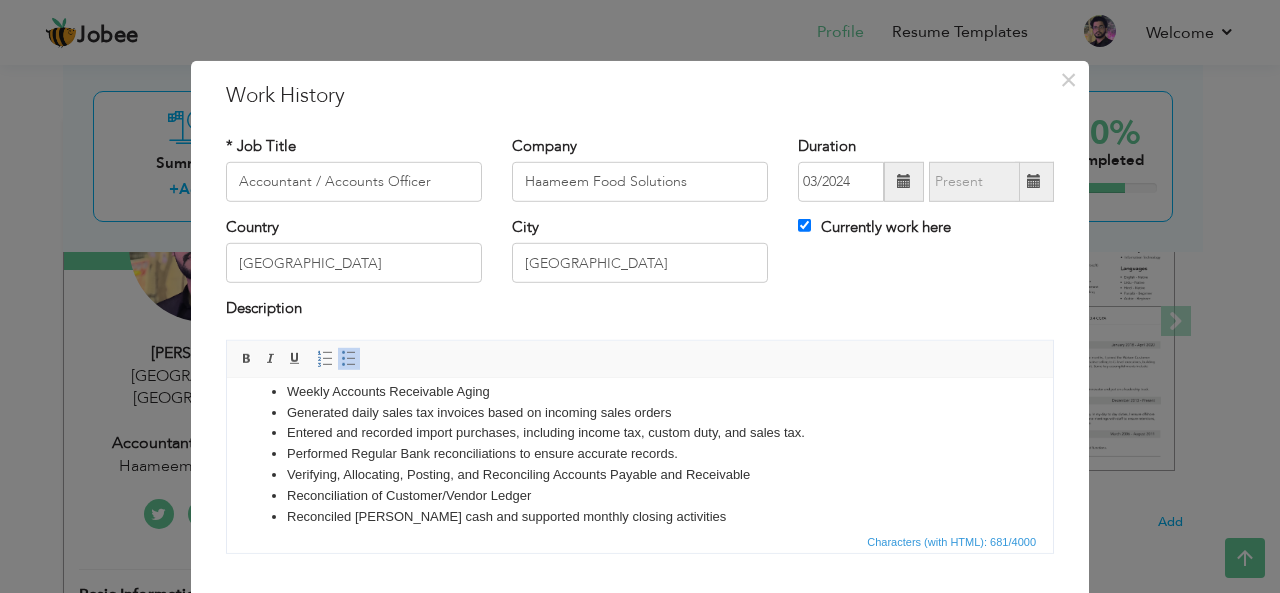 click on "Reconciled petty cash and supported monthly closing activities" at bounding box center [640, 516] 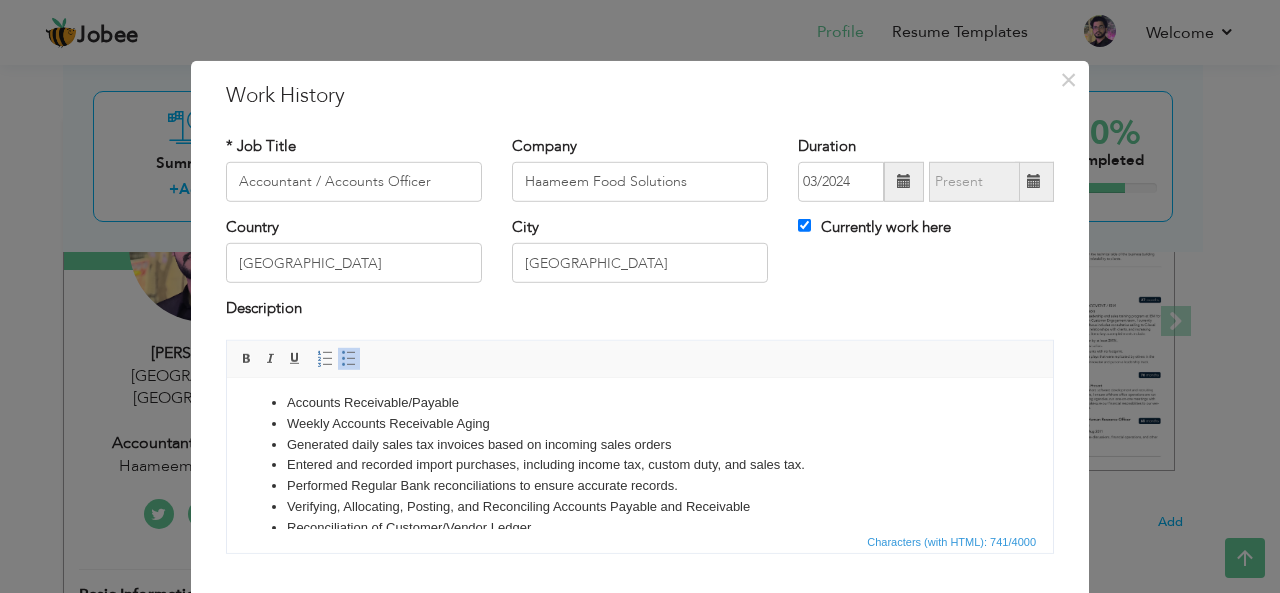 scroll, scrollTop: 0, scrollLeft: 0, axis: both 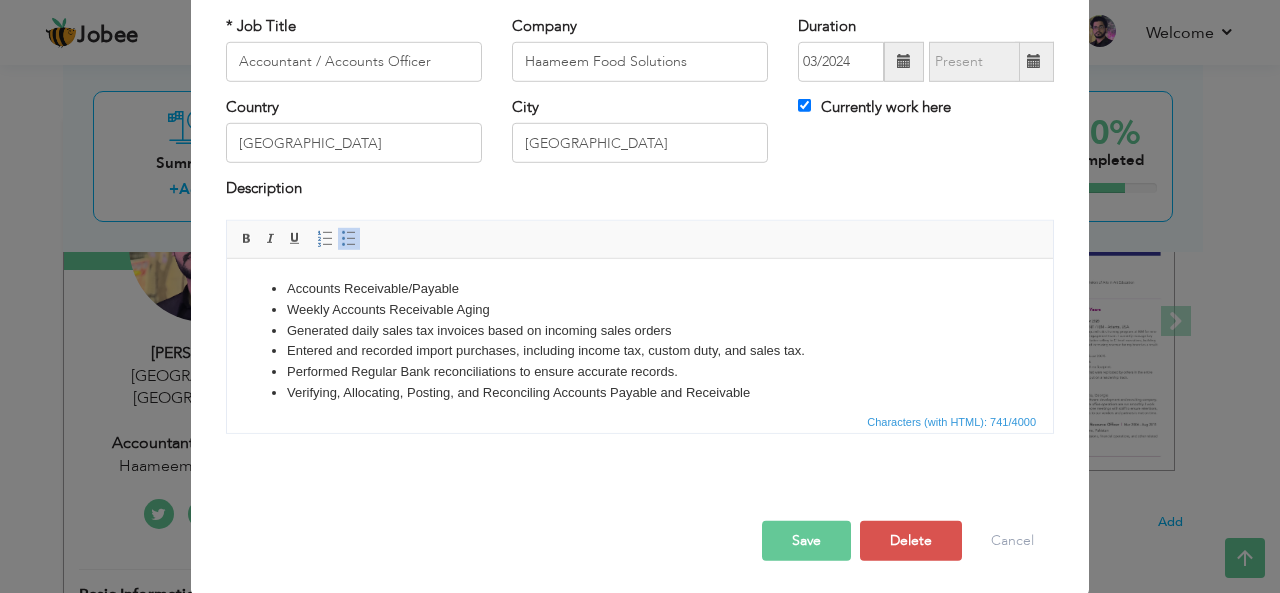 click on "Save" at bounding box center [806, 541] 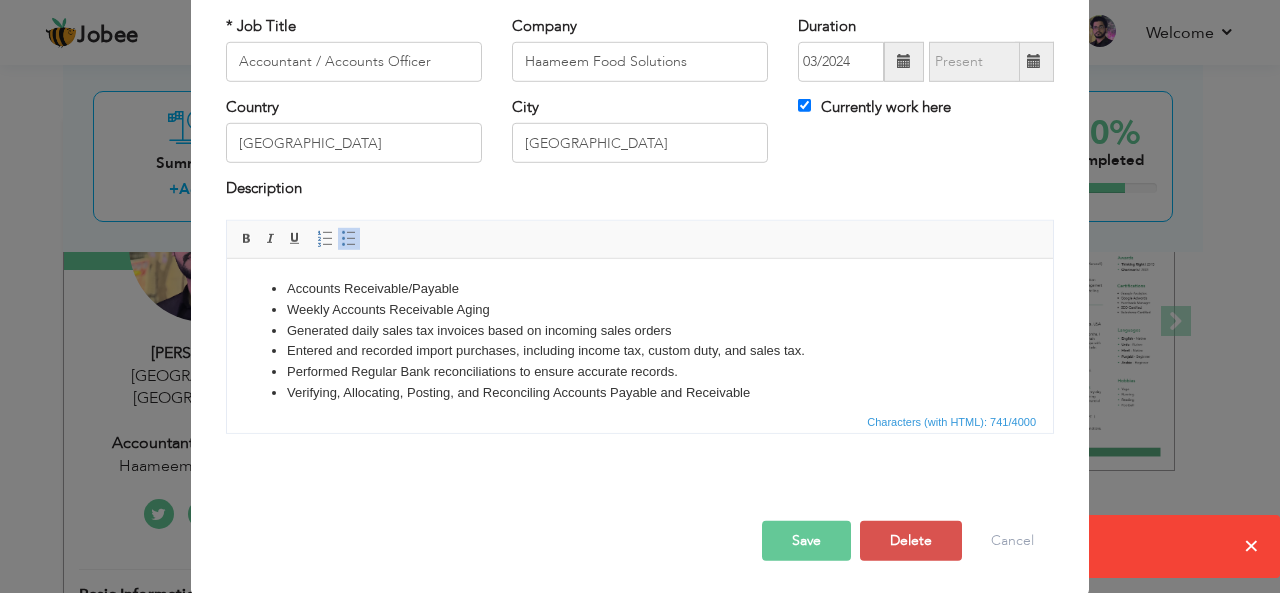 click on "Save" at bounding box center (806, 541) 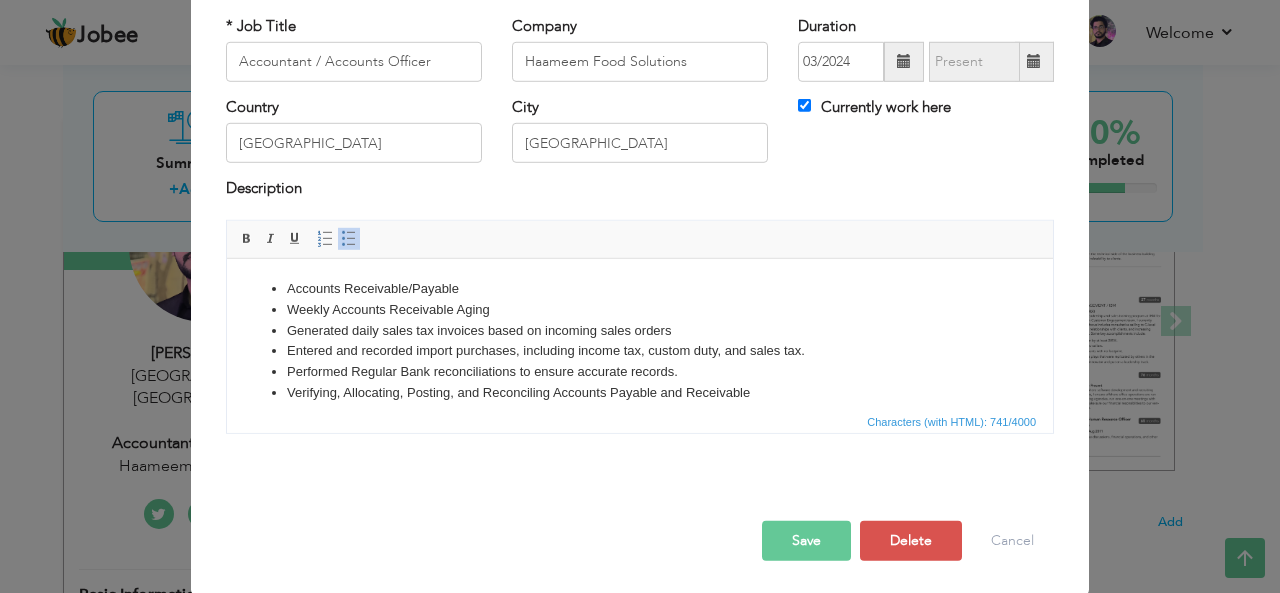 click on "Save" at bounding box center (806, 541) 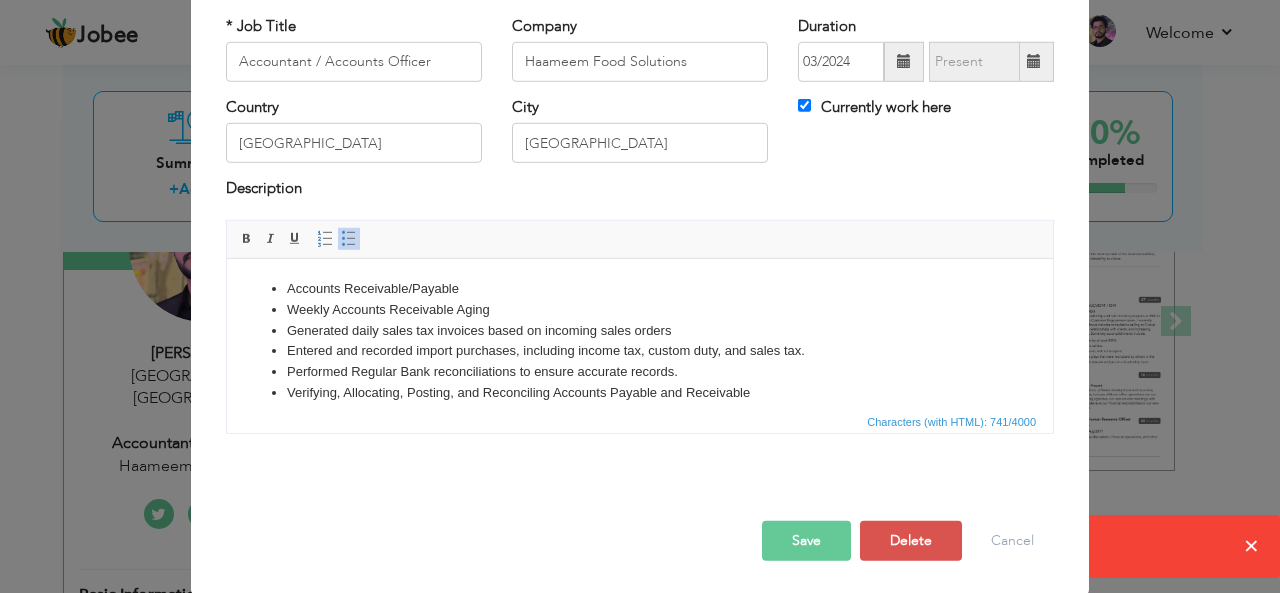 drag, startPoint x: 1199, startPoint y: 557, endPoint x: 1095, endPoint y: 569, distance: 104.69002 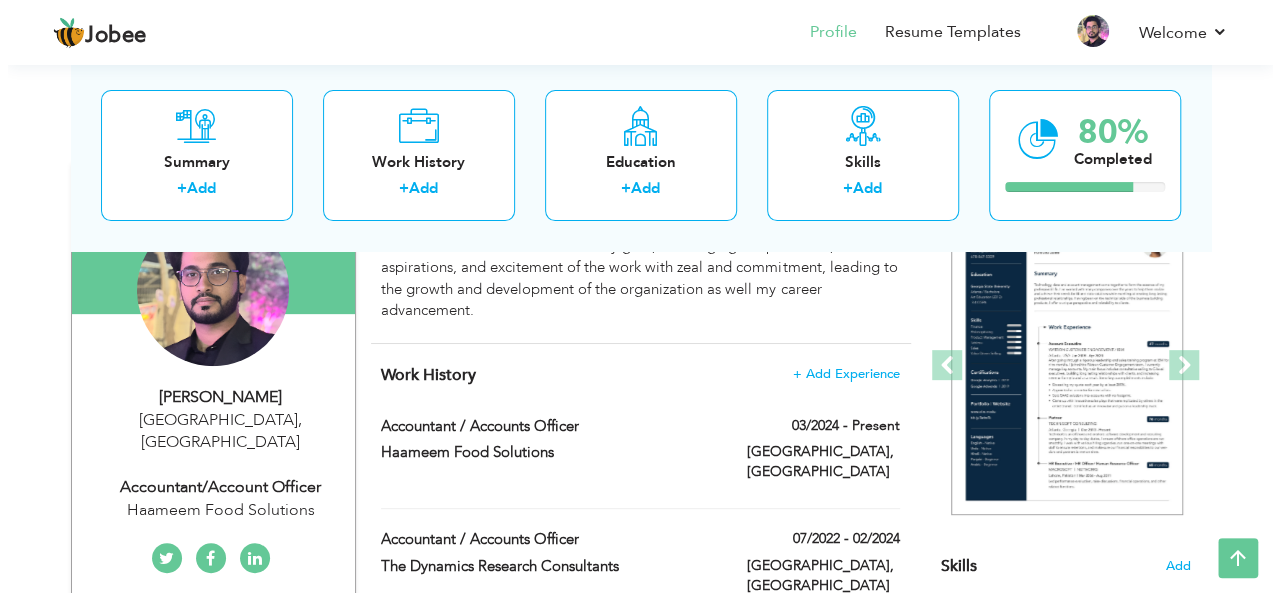 scroll, scrollTop: 218, scrollLeft: 0, axis: vertical 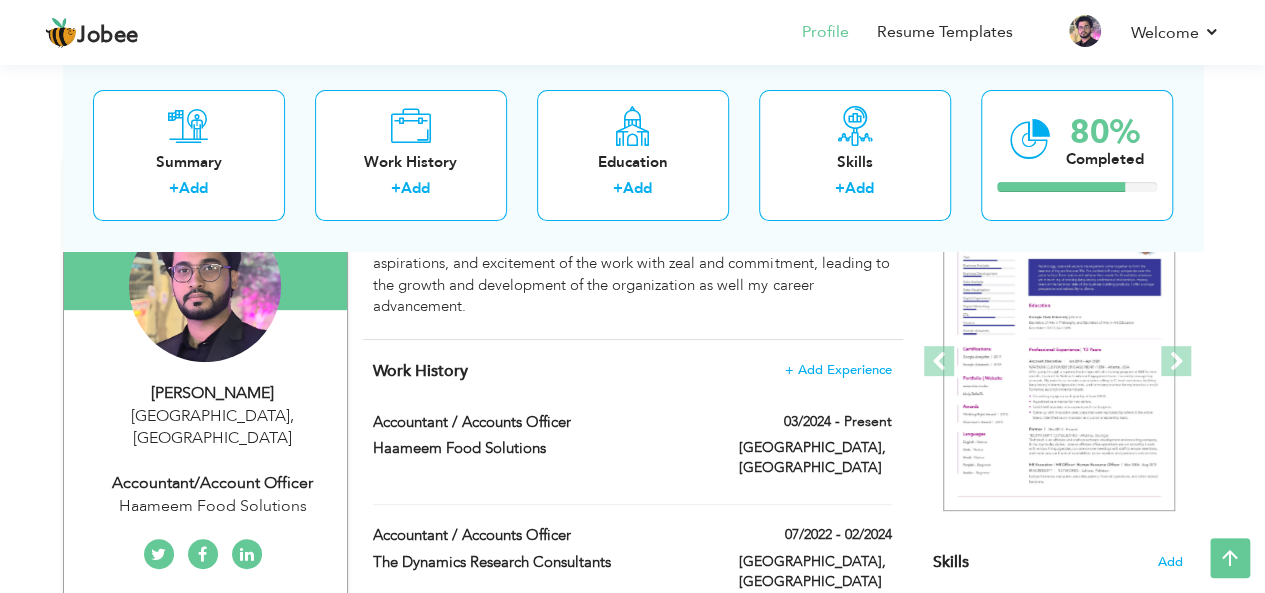 click on "Work History
+ Add Experience
Accountant / Accounts Officer
03/2024 - Present
Accountant / Accounts Officer
03/2024 - Present" at bounding box center (633, 564) 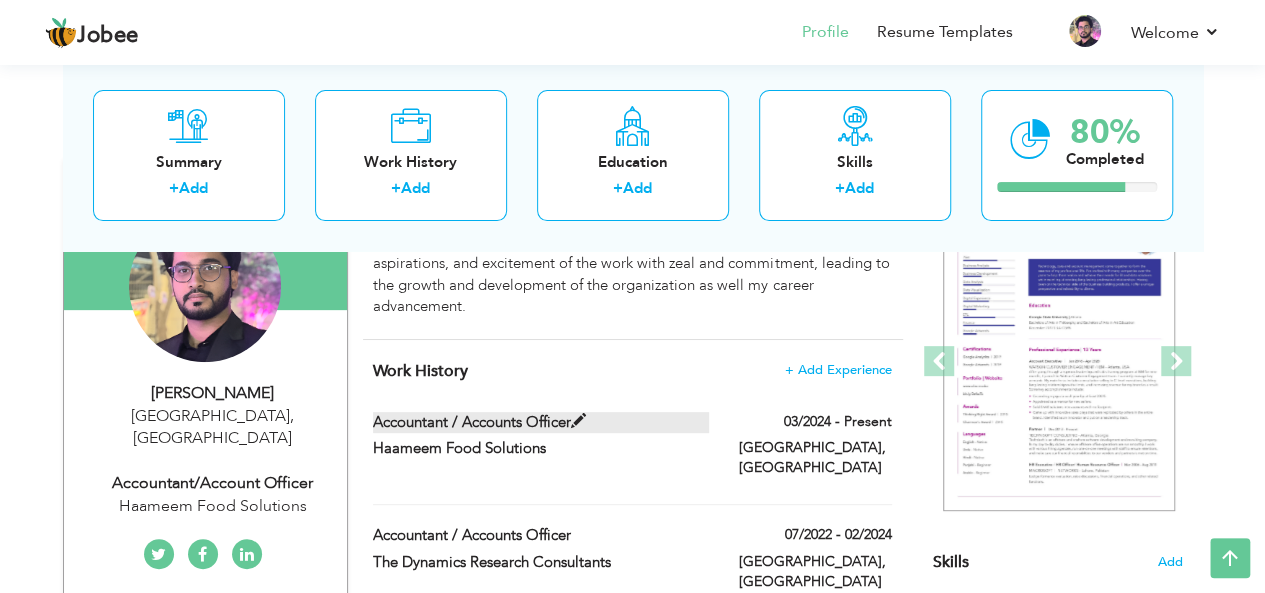 click on "Accountant / Accounts Officer" at bounding box center (541, 422) 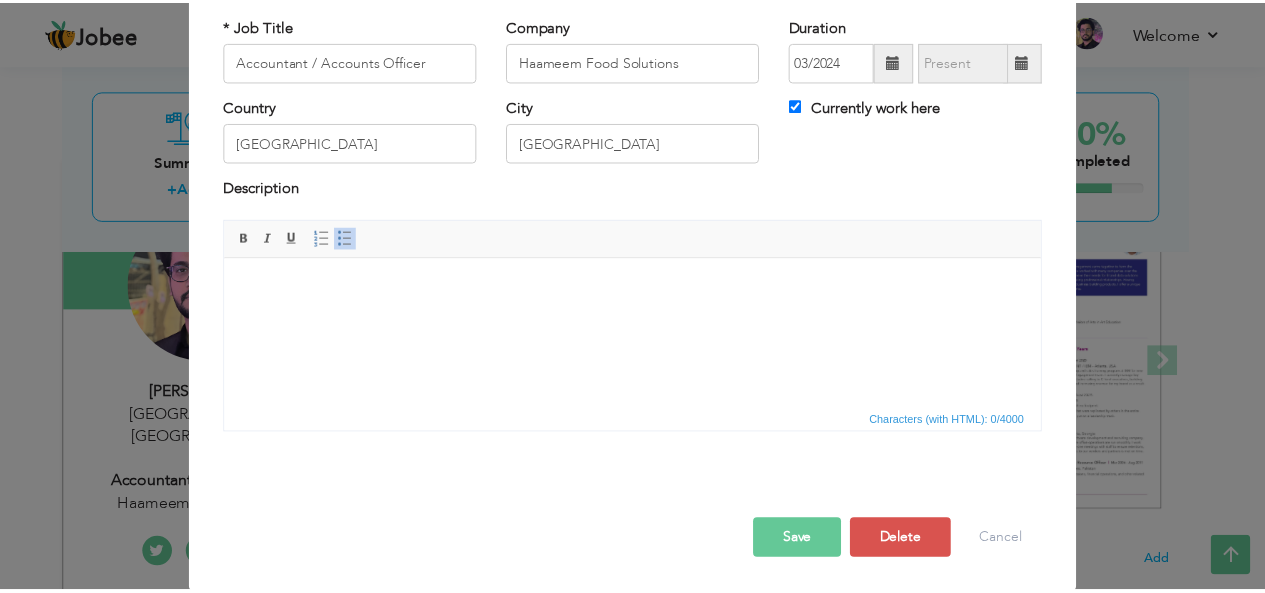 scroll, scrollTop: 0, scrollLeft: 0, axis: both 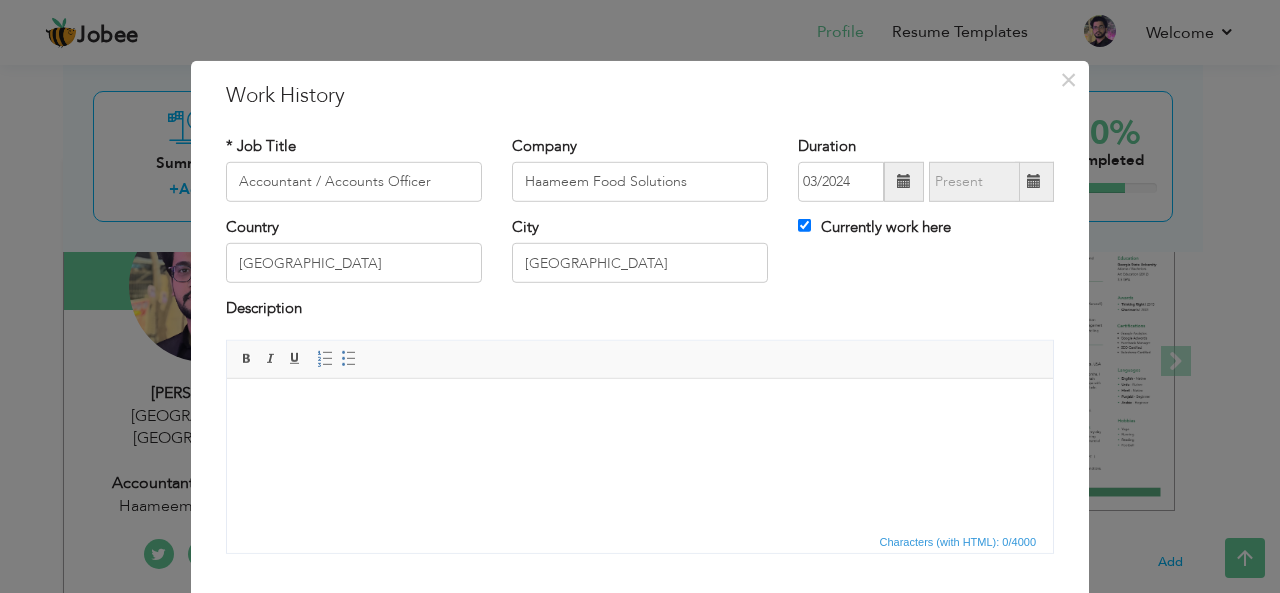 click at bounding box center [640, 408] 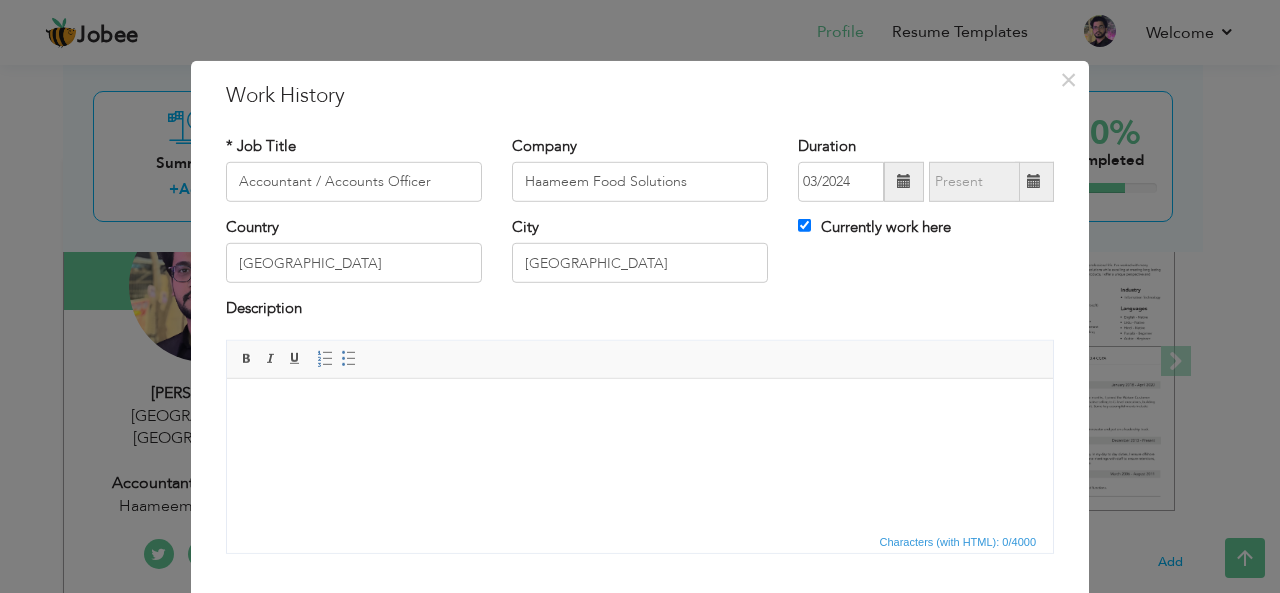 drag, startPoint x: 690, startPoint y: 46, endPoint x: 705, endPoint y: 48, distance: 15.132746 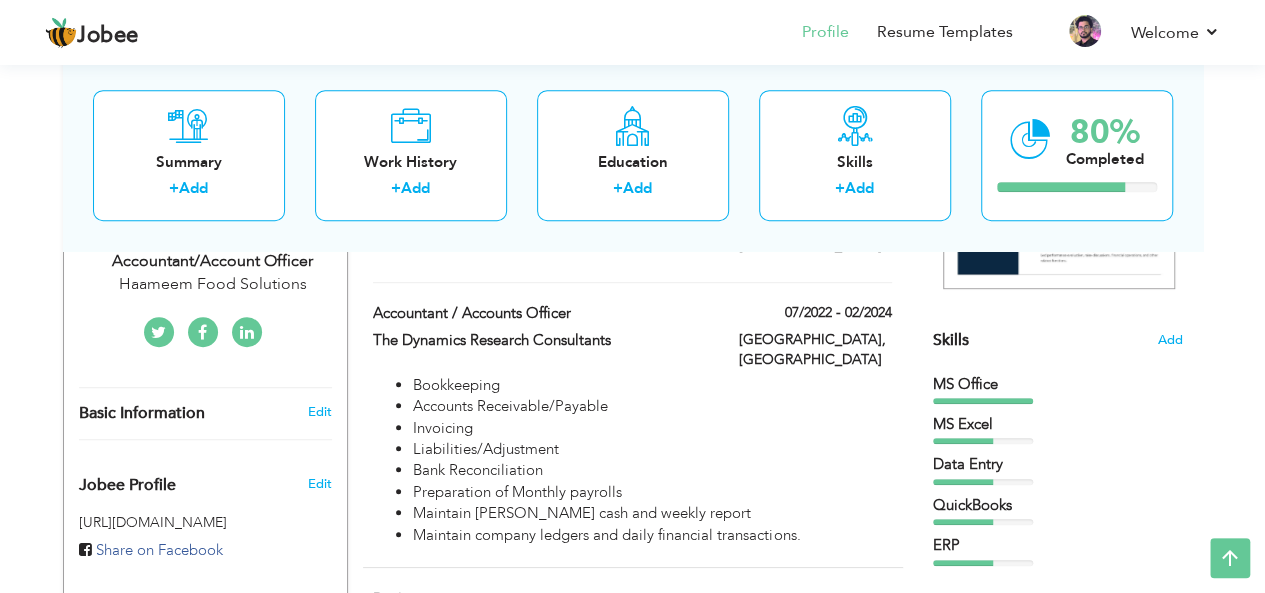 scroll, scrollTop: 436, scrollLeft: 0, axis: vertical 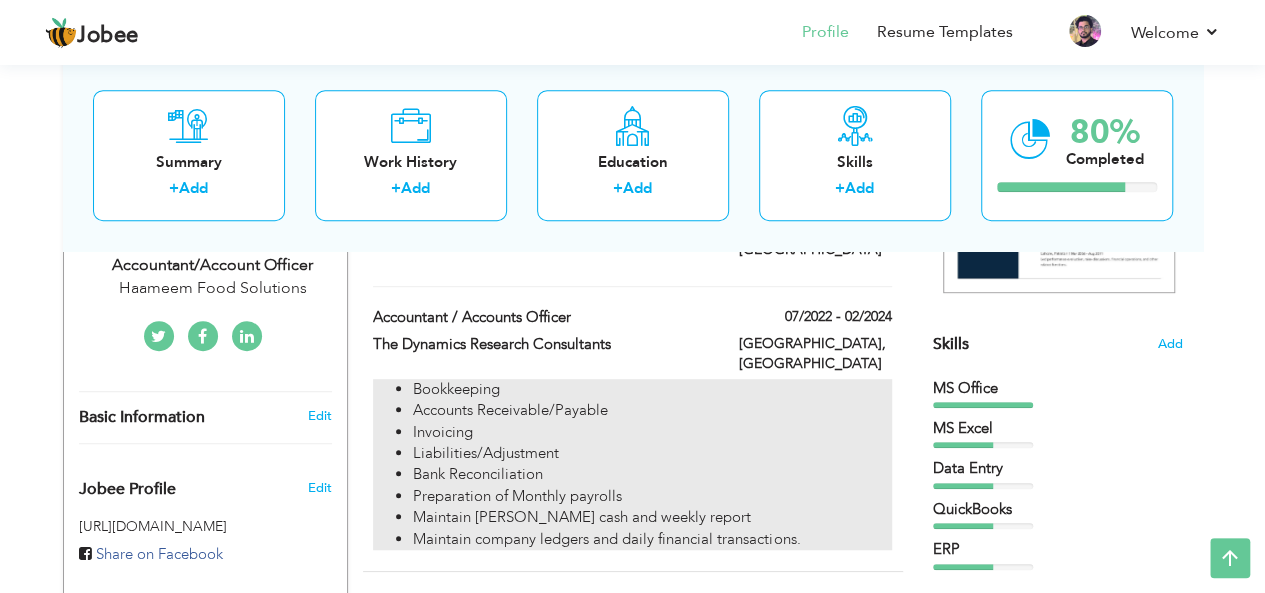 click on "Invoicing" at bounding box center (652, 432) 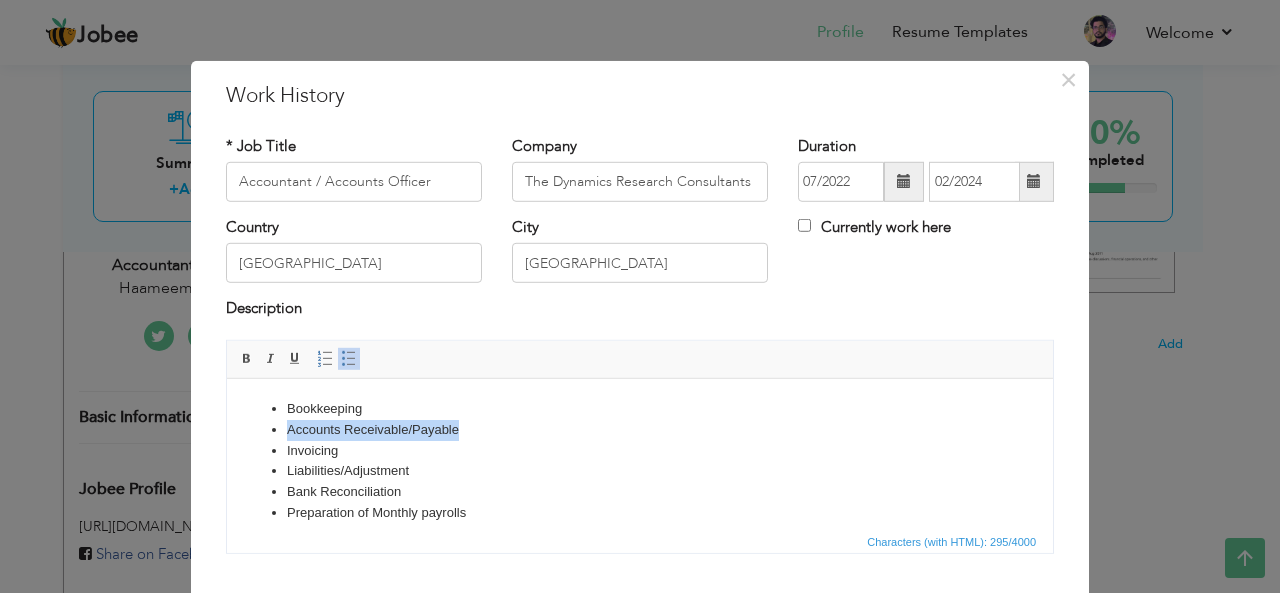 drag, startPoint x: 468, startPoint y: 431, endPoint x: 279, endPoint y: 430, distance: 189.00264 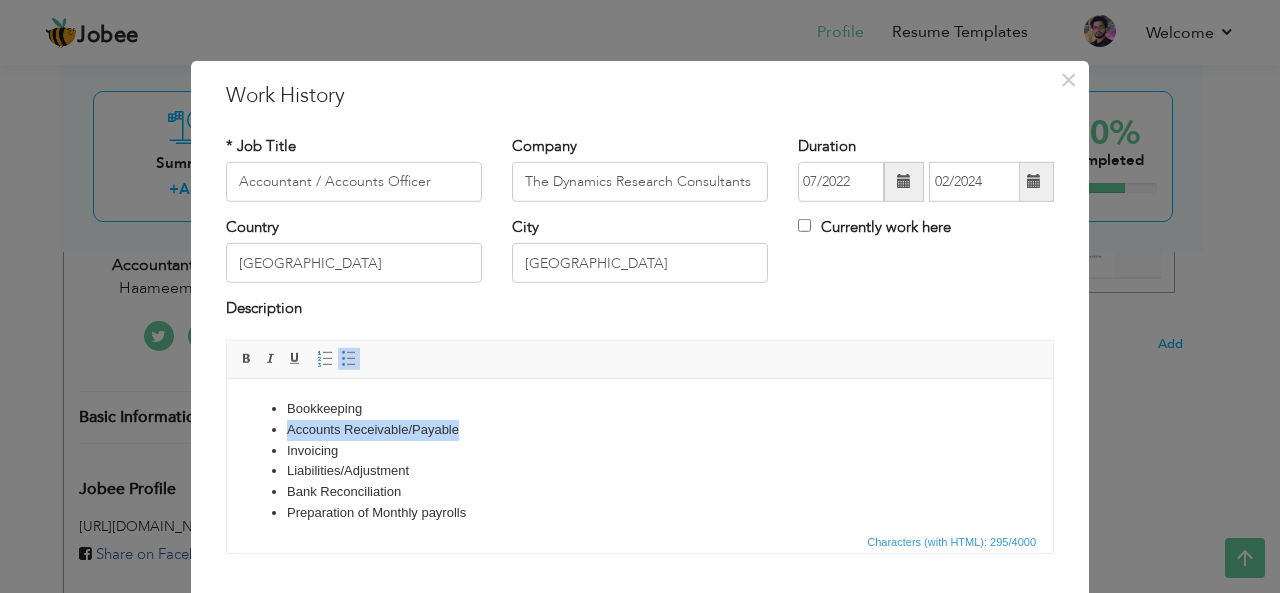 copy on "Accounts Receivable/Payable" 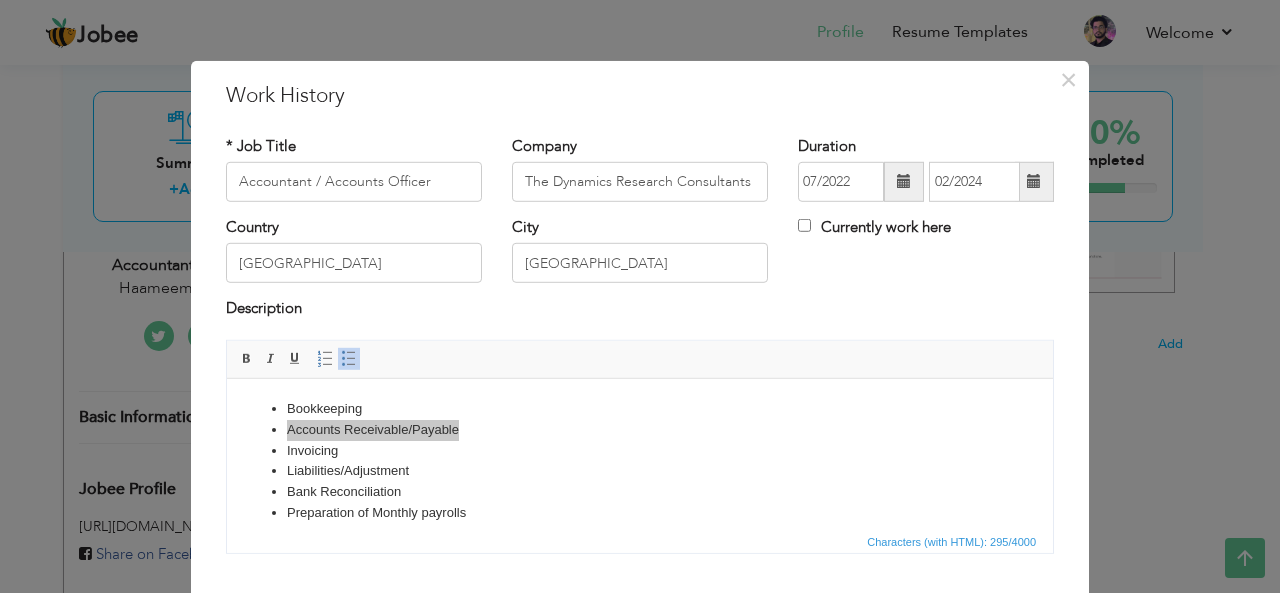 click on "×
Work History
* Job Title
Accountant / Accounts Officer
Company
The Dynamics Research Consultants
Duration 07/2022" at bounding box center [640, 296] 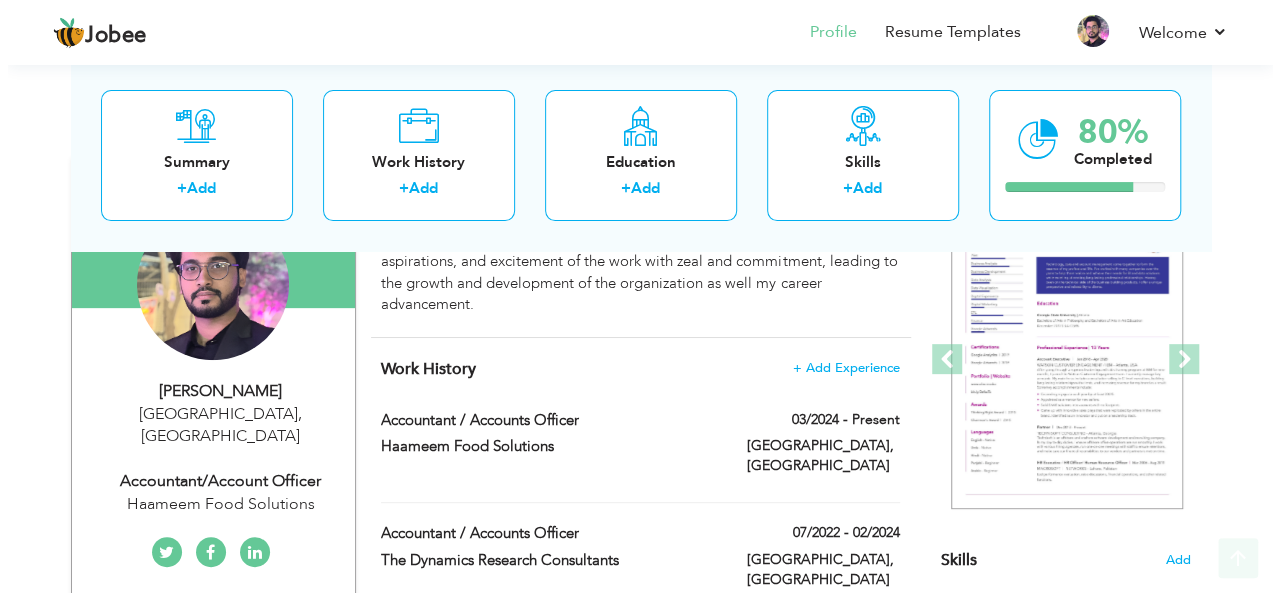 scroll, scrollTop: 228, scrollLeft: 0, axis: vertical 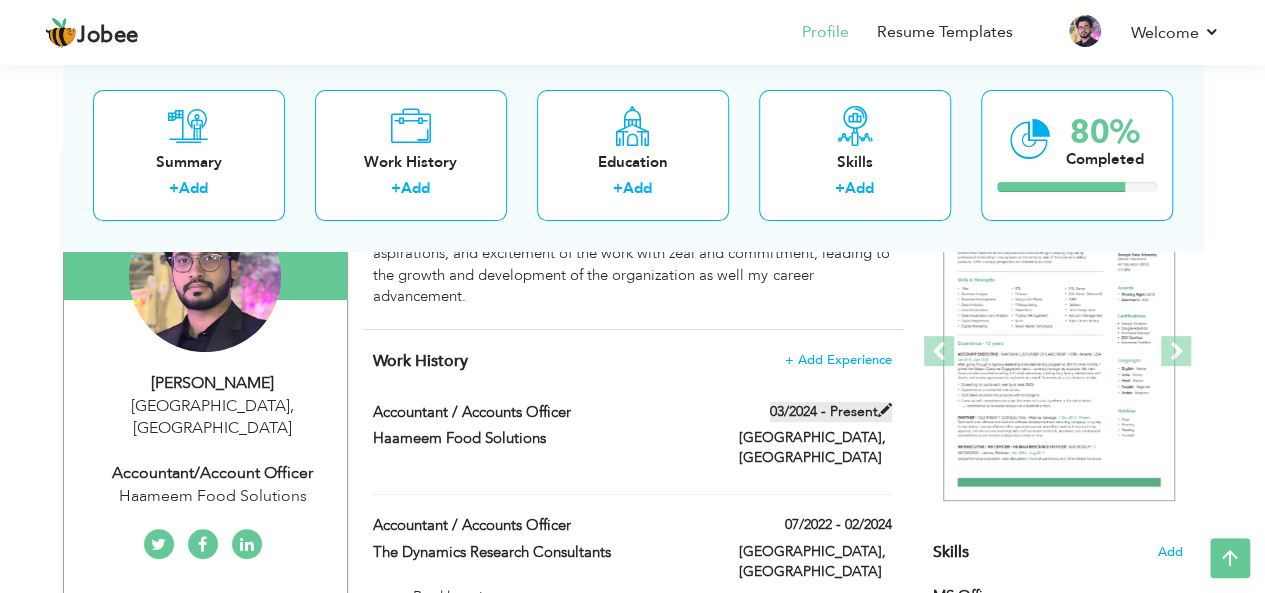 click at bounding box center [885, 410] 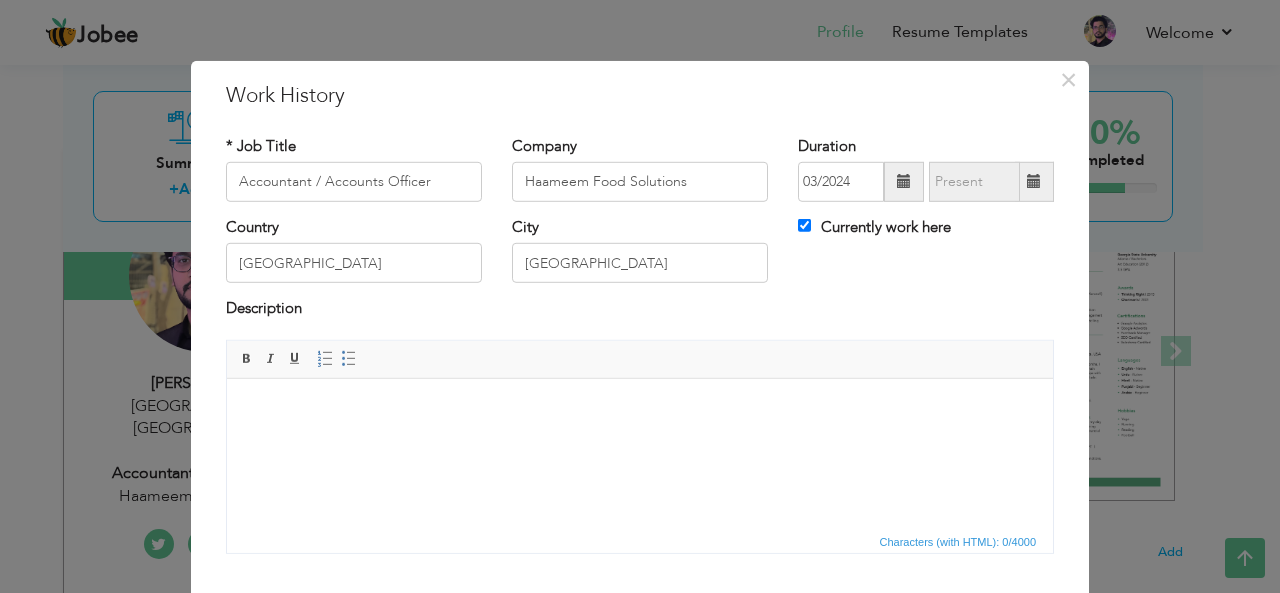 click at bounding box center [640, 408] 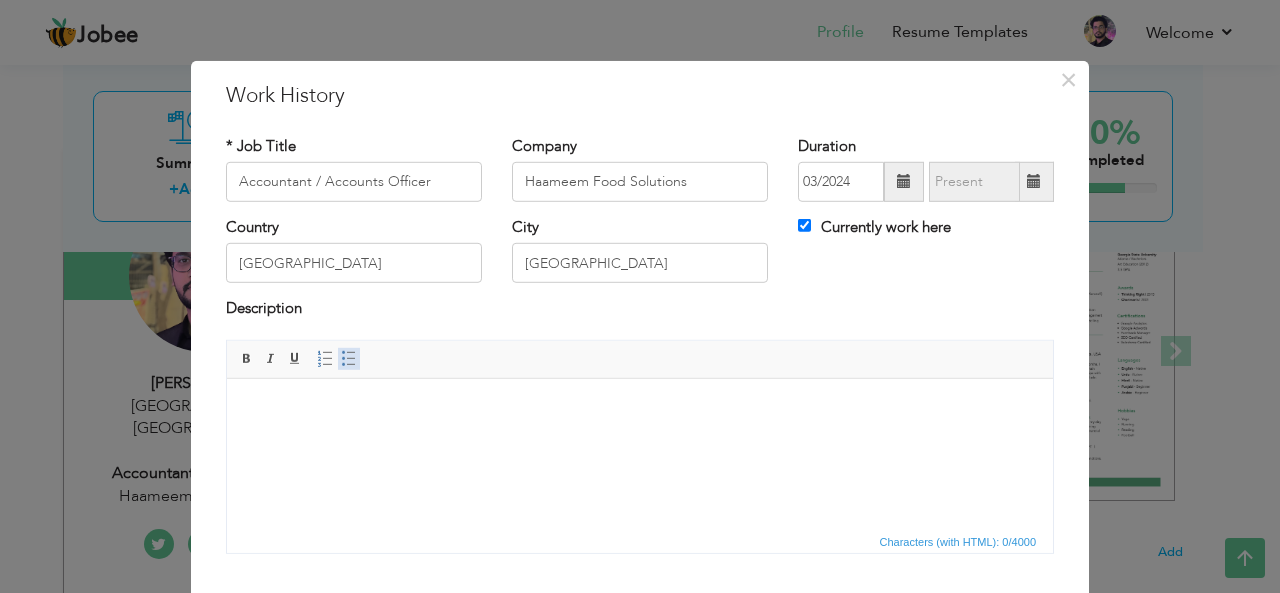 click at bounding box center [349, 359] 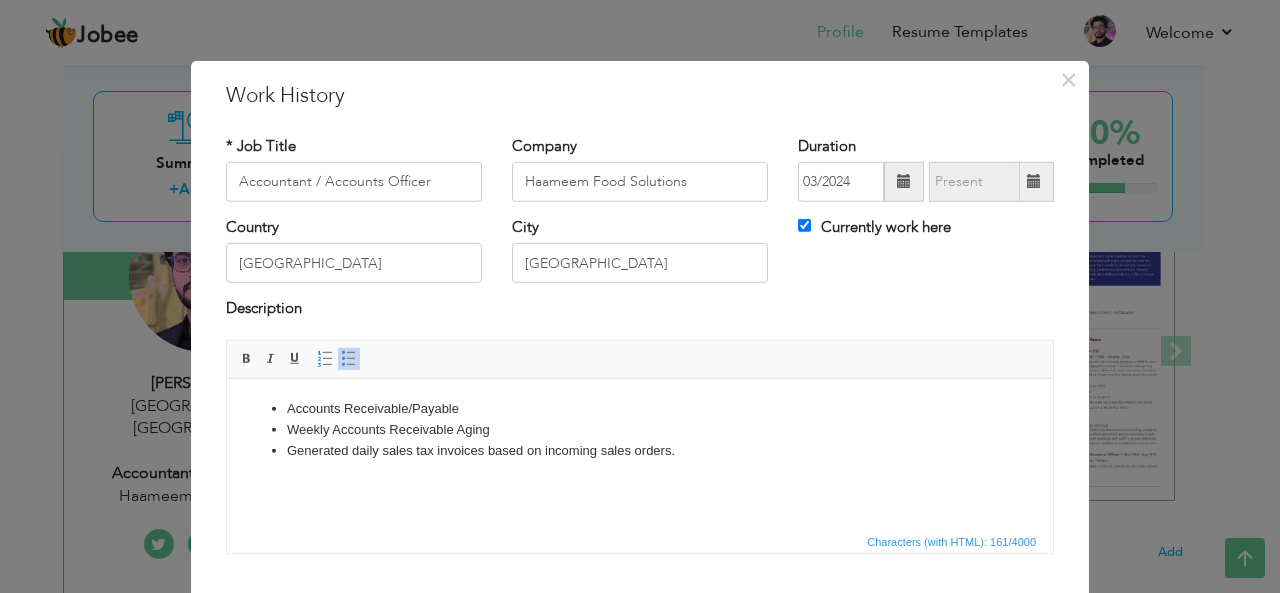 click on "Generated daily sales tax invoices based on incoming sales orders." at bounding box center (640, 450) 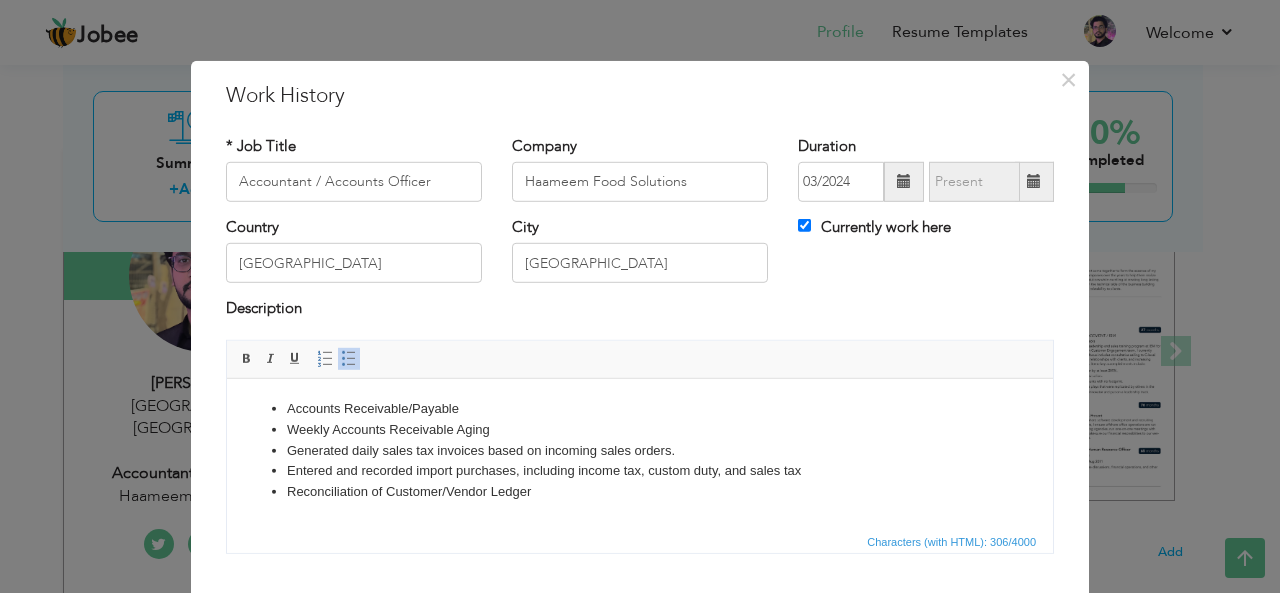 type 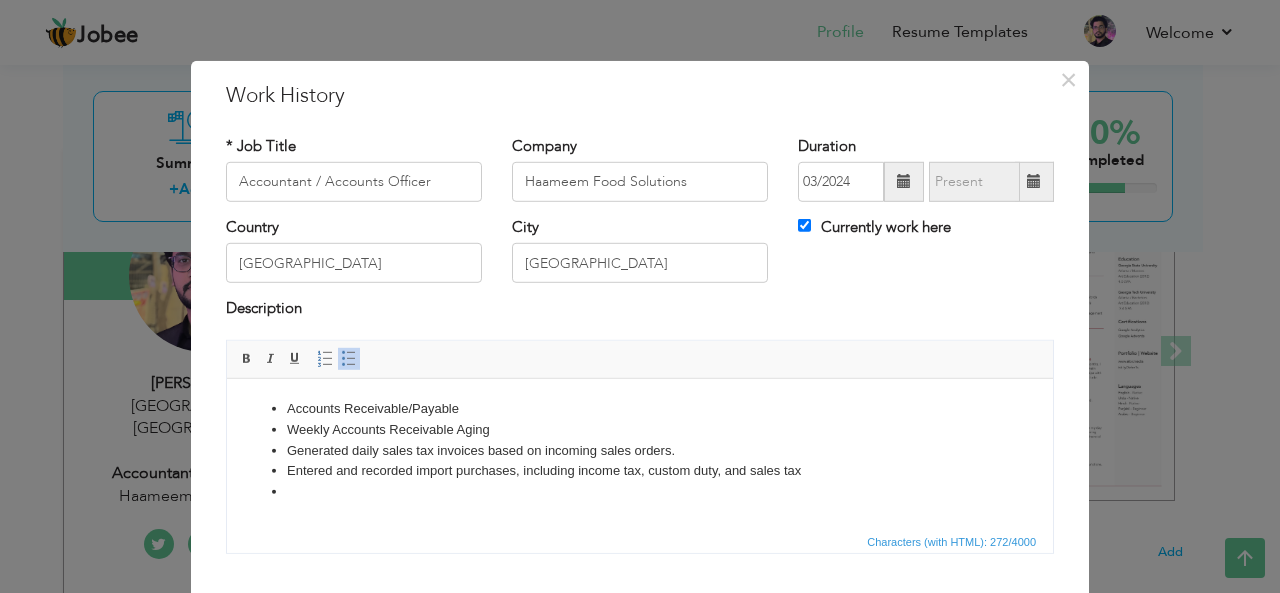 click on "Weekly Accounts Receivable Aging" at bounding box center (640, 429) 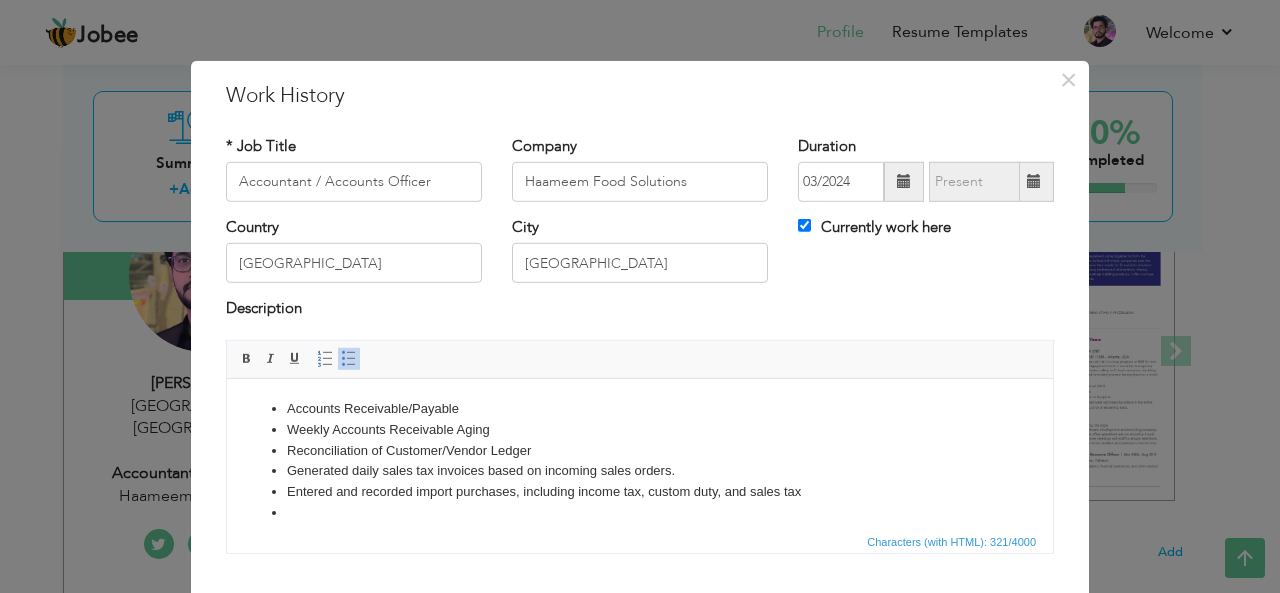 click on "Entered and recorded import purchases, including income tax, custom duty, and sales tax" at bounding box center [640, 491] 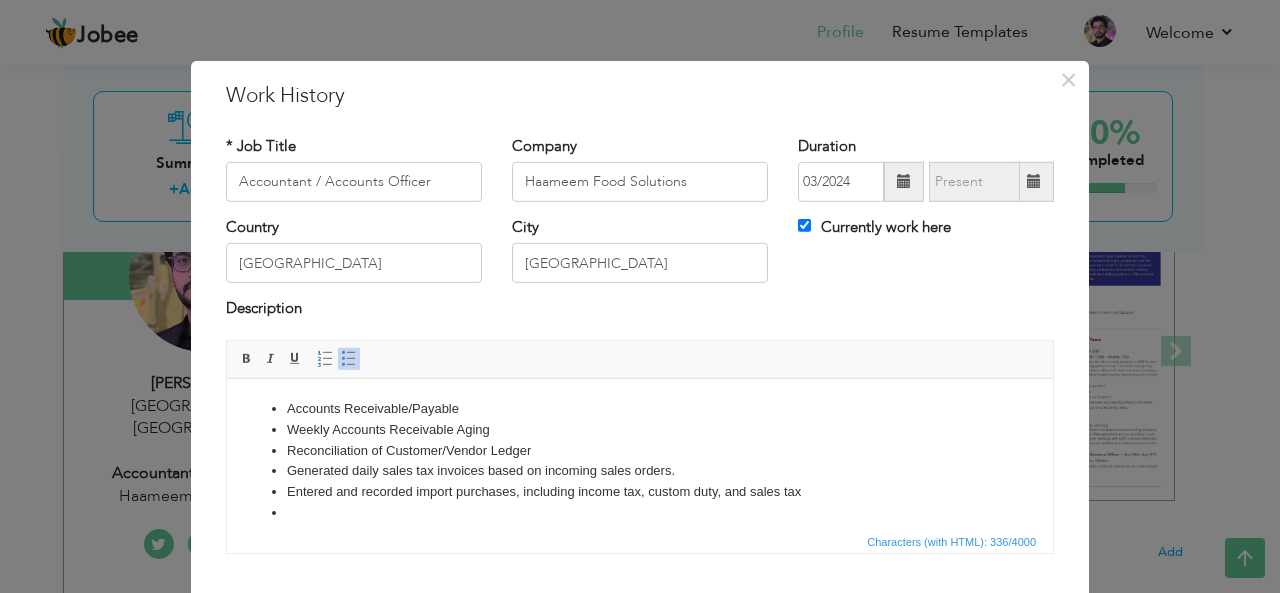 scroll, scrollTop: 59, scrollLeft: 0, axis: vertical 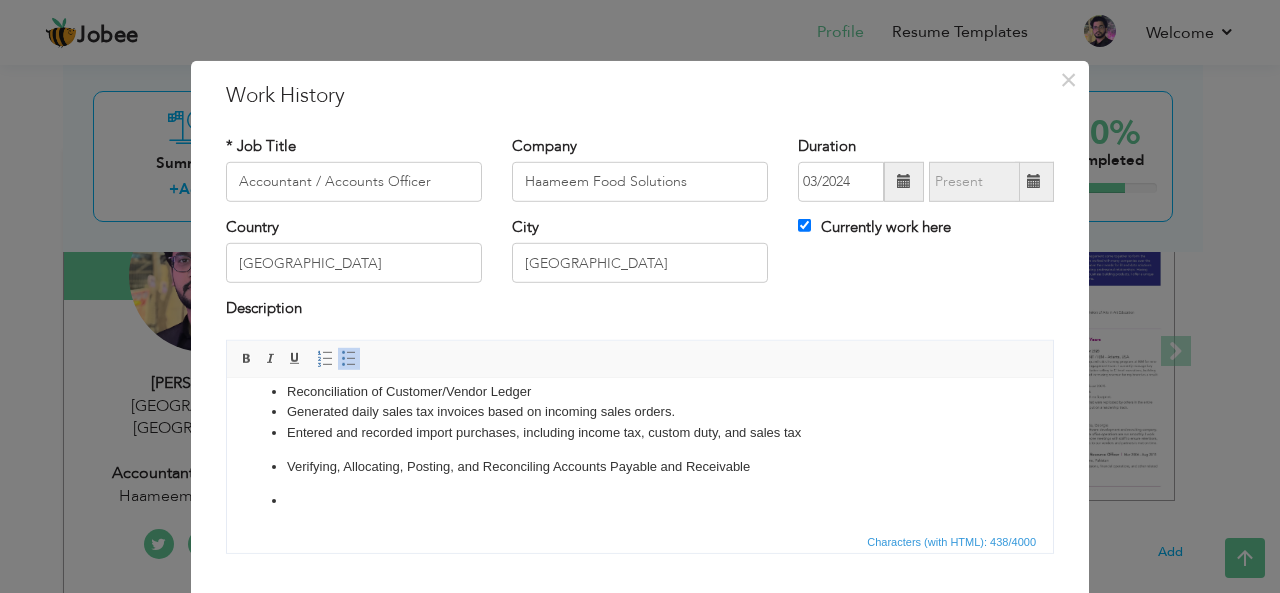 click on "Verifying, Allocating, Posting, and Reconciling Accounts Payable and Receivable" at bounding box center [640, 466] 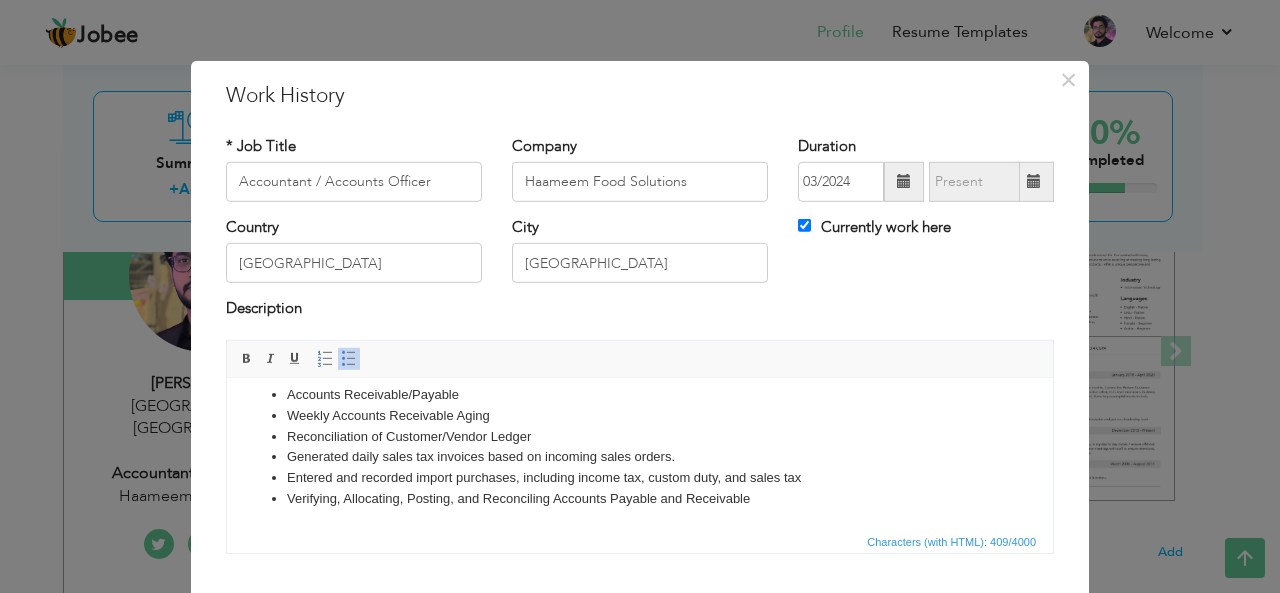 scroll, scrollTop: 35, scrollLeft: 0, axis: vertical 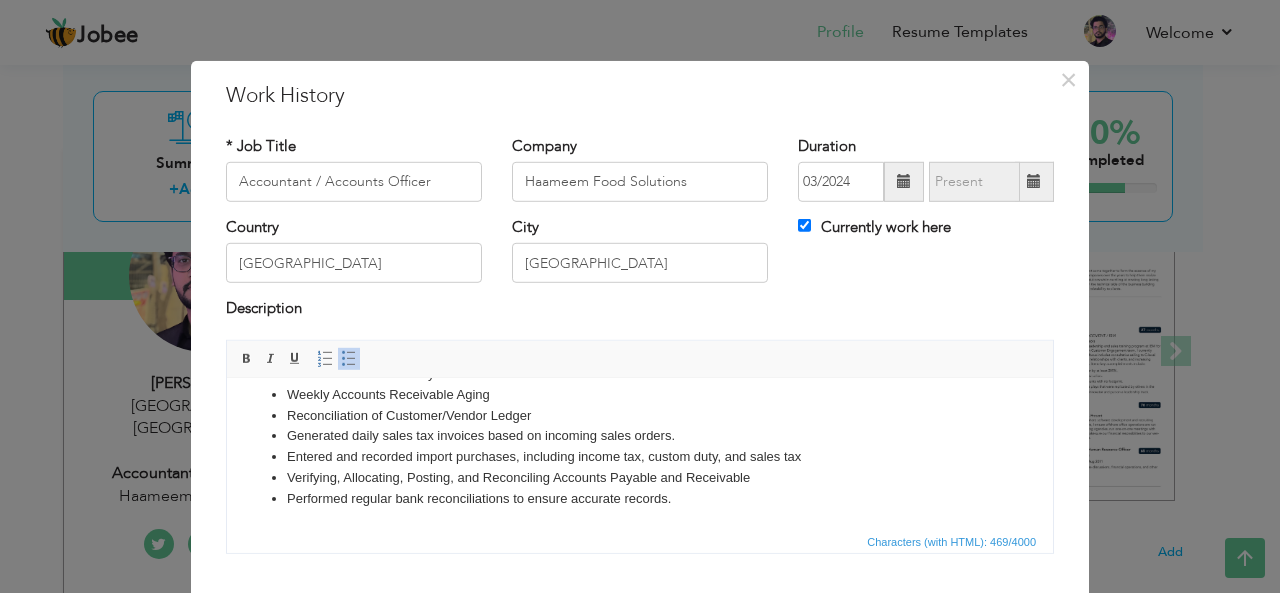 click on "Performed regular bank reconciliations to ensure accurate records." at bounding box center (640, 498) 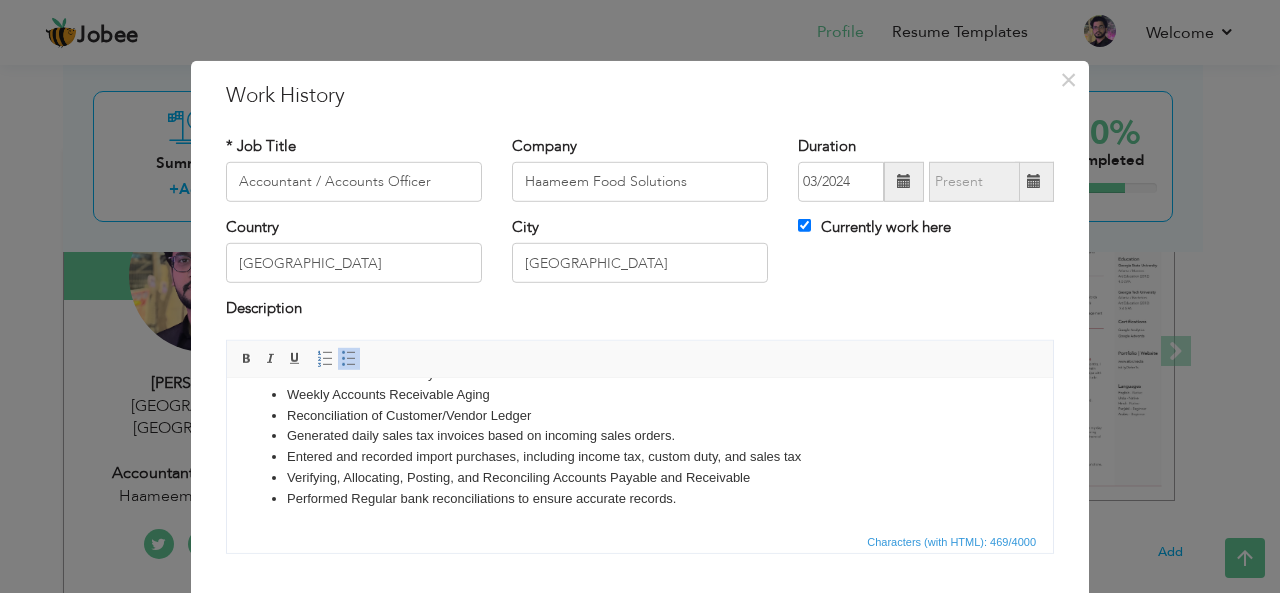 click on "Performed R egular bank reconciliations to ensure accurate records." at bounding box center [640, 498] 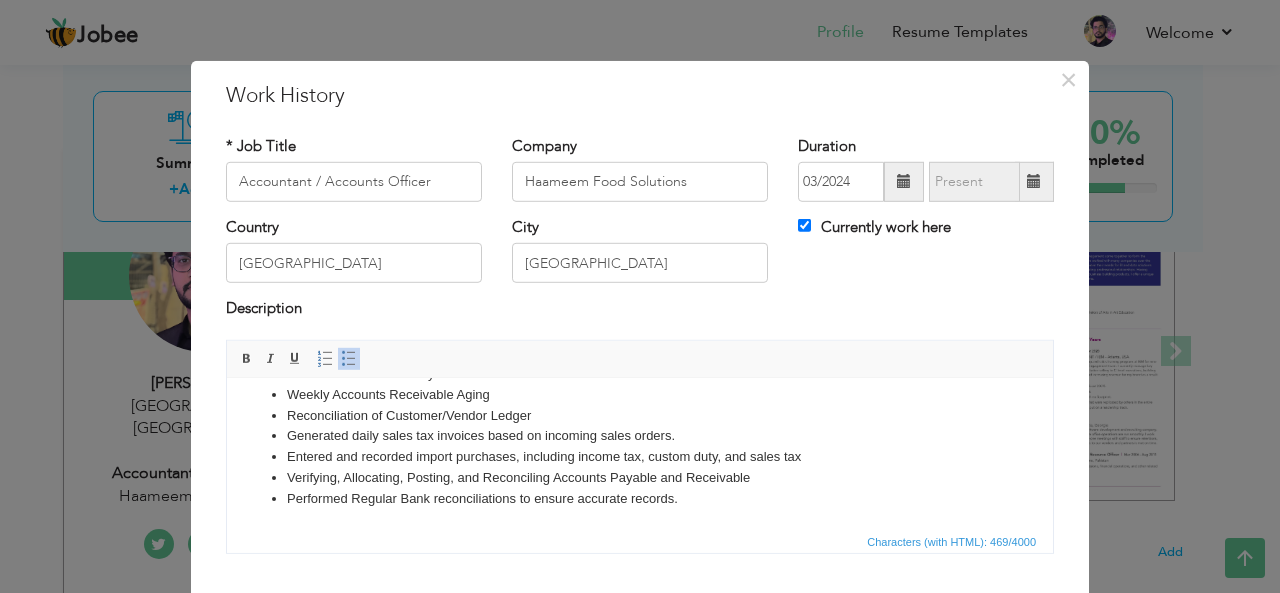click on "Performed R egular B ank reconciliations to ensure accurate records." at bounding box center [640, 498] 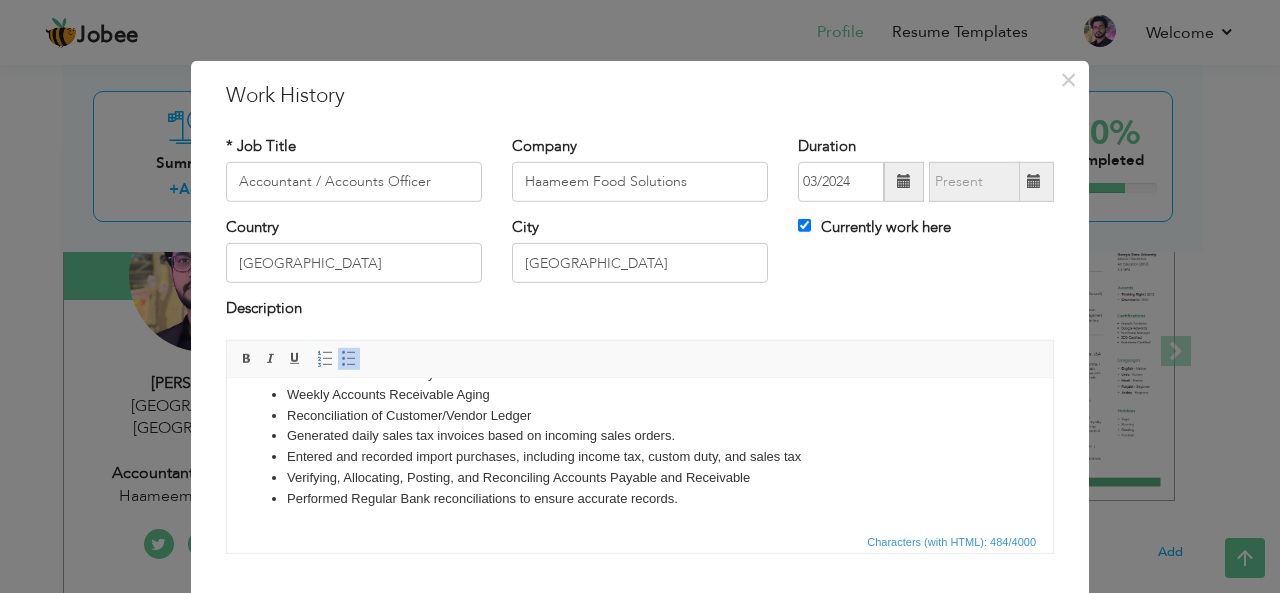scroll, scrollTop: 56, scrollLeft: 0, axis: vertical 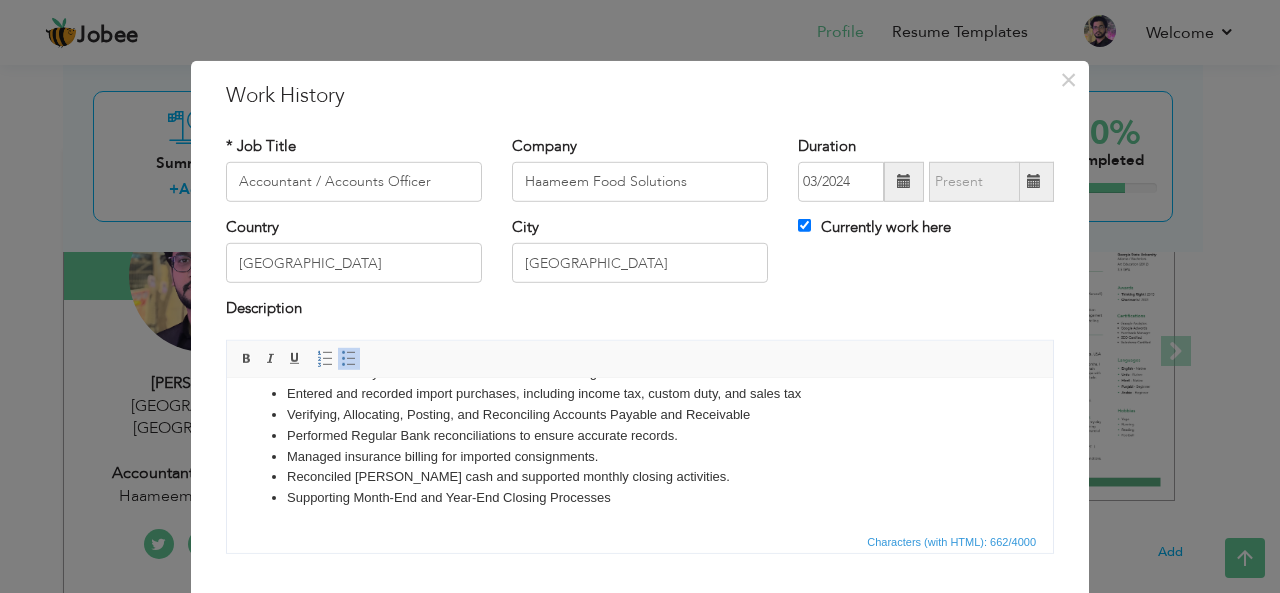 click on "Reconciled petty cash and supported monthly closing activities." at bounding box center (640, 476) 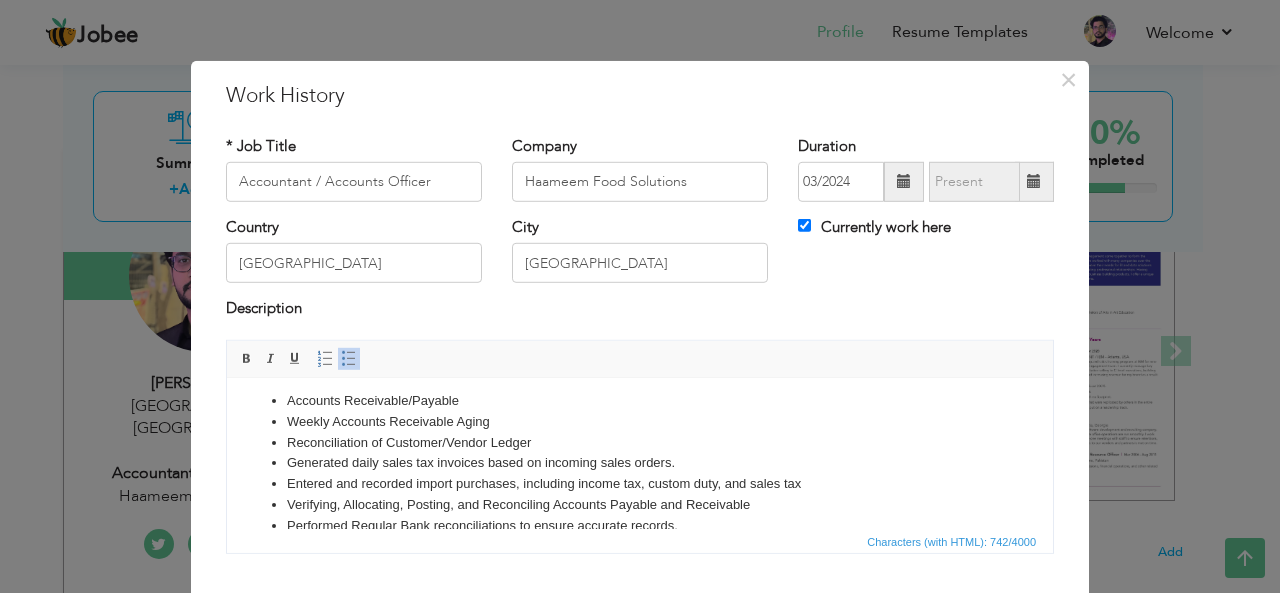 scroll, scrollTop: 2, scrollLeft: 0, axis: vertical 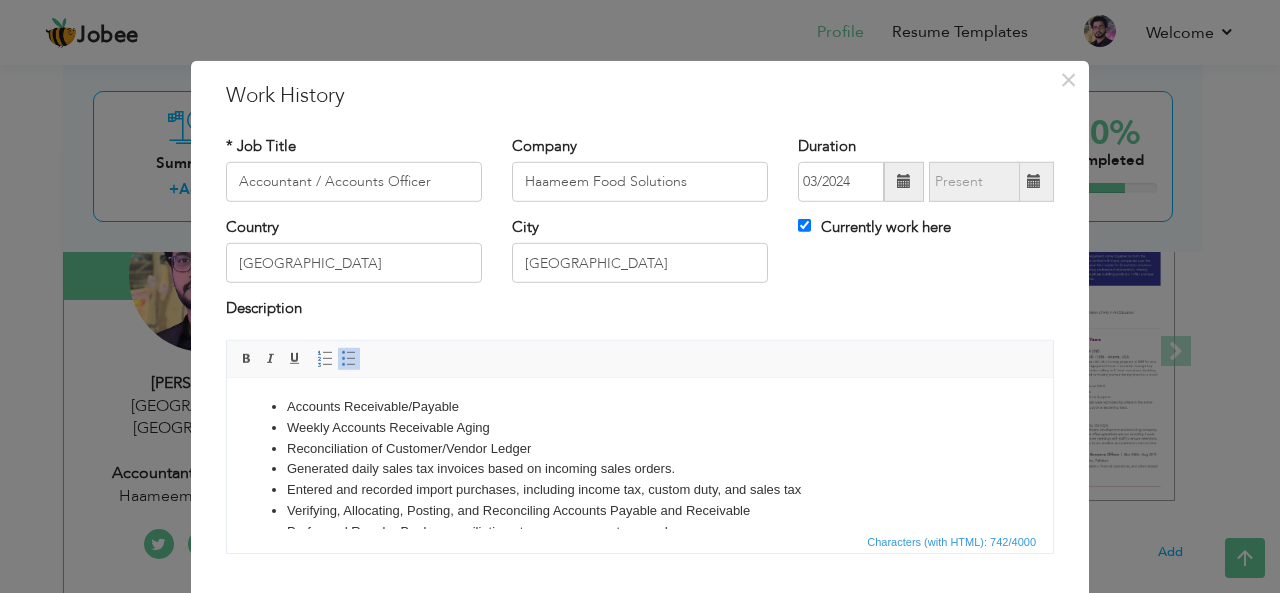 drag, startPoint x: 1046, startPoint y: 466, endPoint x: 1293, endPoint y: 802, distance: 417.0192 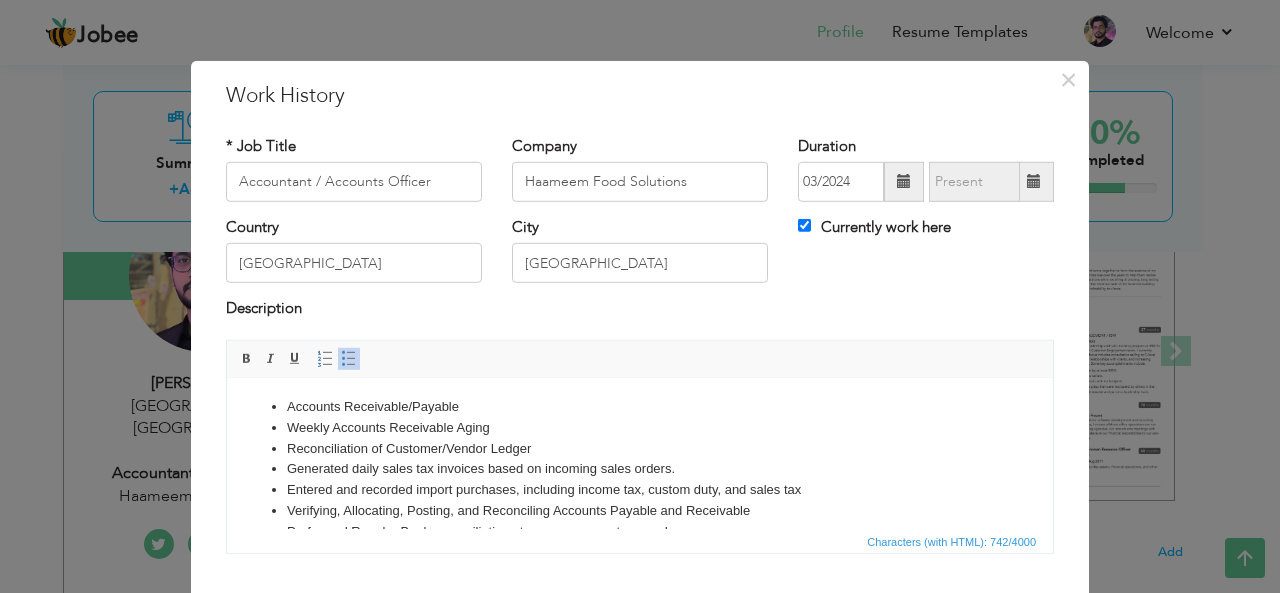 click on "Reconciliation of Customer/Vendor Ledger" at bounding box center (640, 448) 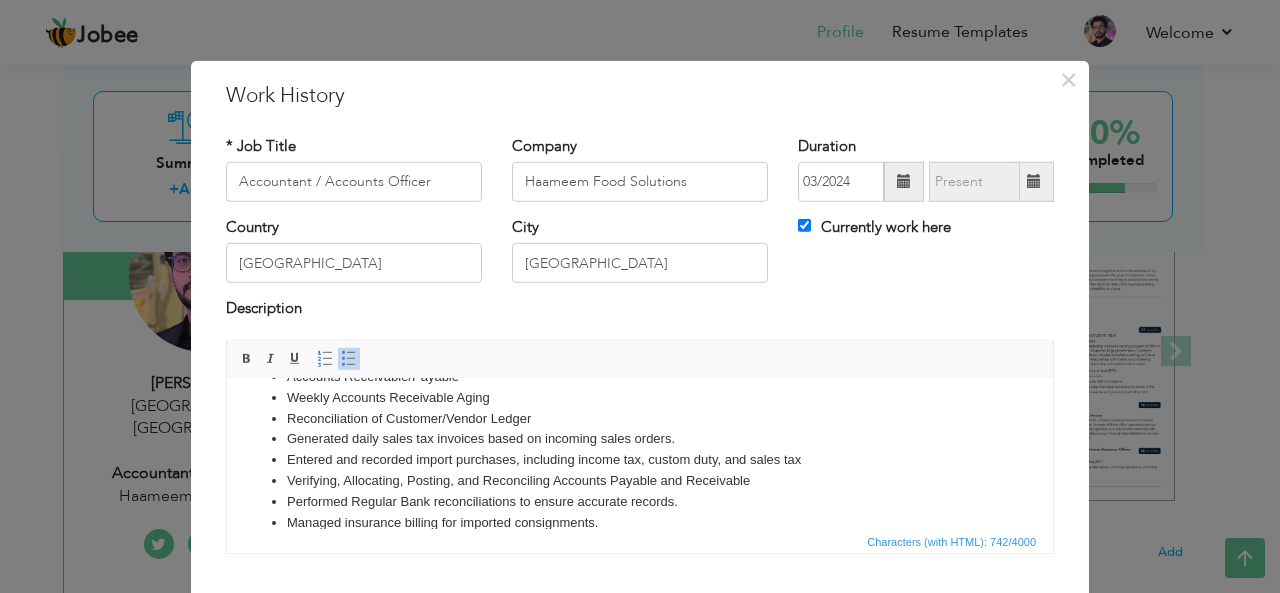 scroll, scrollTop: 37, scrollLeft: 0, axis: vertical 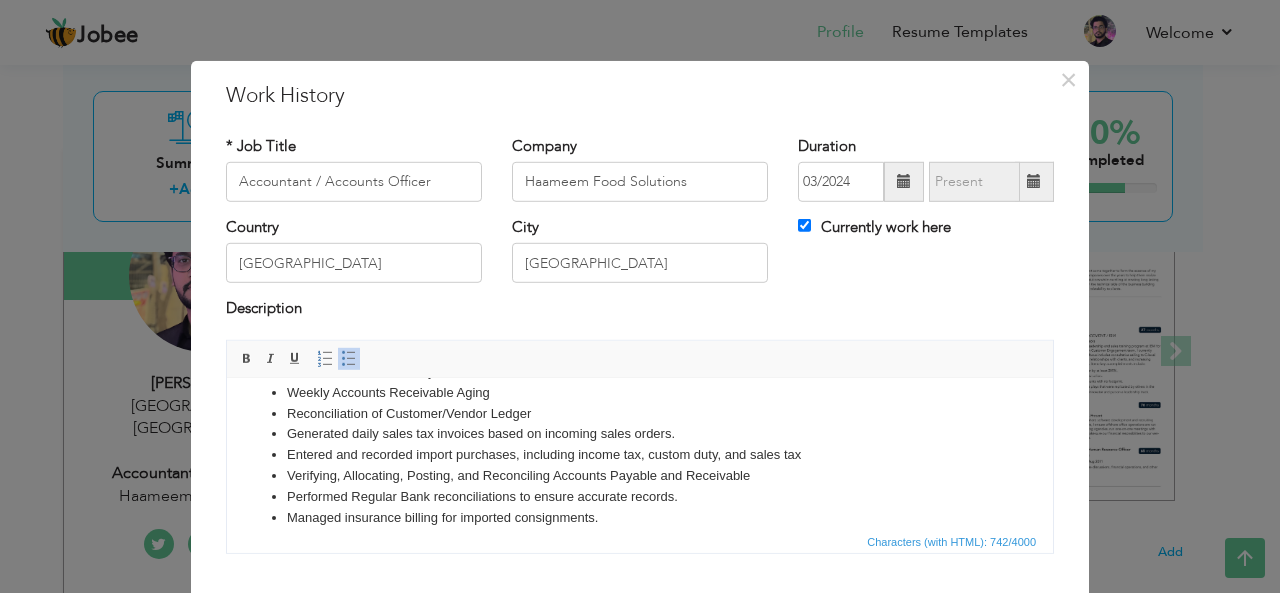 click on "Generated daily sales tax invoices based on incoming sales orders." at bounding box center (640, 433) 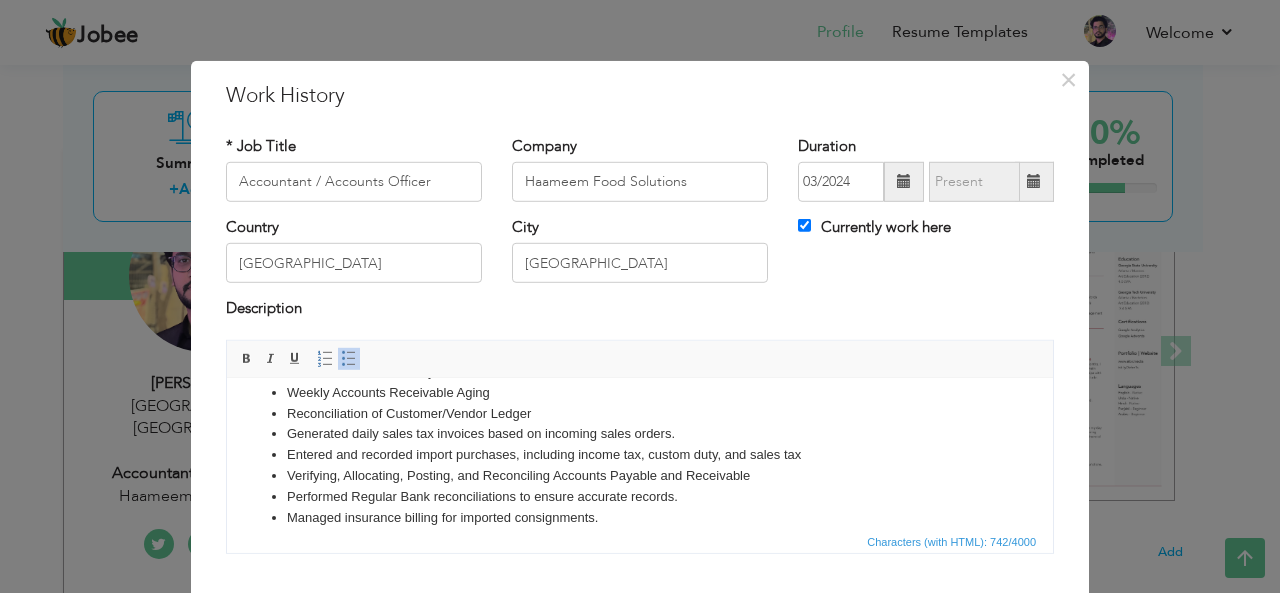 click on "Performed R egular B ank reconciliations to ensure accurate records." at bounding box center (640, 496) 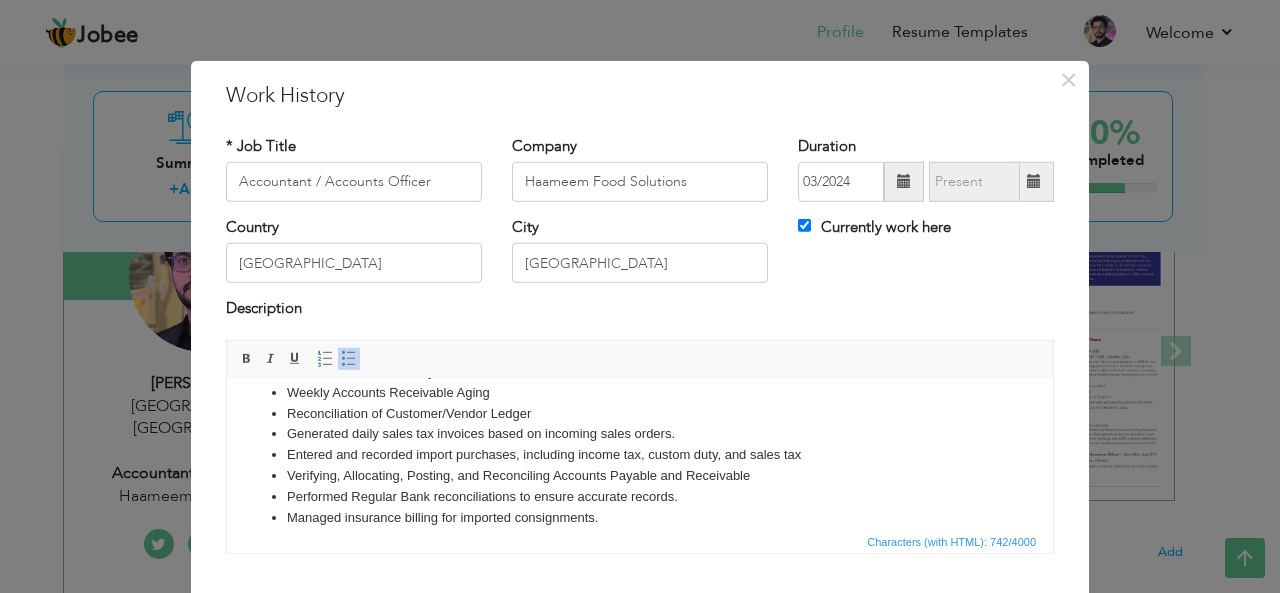 click on "Verifying, Allocating, Posting, and Reconciling Accounts Payable and Receivable" at bounding box center (640, 475) 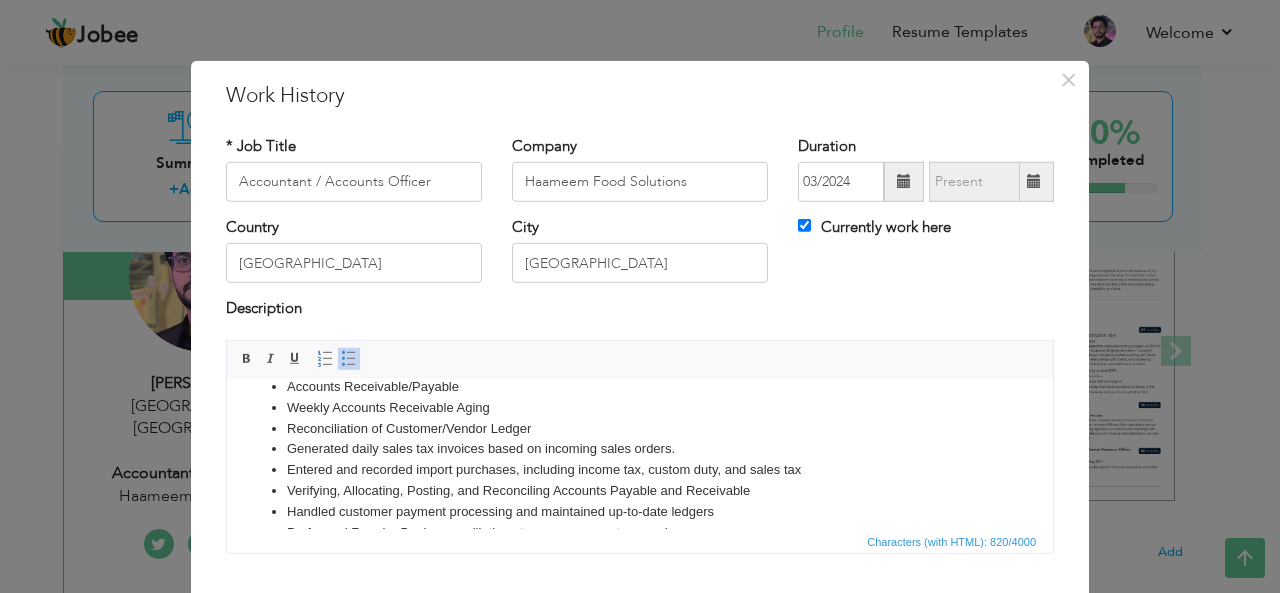 scroll, scrollTop: 0, scrollLeft: 0, axis: both 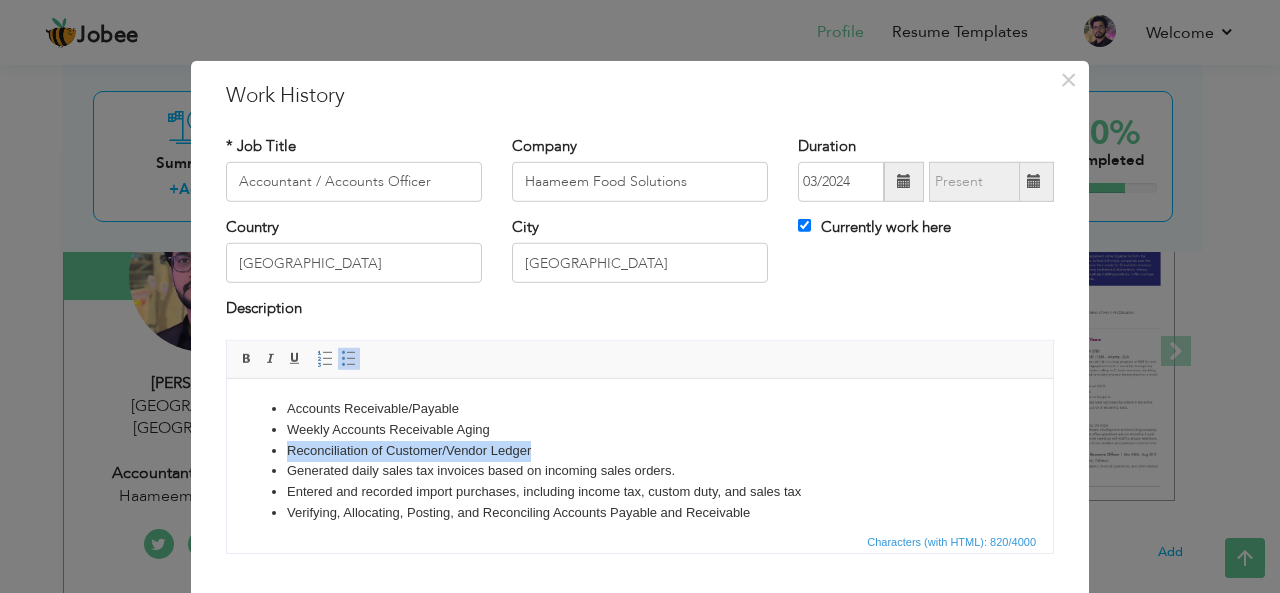 drag, startPoint x: 512, startPoint y: 449, endPoint x: 287, endPoint y: 449, distance: 225 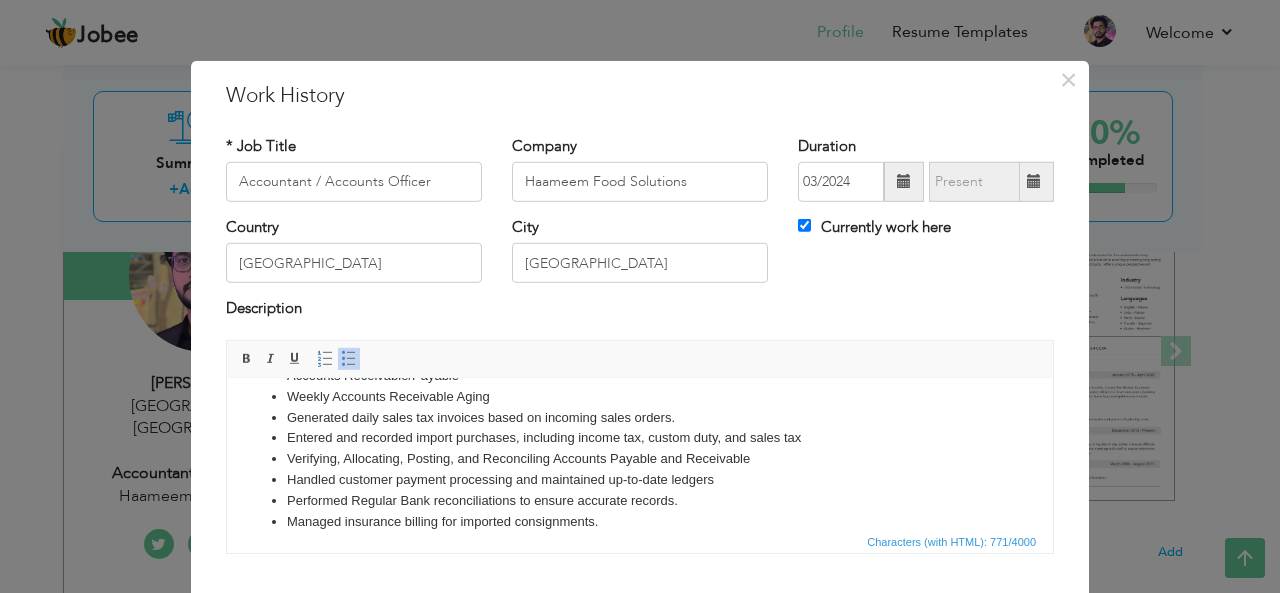 scroll, scrollTop: 24, scrollLeft: 0, axis: vertical 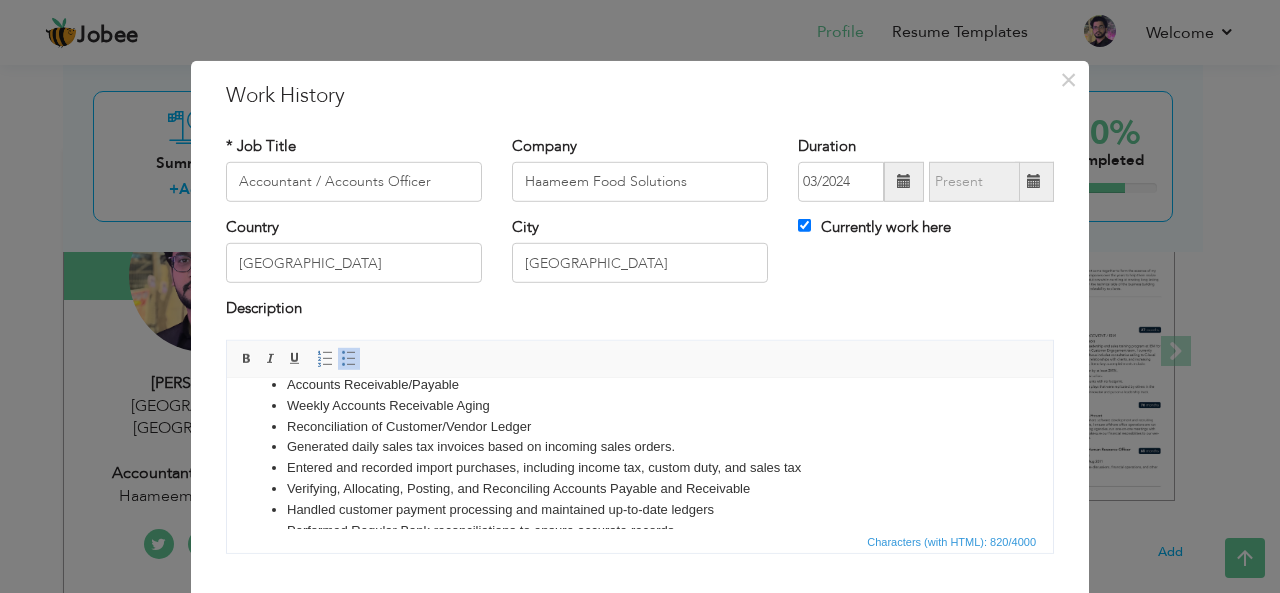 click on "Reconciliation of Customer/Vendor Ledger" at bounding box center [640, 426] 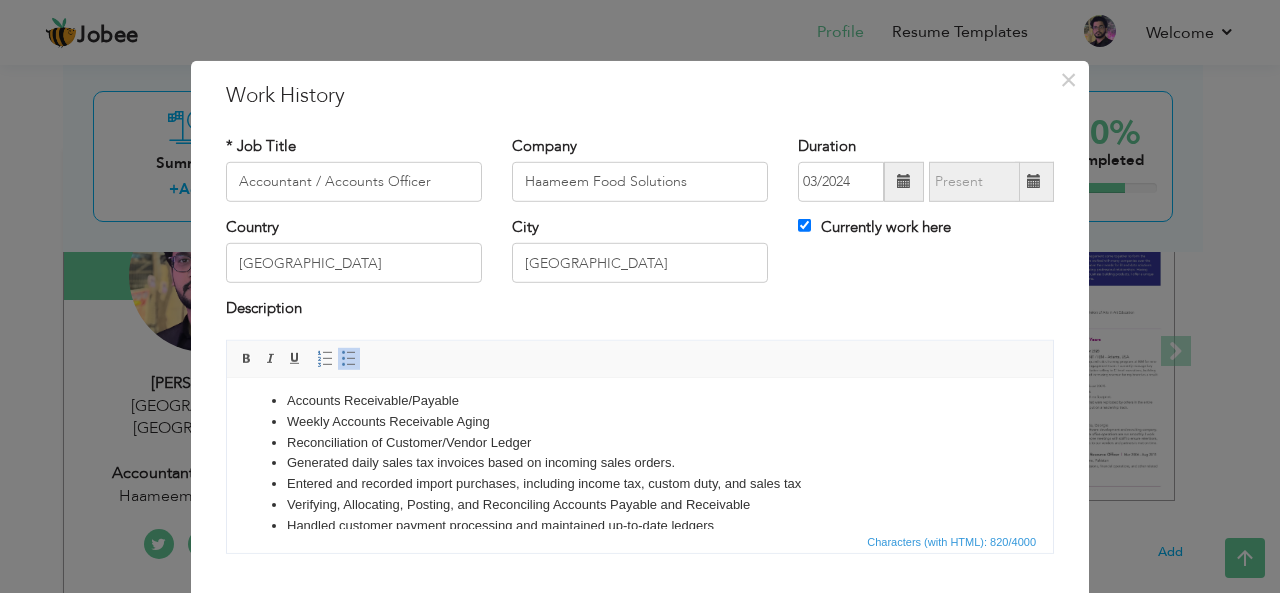 scroll, scrollTop: 21, scrollLeft: 0, axis: vertical 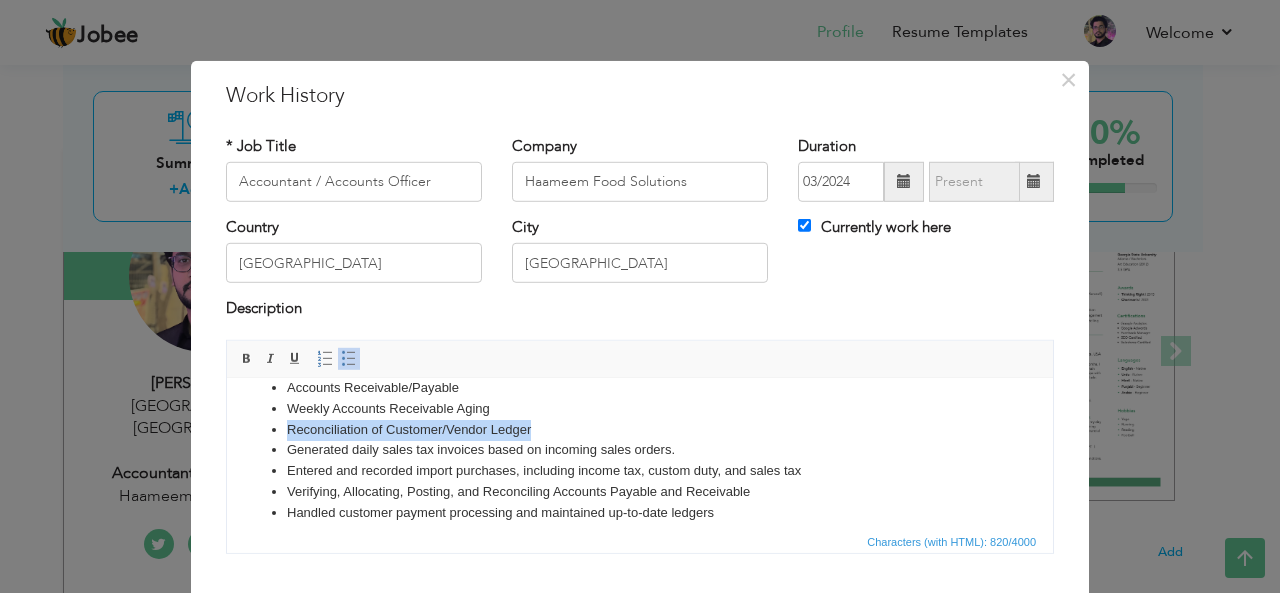 drag, startPoint x: 582, startPoint y: 430, endPoint x: 279, endPoint y: 430, distance: 303 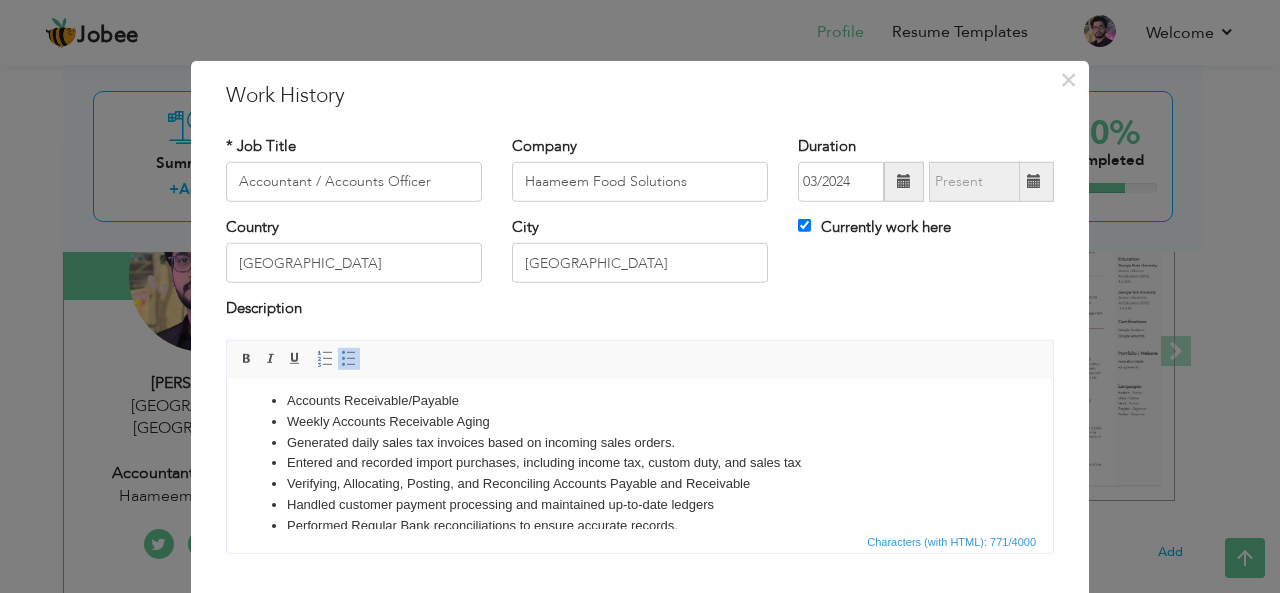 scroll, scrollTop: 0, scrollLeft: 0, axis: both 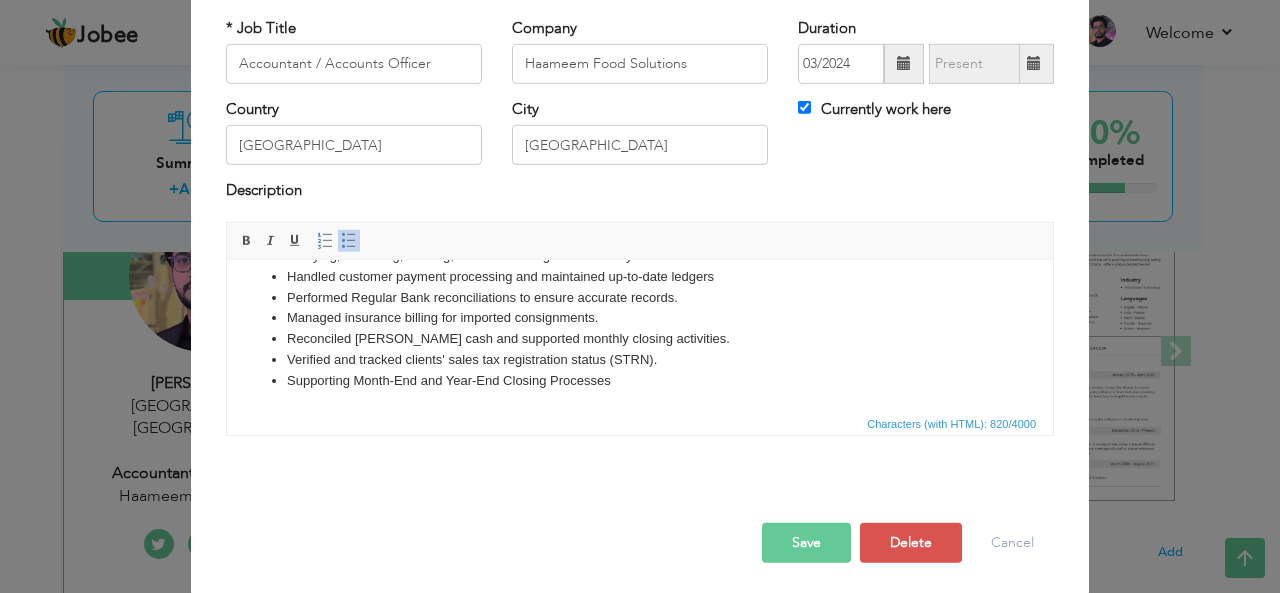 click on "Save" at bounding box center [806, 543] 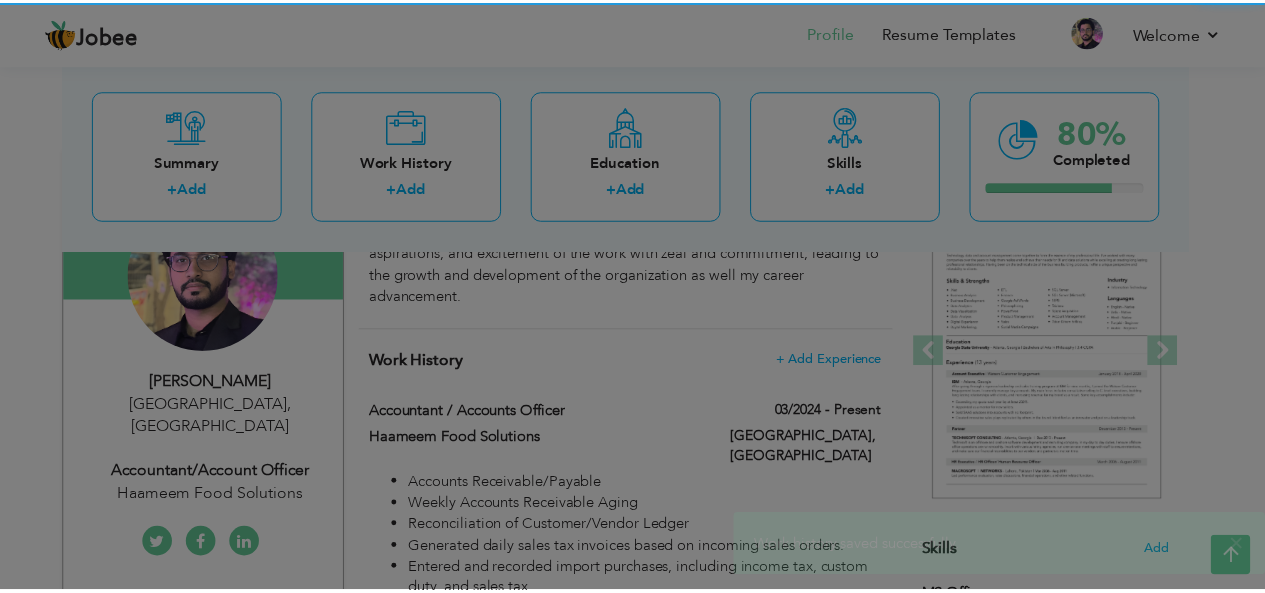 scroll, scrollTop: 0, scrollLeft: 0, axis: both 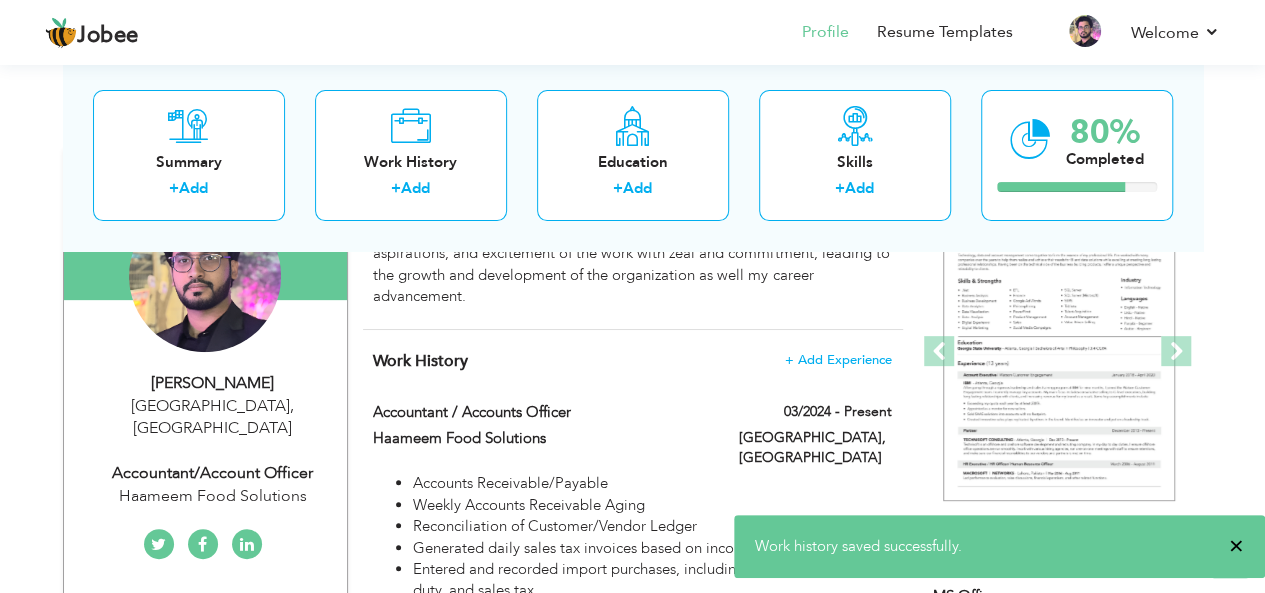 click on "×" at bounding box center (1236, 546) 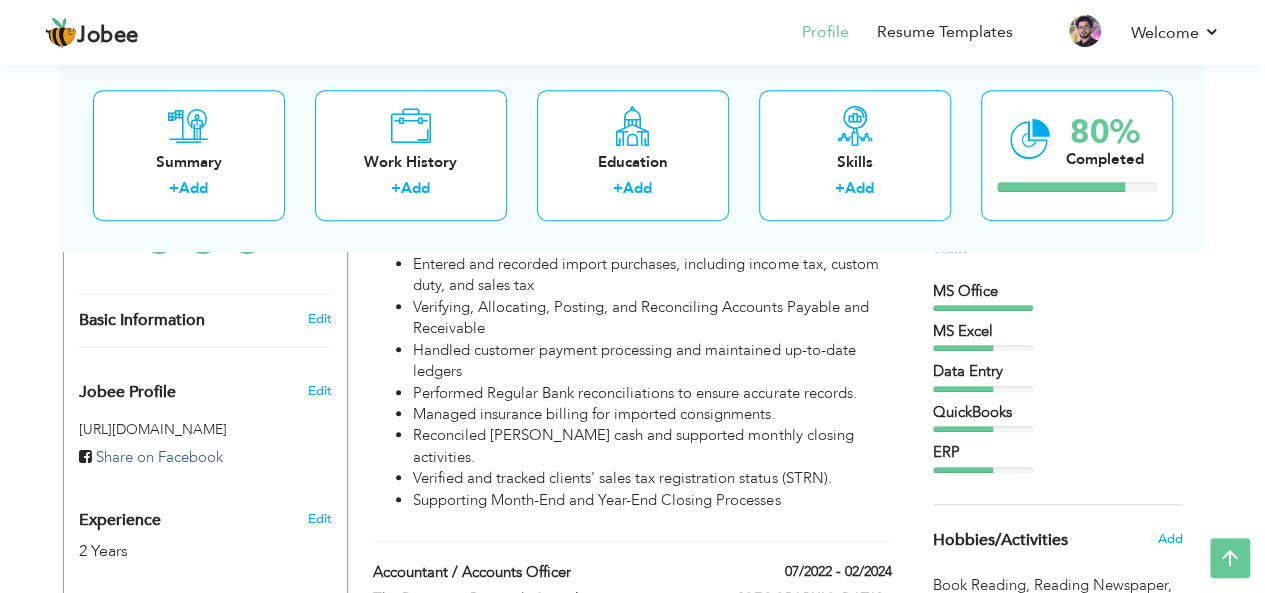 scroll, scrollTop: 546, scrollLeft: 0, axis: vertical 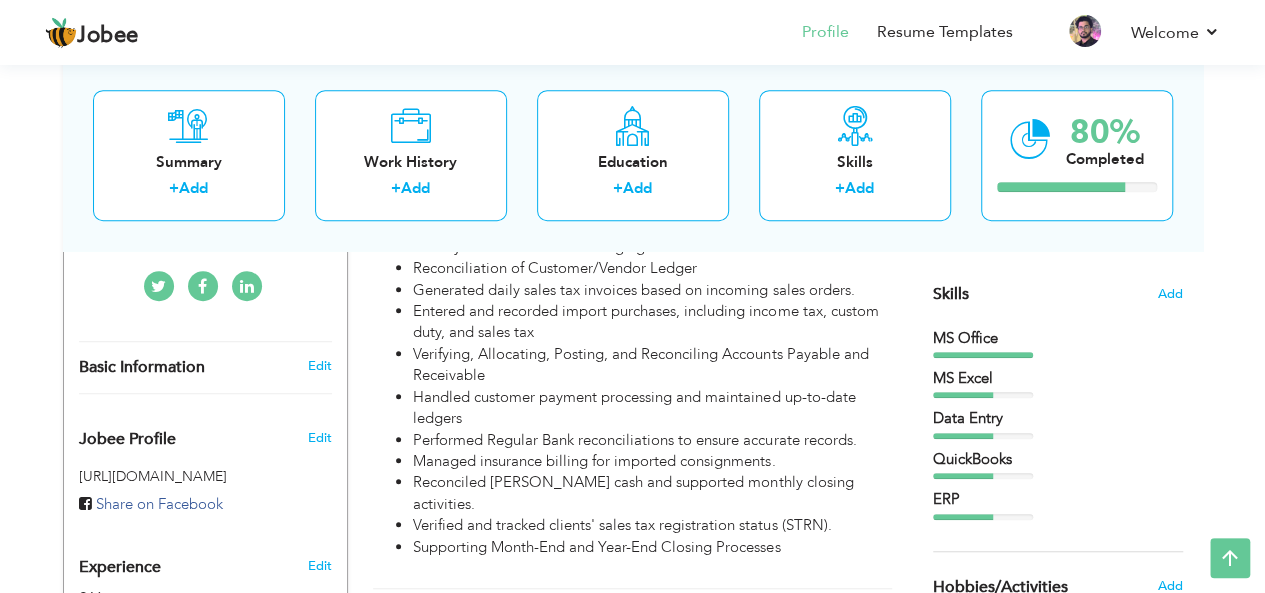 click on "Data Entry" at bounding box center [1058, 423] 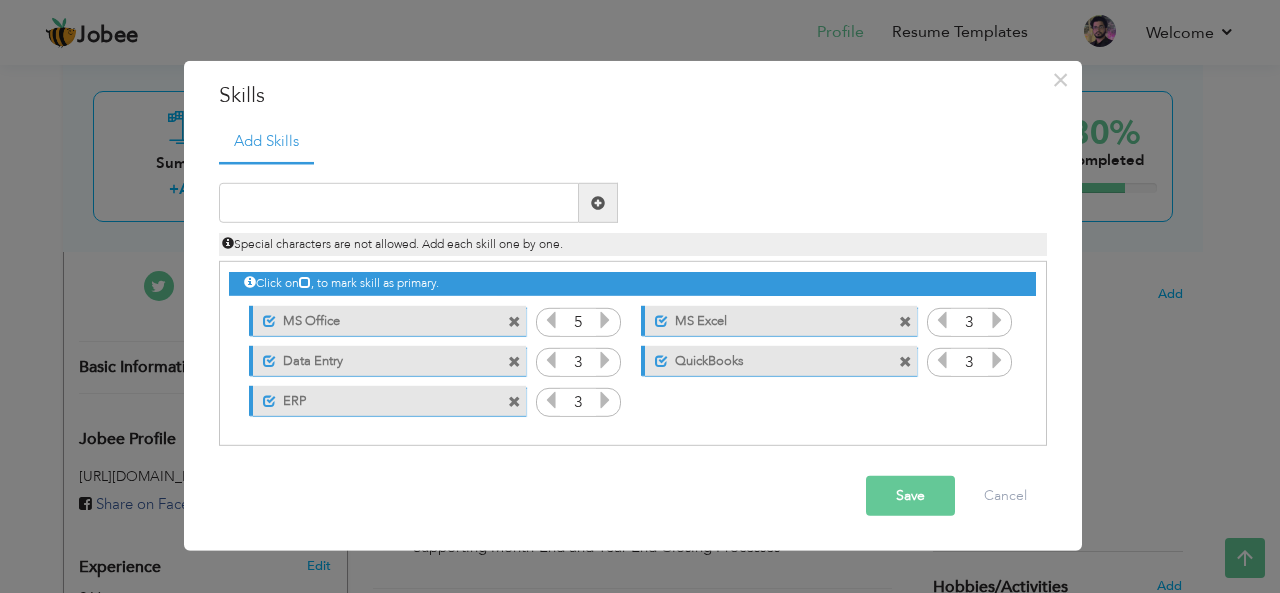 click at bounding box center (514, 361) 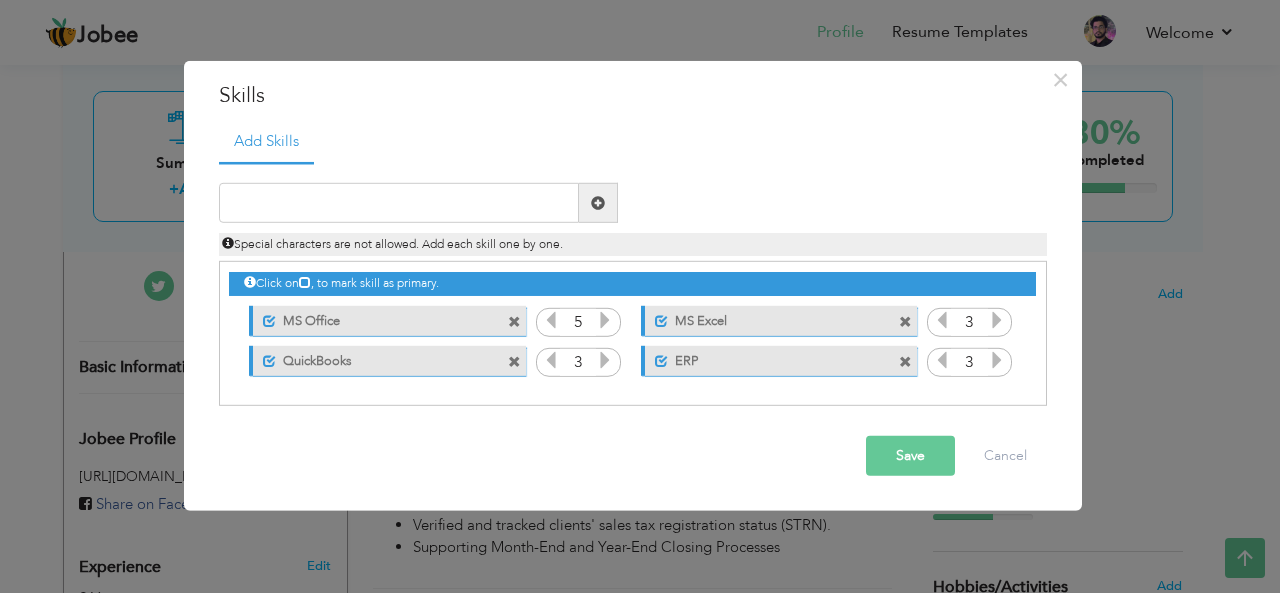 click on "Save" at bounding box center (910, 456) 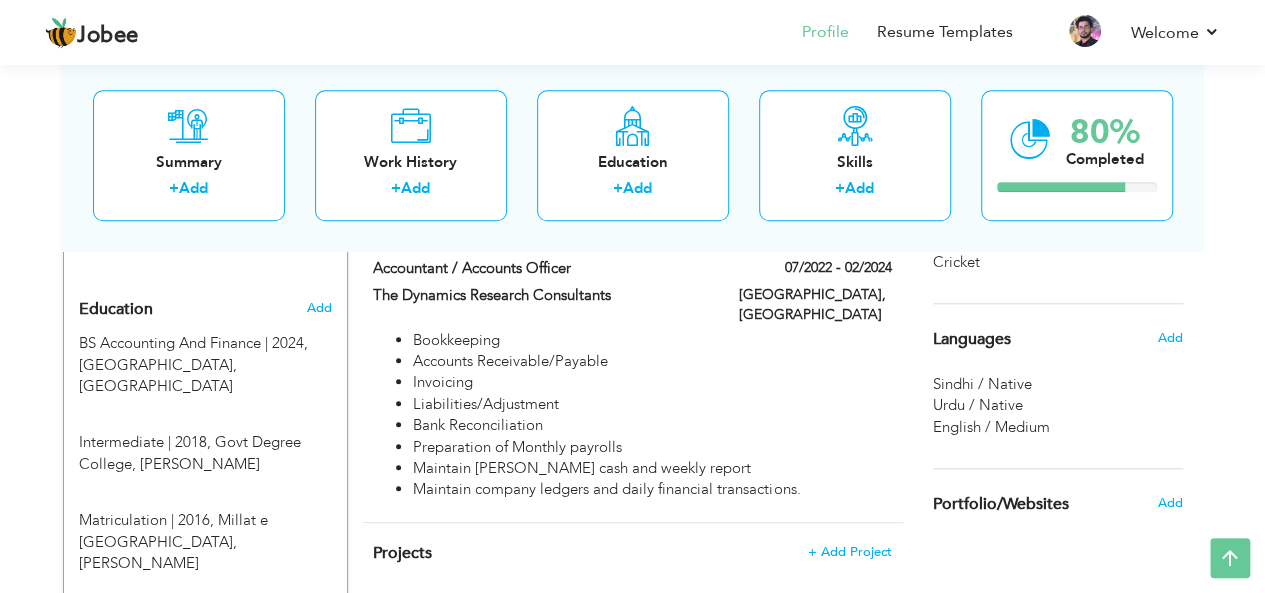 scroll, scrollTop: 841, scrollLeft: 0, axis: vertical 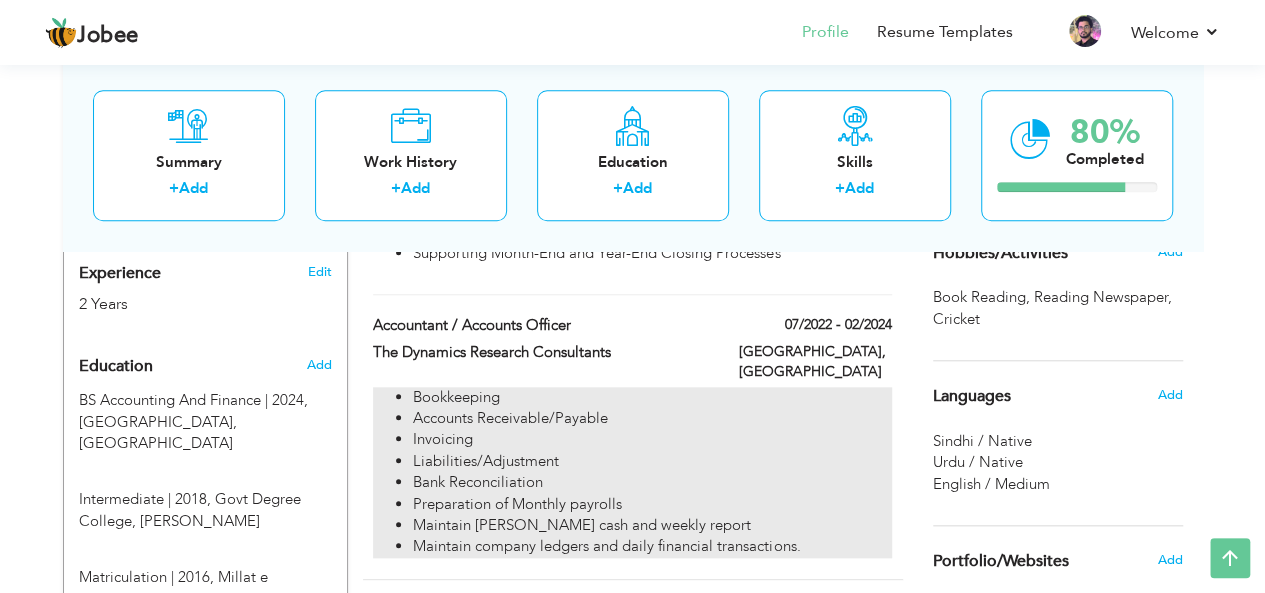 click on "Accounts Receivable/Payable" at bounding box center [652, 418] 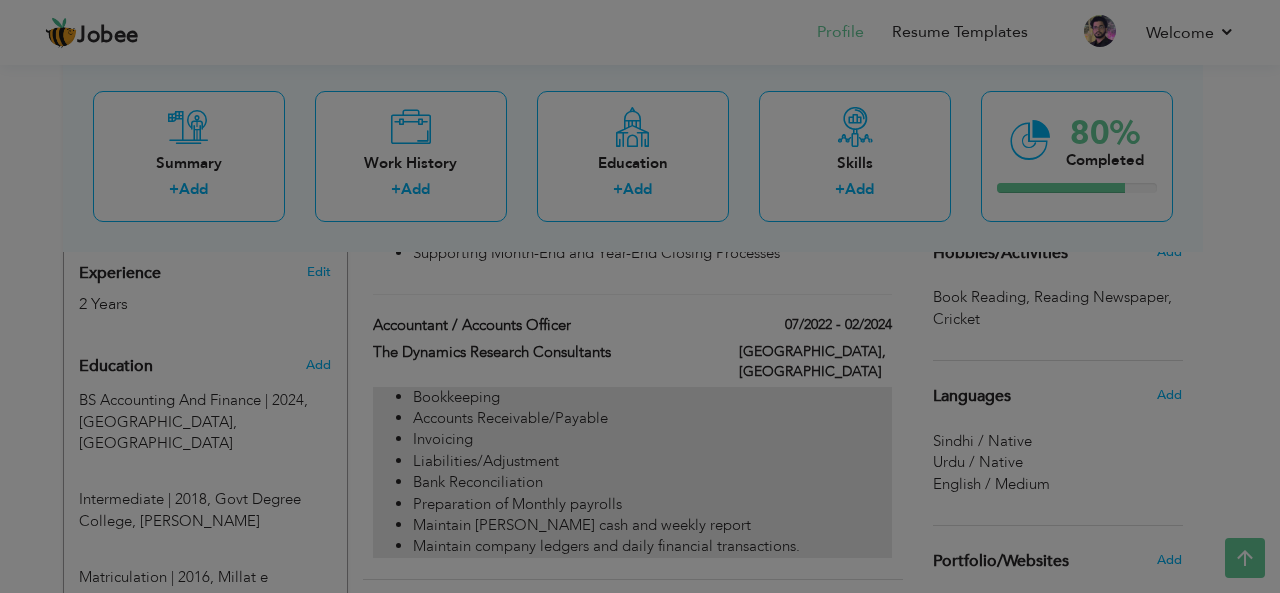 scroll, scrollTop: 0, scrollLeft: 0, axis: both 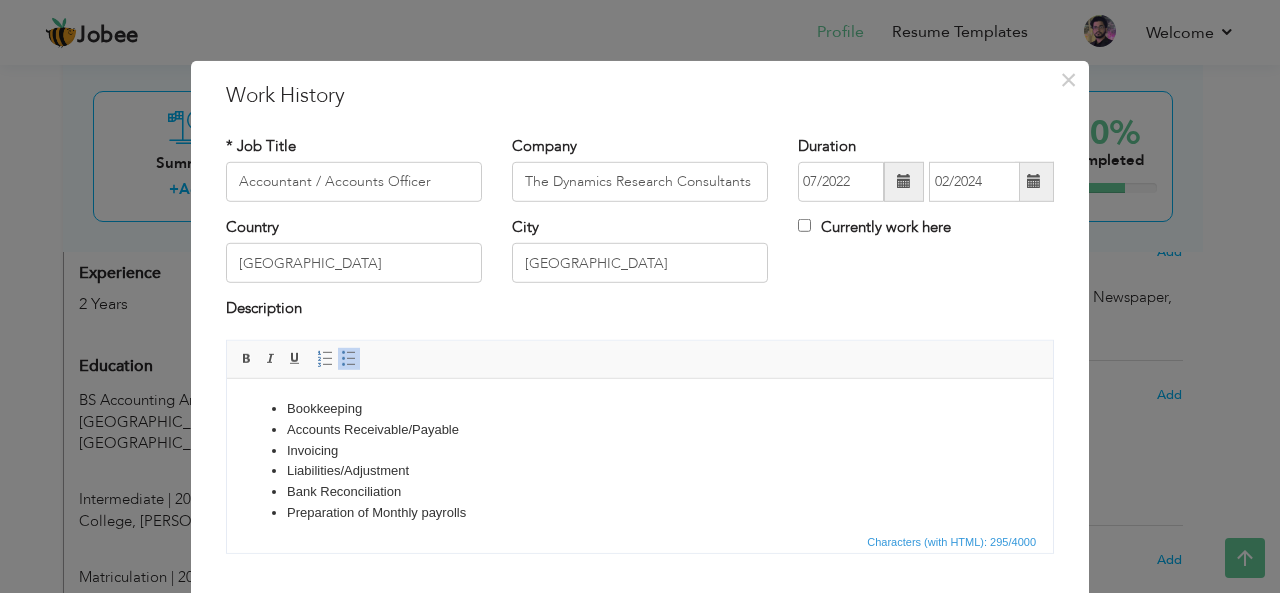 click on "Bookkeeping" at bounding box center (640, 408) 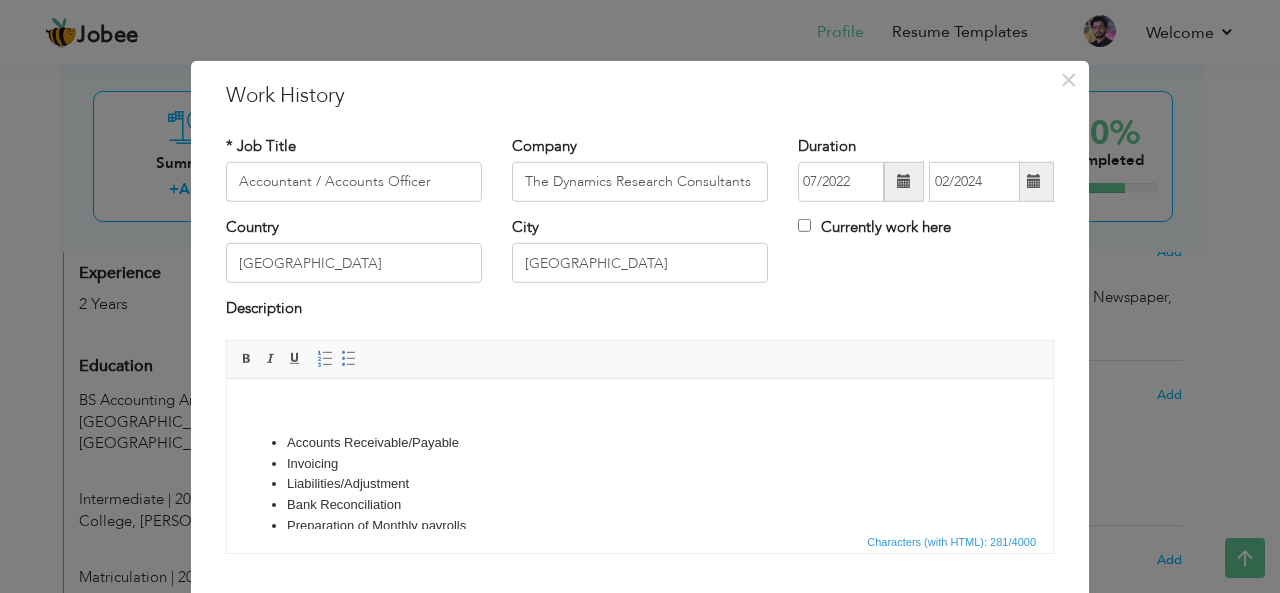 click on "Accounts Receivable/Payable Invoicing Liabilities/Adjustment Bank Reconciliation Preparation of Monthly payrolls Maintain Petty cash and weekly report Maintain company ledgers and daily financial transactions." at bounding box center [640, 487] 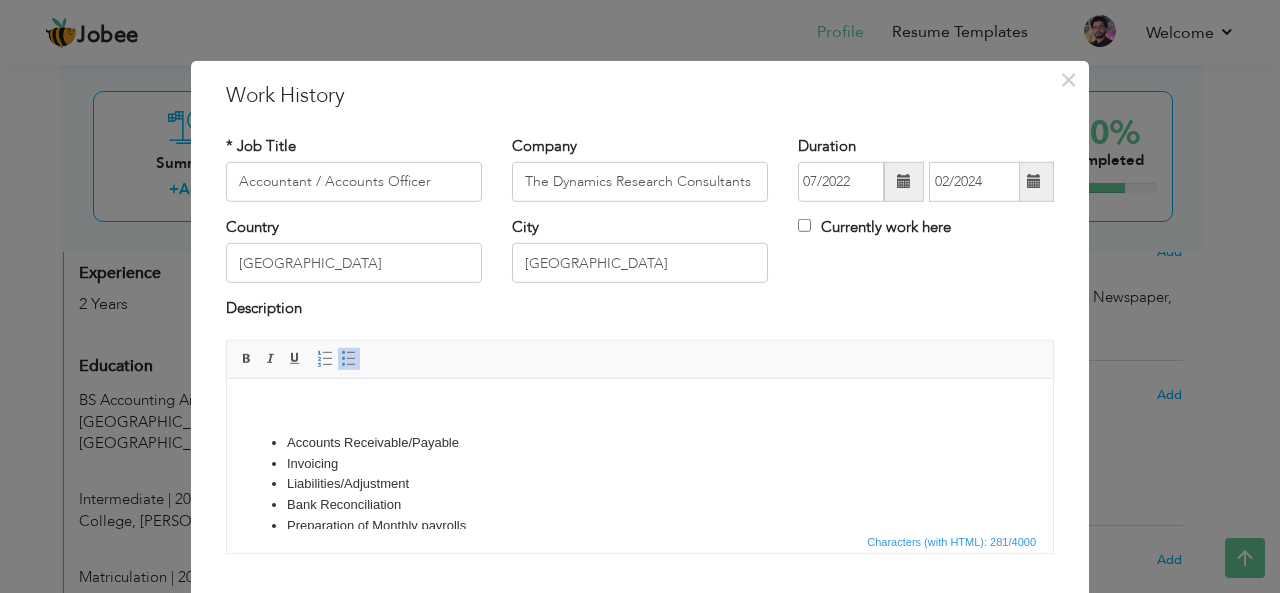 click on "Accounts Receivable/Payable Invoicing Liabilities/Adjustment Bank Reconciliation Preparation of Monthly payrolls Maintain Petty cash and weekly report Maintain company ledgers and daily financial transactions." at bounding box center [640, 487] 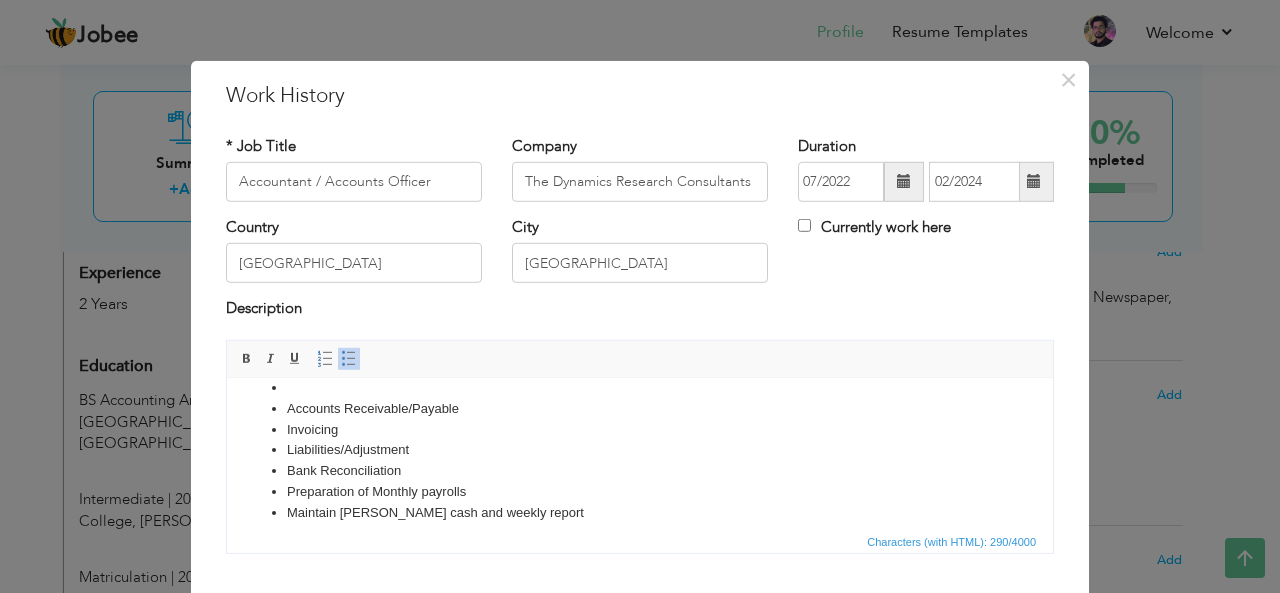 scroll, scrollTop: 0, scrollLeft: 0, axis: both 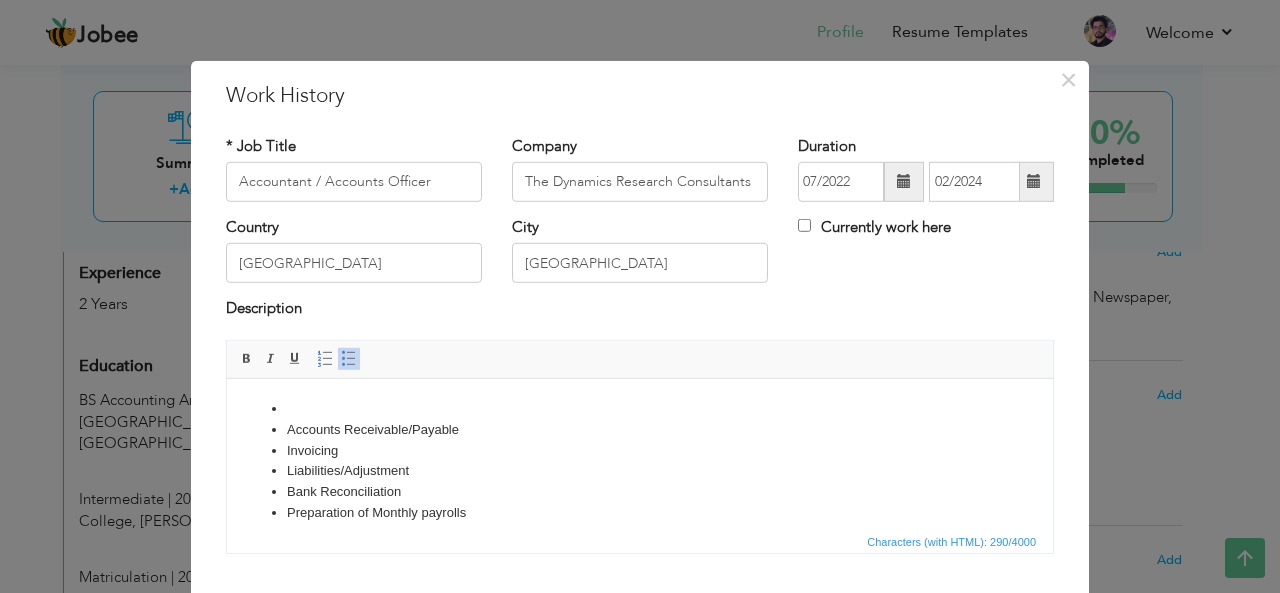 click on "Invoicing" at bounding box center (640, 450) 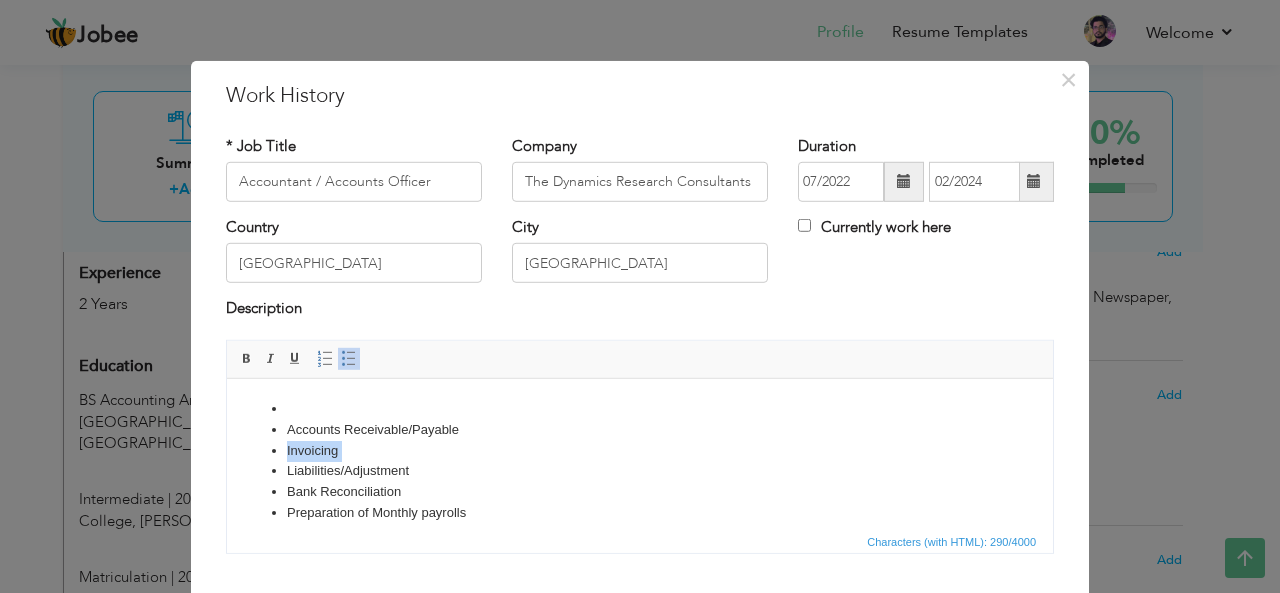 drag, startPoint x: 357, startPoint y: 449, endPoint x: 290, endPoint y: 440, distance: 67.601776 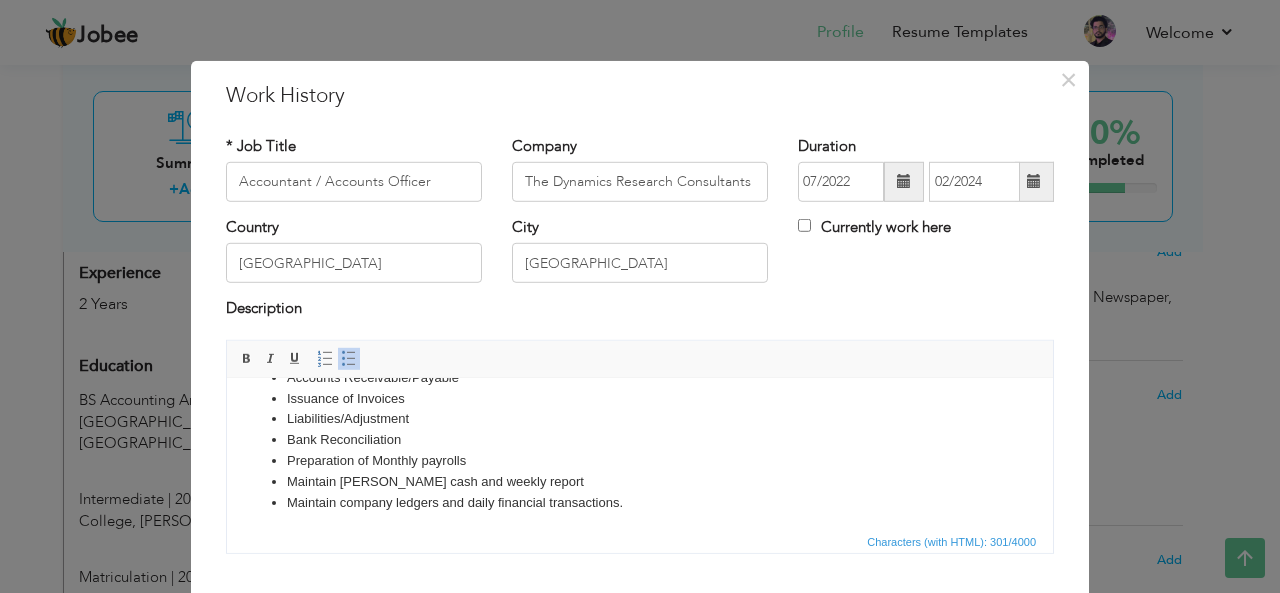 scroll, scrollTop: 56, scrollLeft: 0, axis: vertical 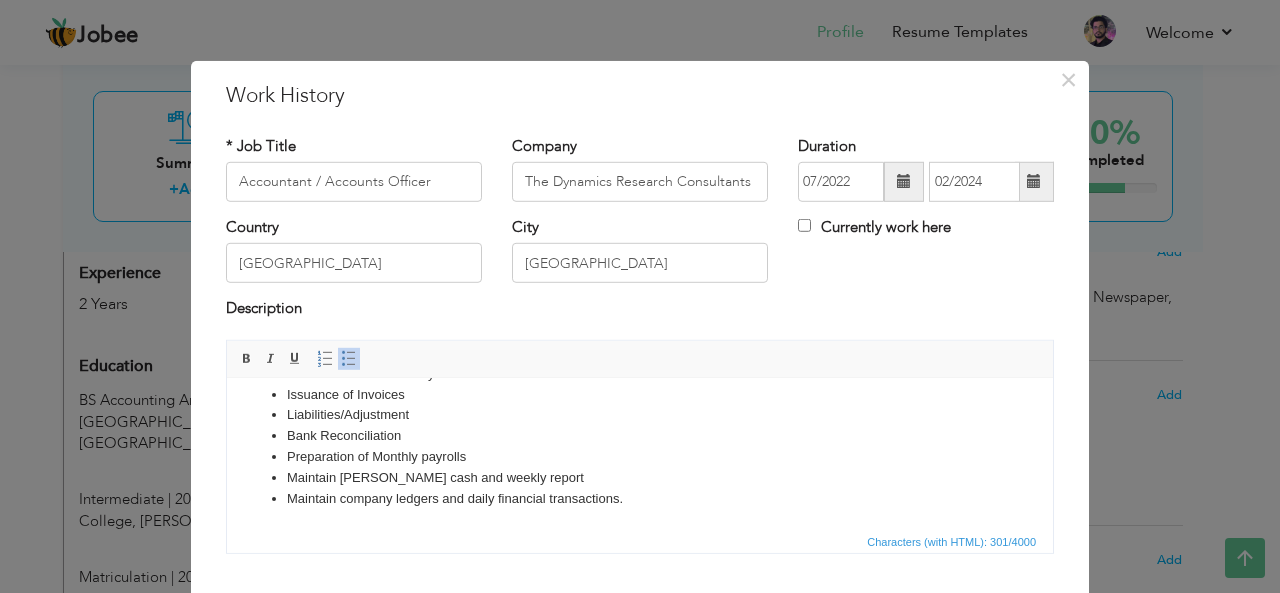 drag, startPoint x: 1047, startPoint y: 426, endPoint x: 1274, endPoint y: 862, distance: 491.55365 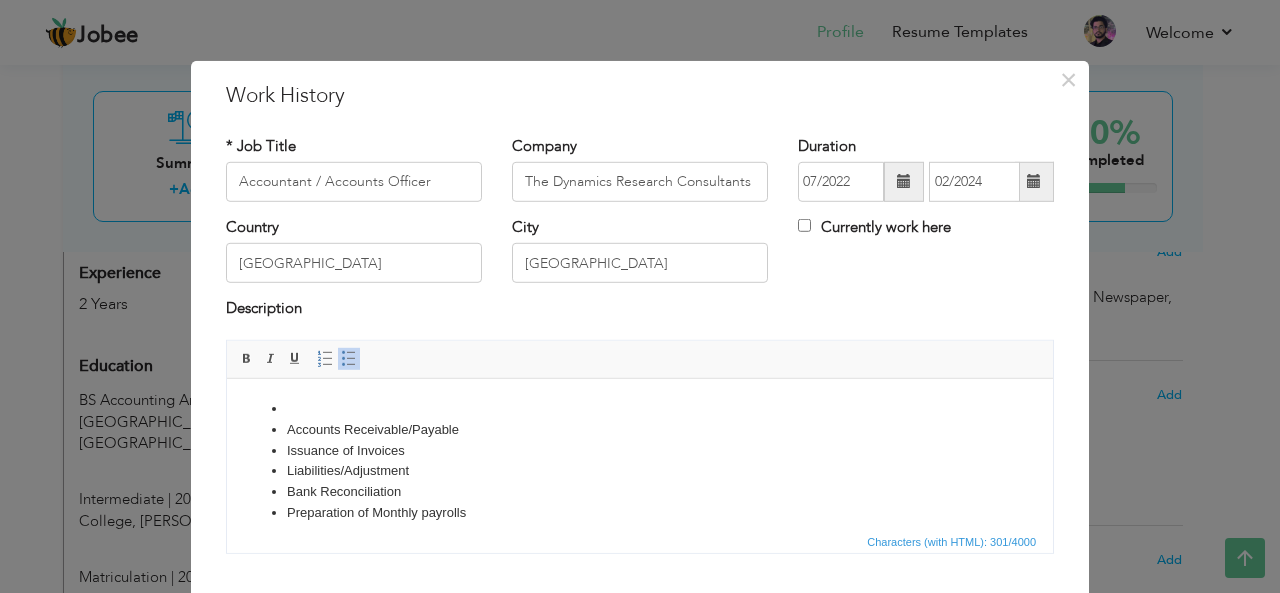 click at bounding box center (640, 408) 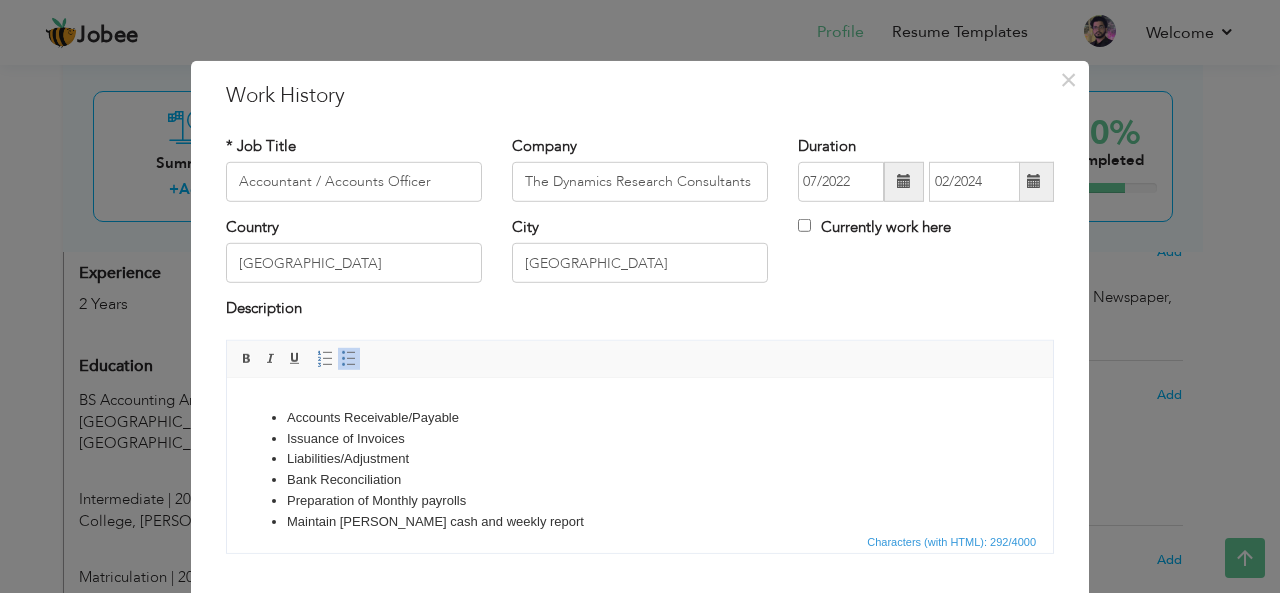 scroll, scrollTop: 46, scrollLeft: 0, axis: vertical 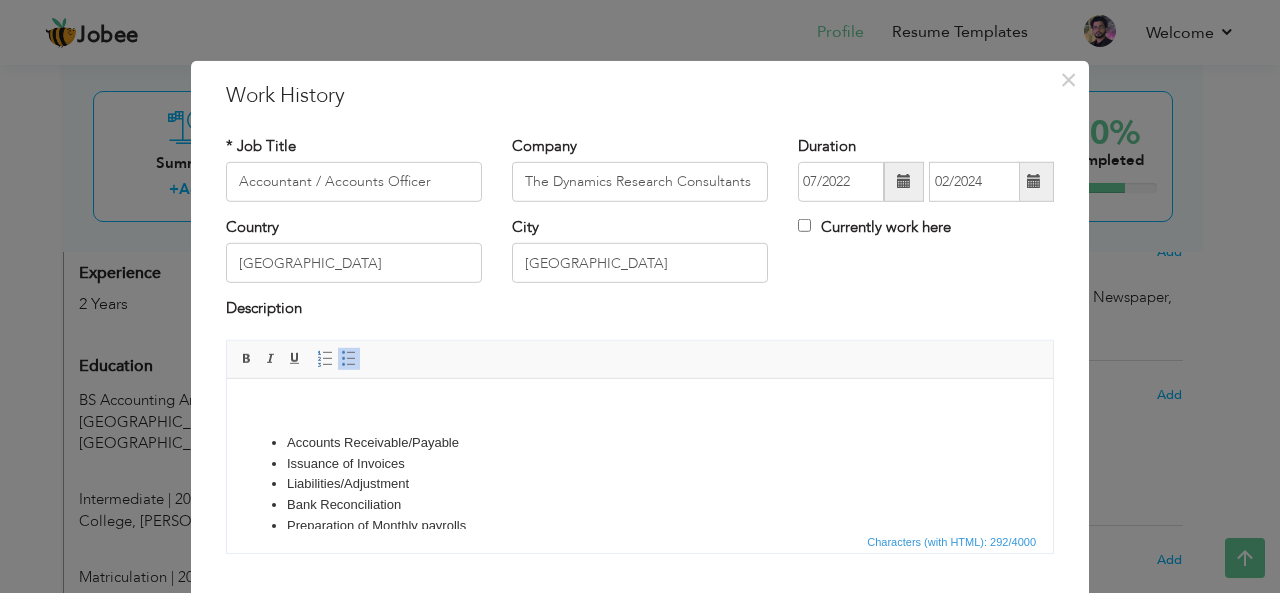 click on "Accounts Receivable/Payable" at bounding box center (640, 442) 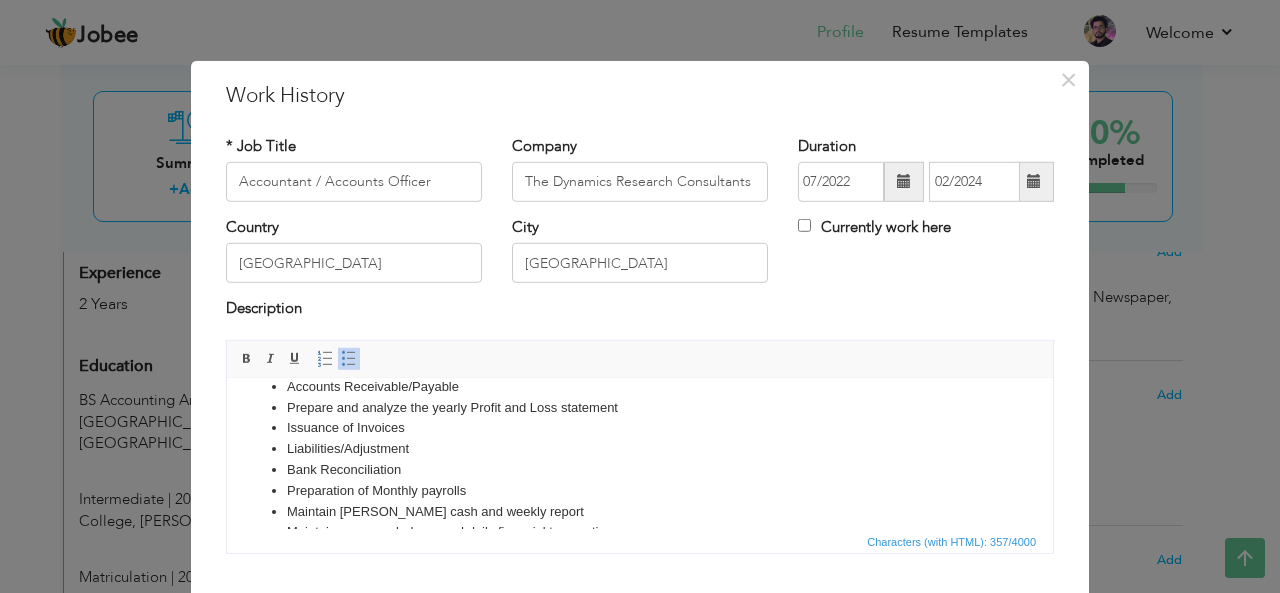 scroll, scrollTop: 90, scrollLeft: 0, axis: vertical 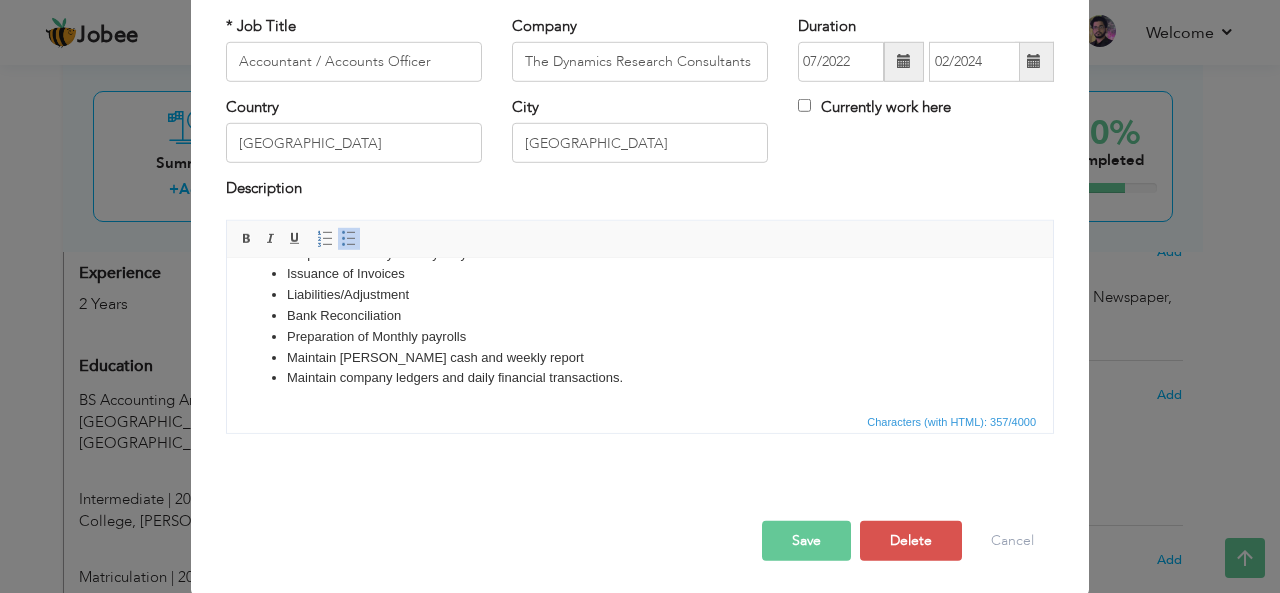 click on "Save" at bounding box center [806, 541] 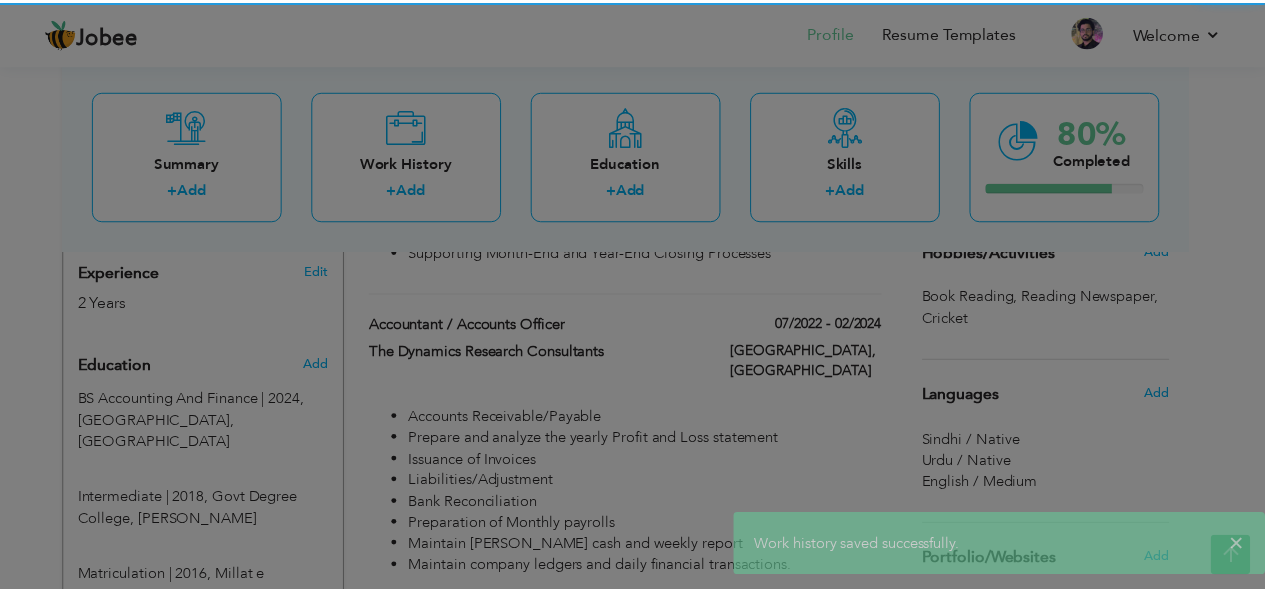 scroll, scrollTop: 0, scrollLeft: 0, axis: both 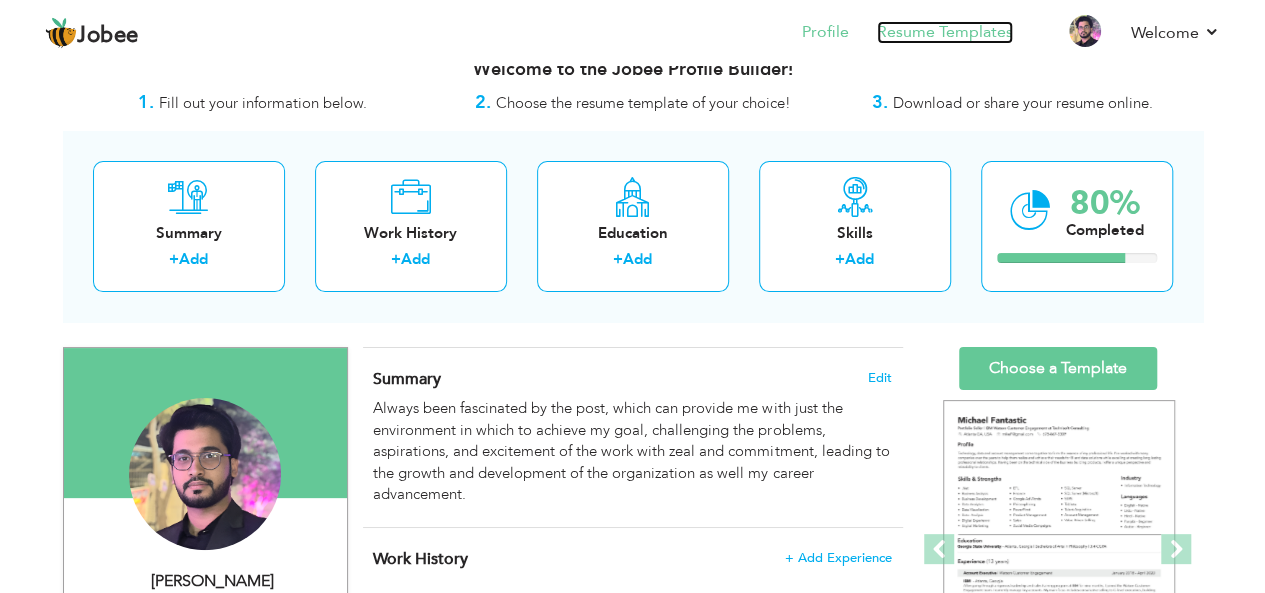 click on "Resume Templates" at bounding box center [945, 32] 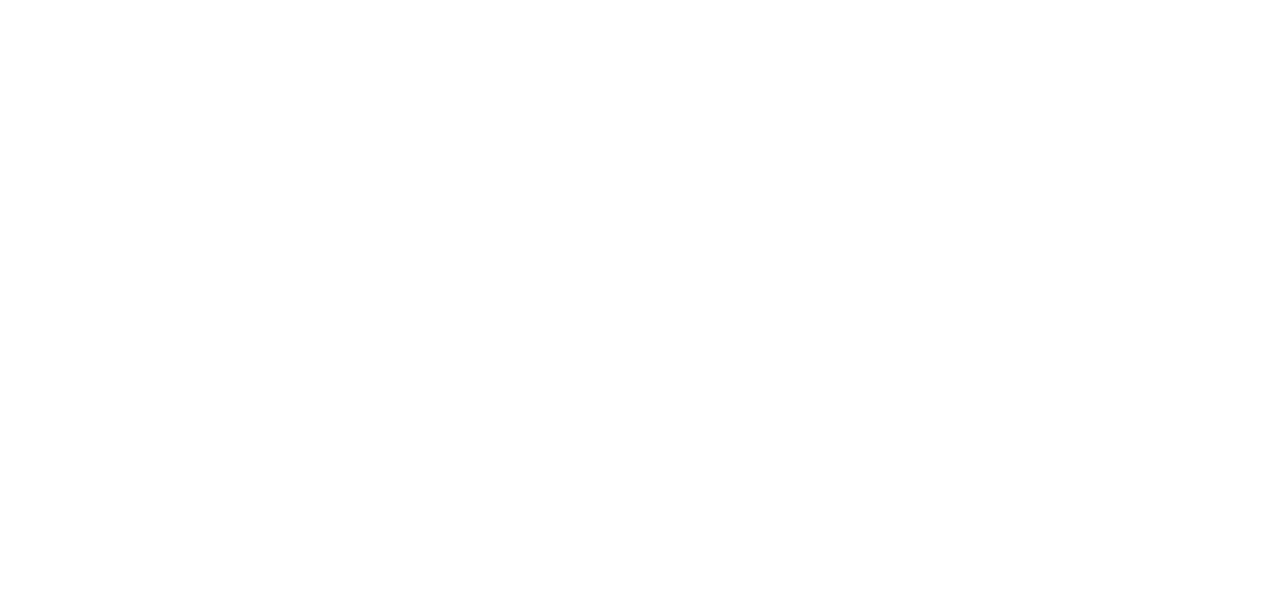 scroll, scrollTop: 0, scrollLeft: 0, axis: both 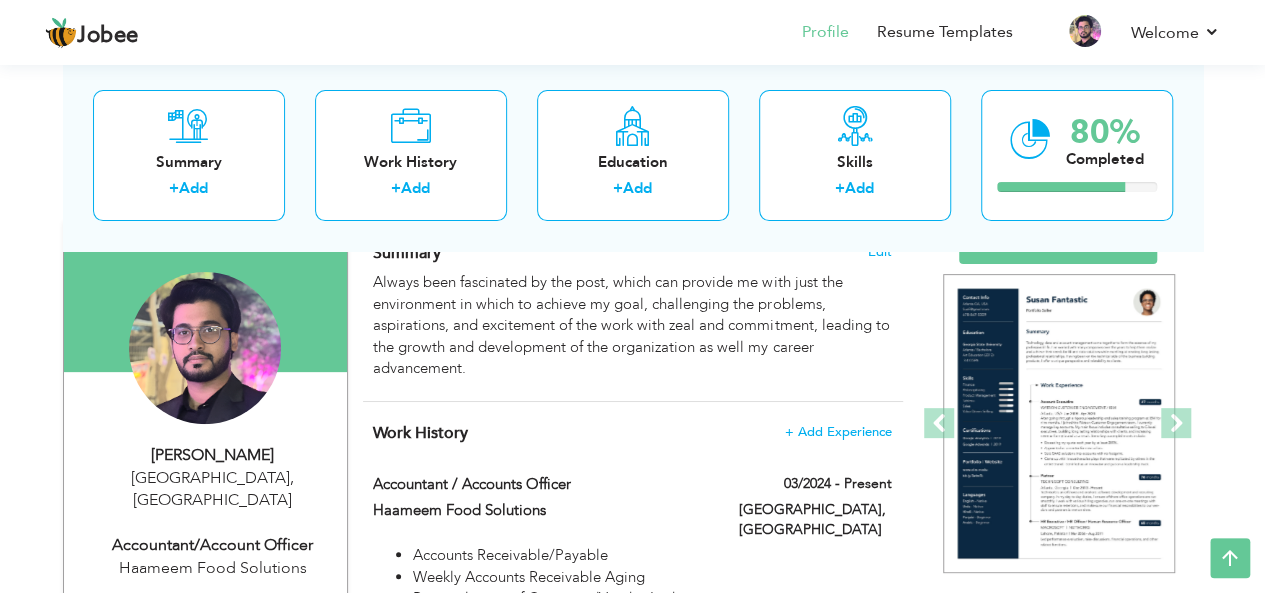 click on "[PERSON_NAME]" at bounding box center (213, 455) 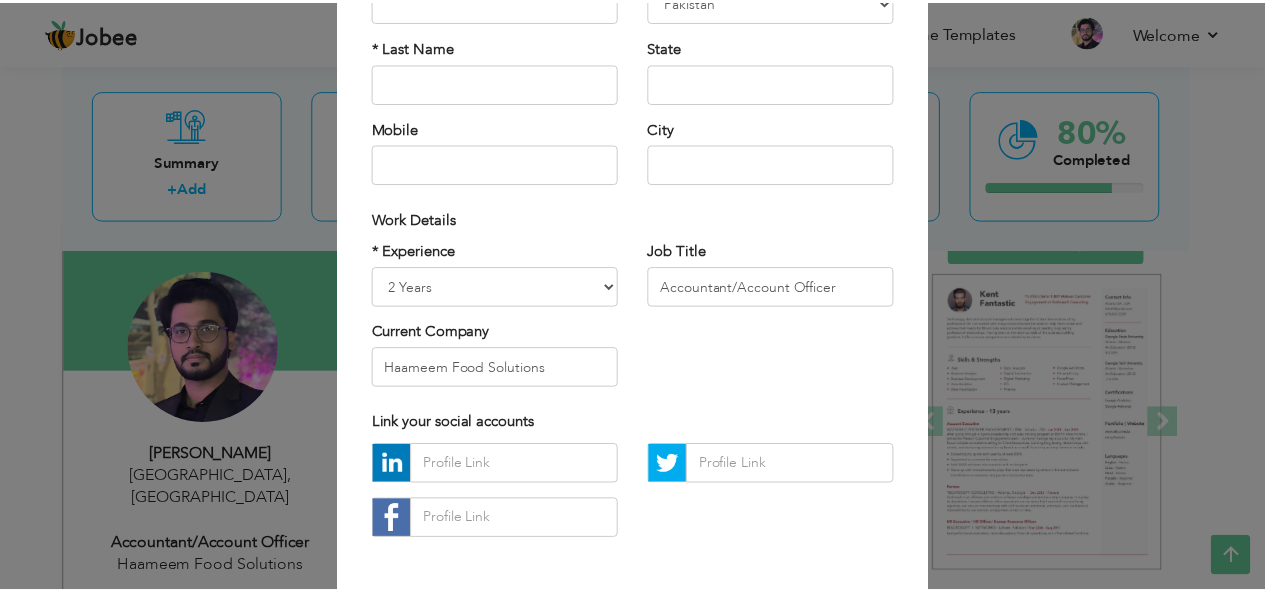 scroll, scrollTop: 100, scrollLeft: 0, axis: vertical 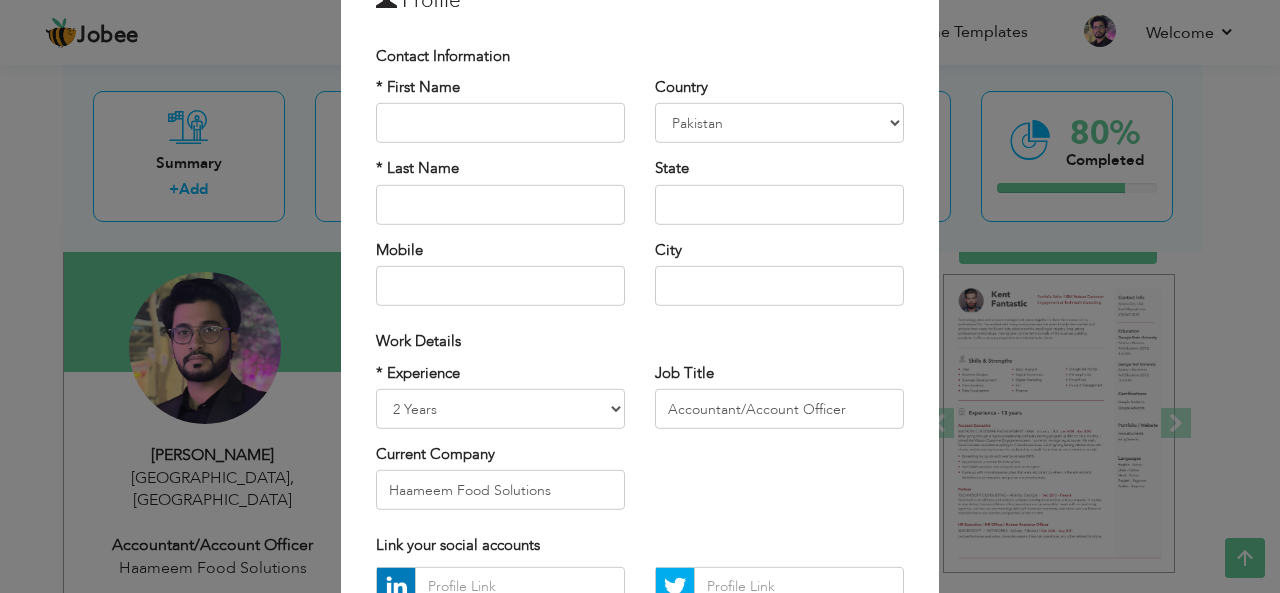 click on "×
Profile
Contact Information
* First Name
* Last Name
Mobile  Aruba" at bounding box center [640, 296] 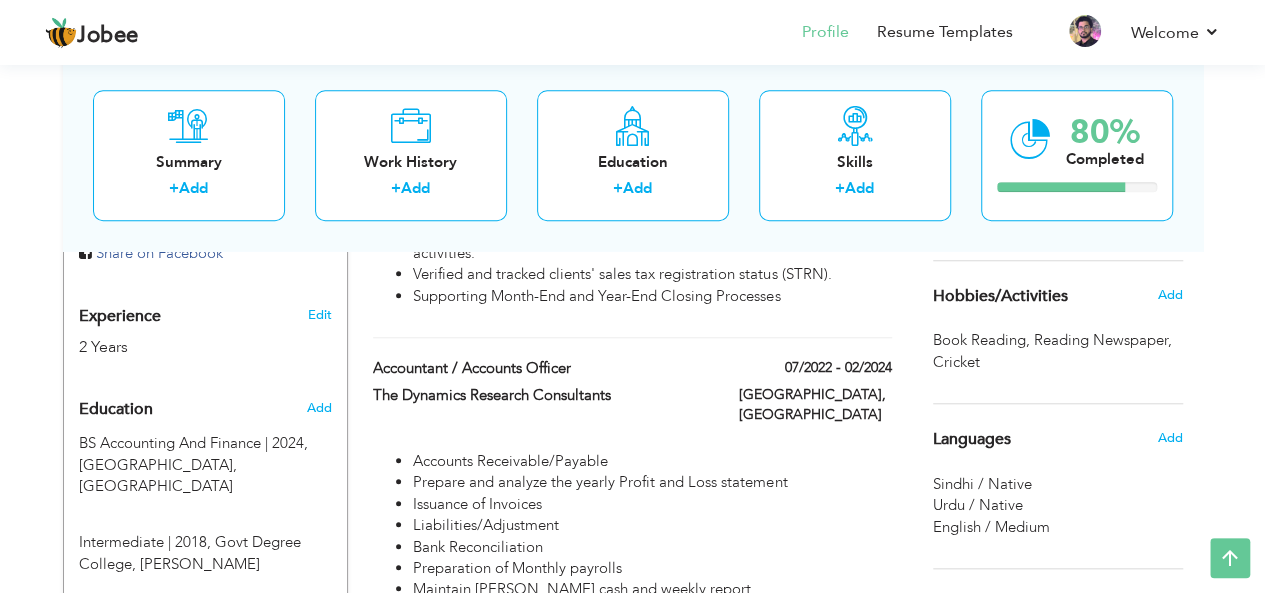 scroll, scrollTop: 684, scrollLeft: 0, axis: vertical 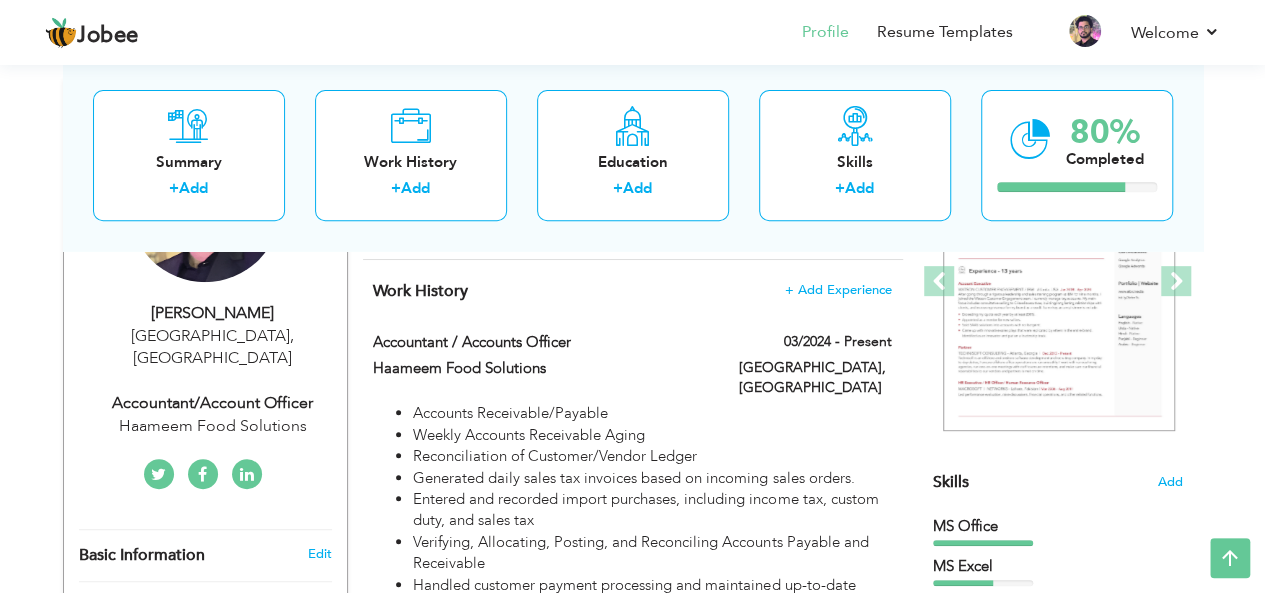 click on "Change
Remove" at bounding box center [205, 216] 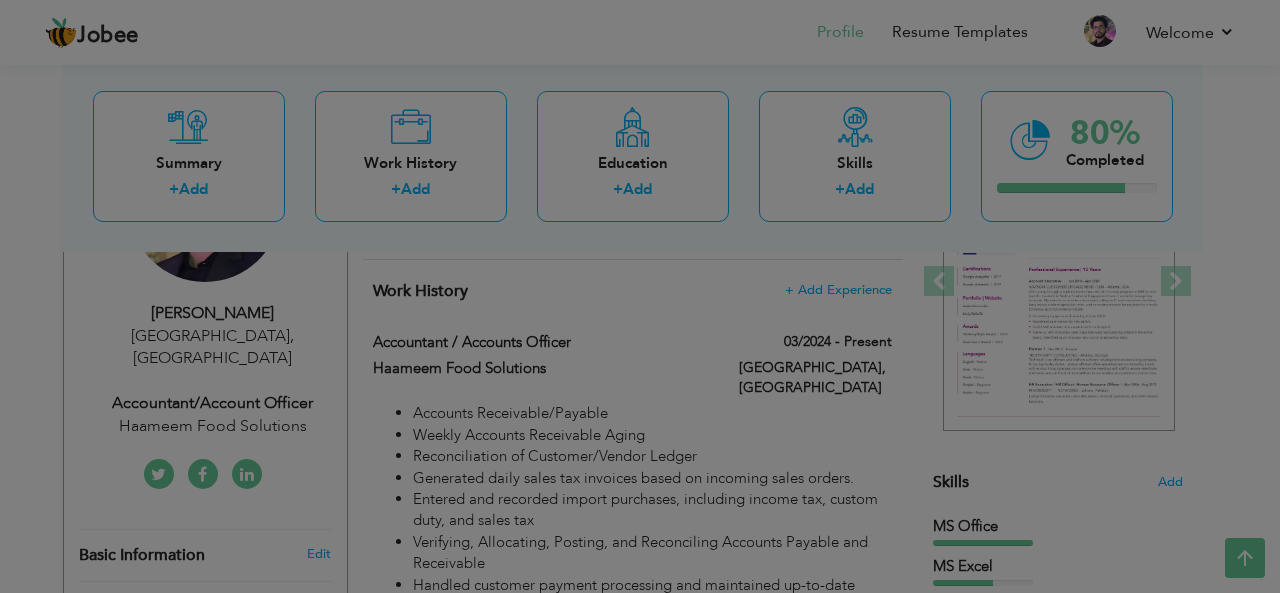 scroll, scrollTop: 0, scrollLeft: 0, axis: both 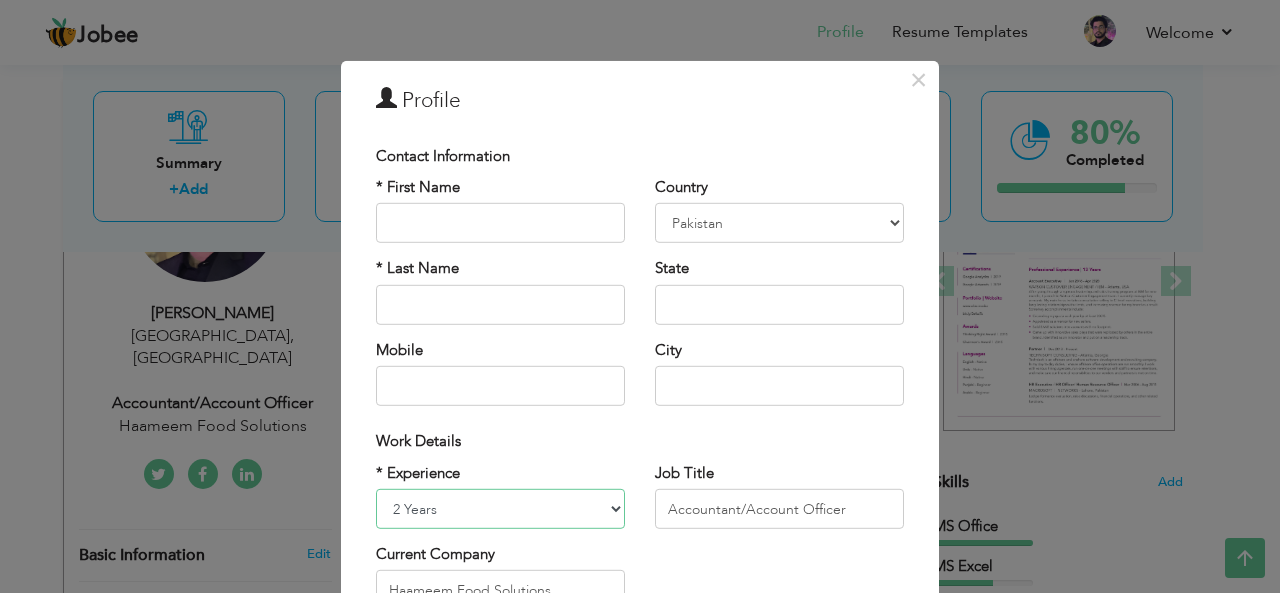 click on "Entry Level Less than 1 Year 1 Year 2 Years 3 Years 4 Years 5 Years 6 Years 7 Years 8 Years 9 Years 10 Years 11 Years 12 Years 13 Years 14 Years 15 Years 16 Years 17 Years 18 Years 19 Years 20 Years 21 Years 22 Years 23 Years 24 Years 25 Years 26 Years 27 Years 28 Years 29 Years 30 Years 31 Years 32 Years 33 Years 34 Years 35 Years More than 35 Years" at bounding box center [500, 509] 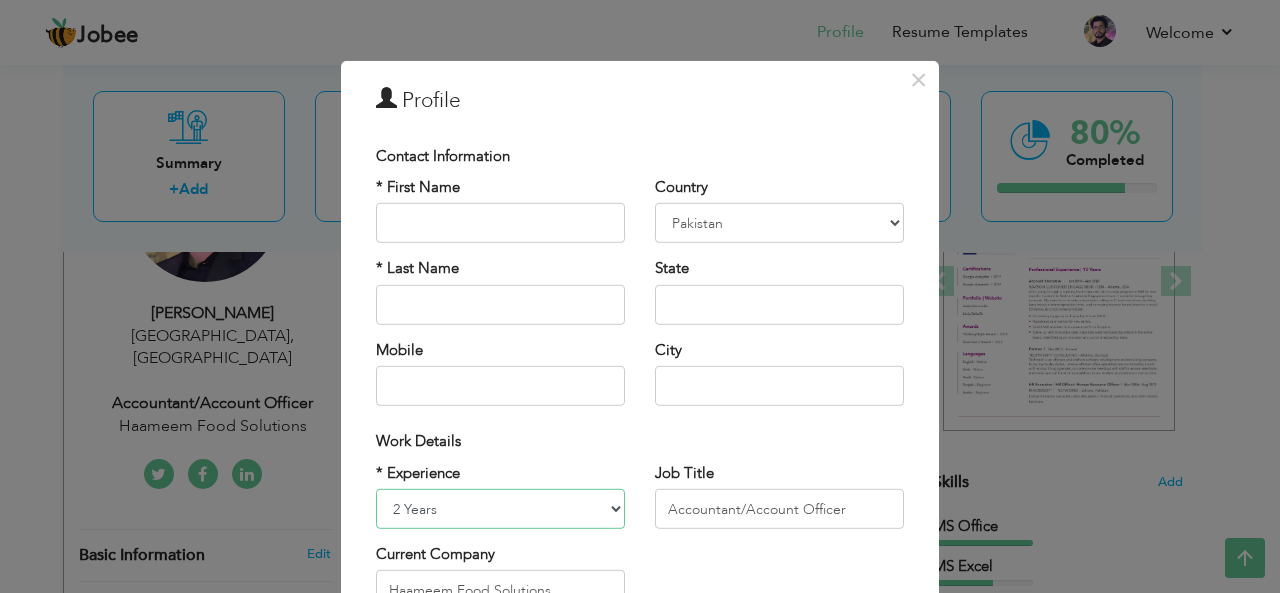 select on "number:5" 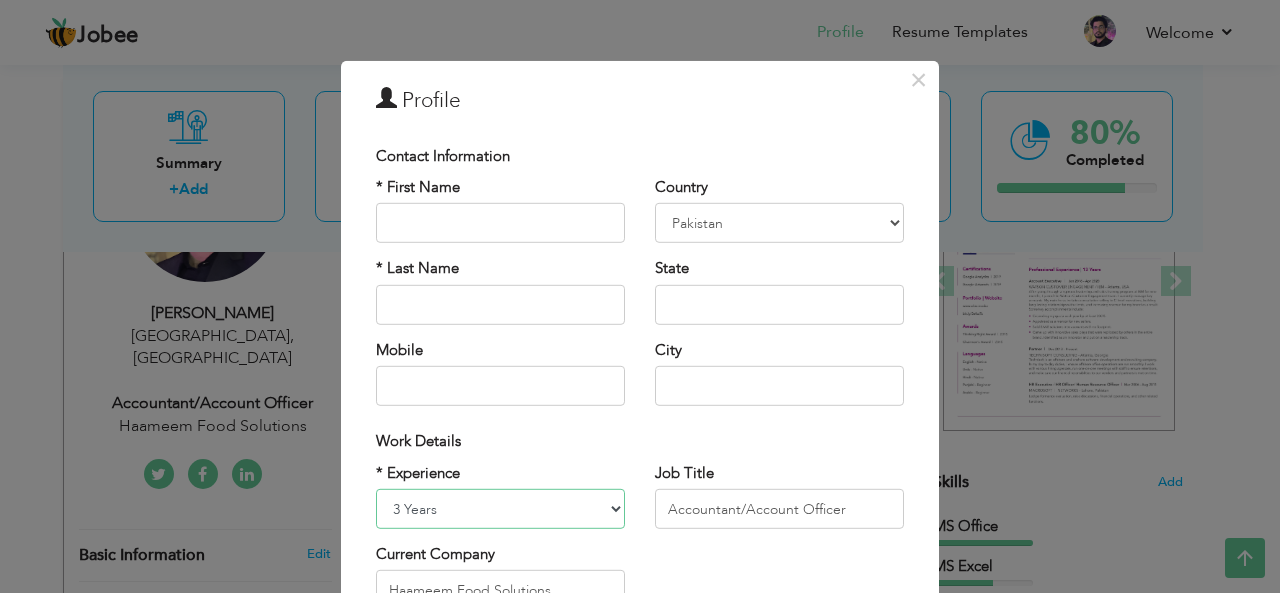 click on "Entry Level Less than 1 Year 1 Year 2 Years 3 Years 4 Years 5 Years 6 Years 7 Years 8 Years 9 Years 10 Years 11 Years 12 Years 13 Years 14 Years 15 Years 16 Years 17 Years 18 Years 19 Years 20 Years 21 Years 22 Years 23 Years 24 Years 25 Years 26 Years 27 Years 28 Years 29 Years 30 Years 31 Years 32 Years 33 Years 34 Years 35 Years More than 35 Years" at bounding box center [500, 509] 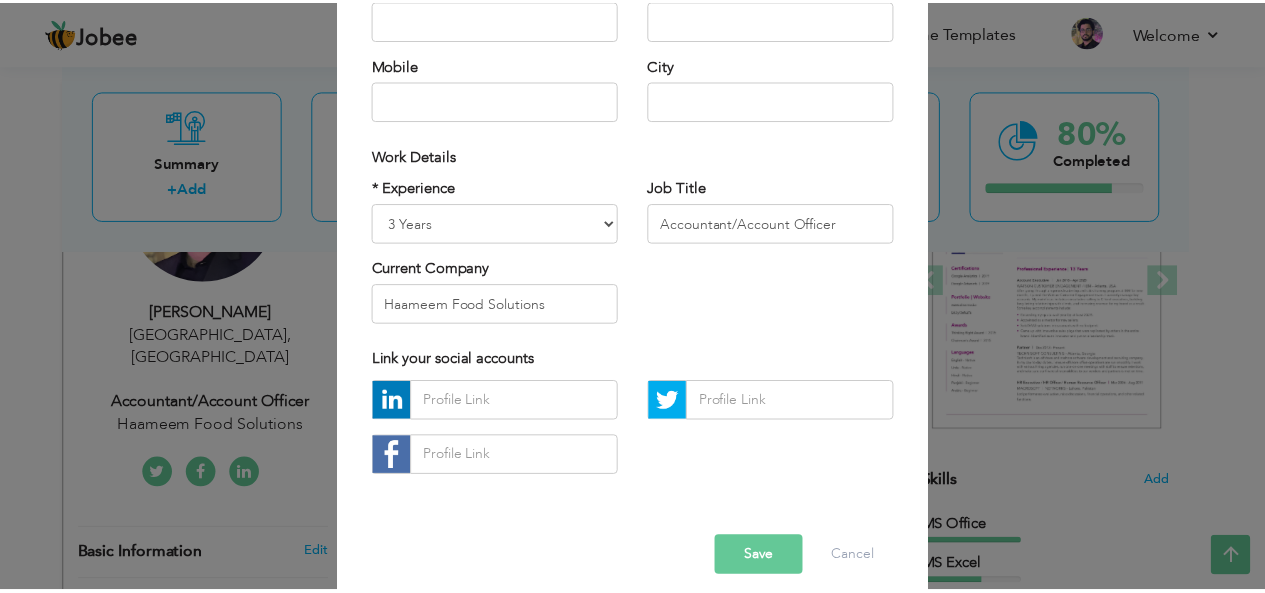scroll, scrollTop: 304, scrollLeft: 0, axis: vertical 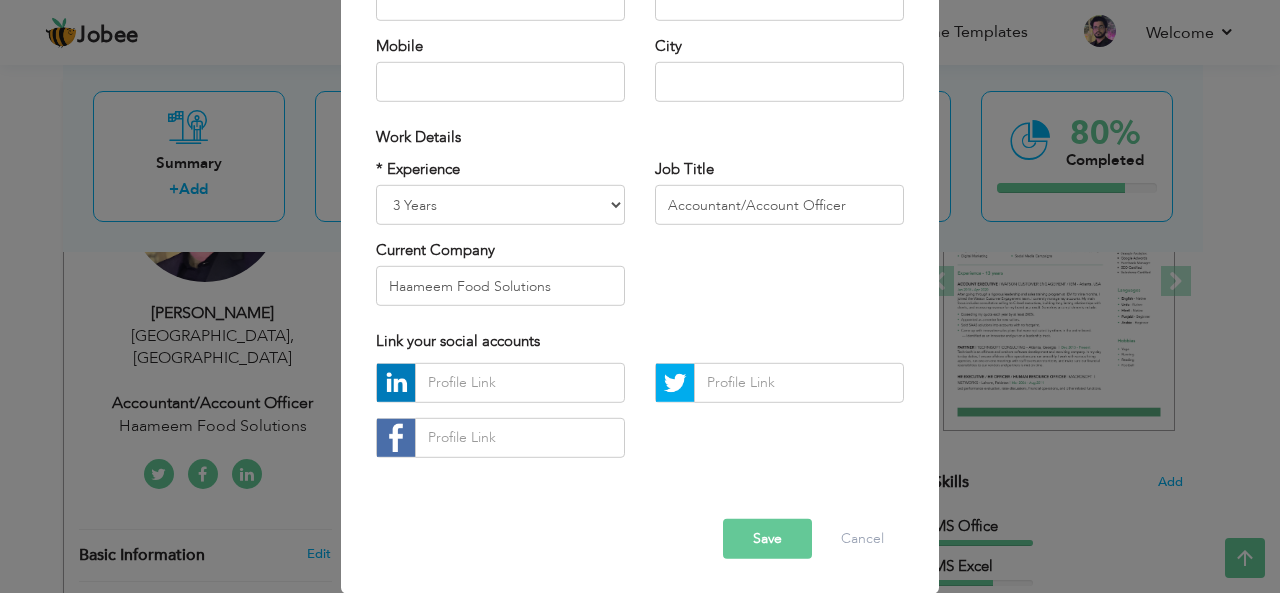 click on "Save" at bounding box center [767, 539] 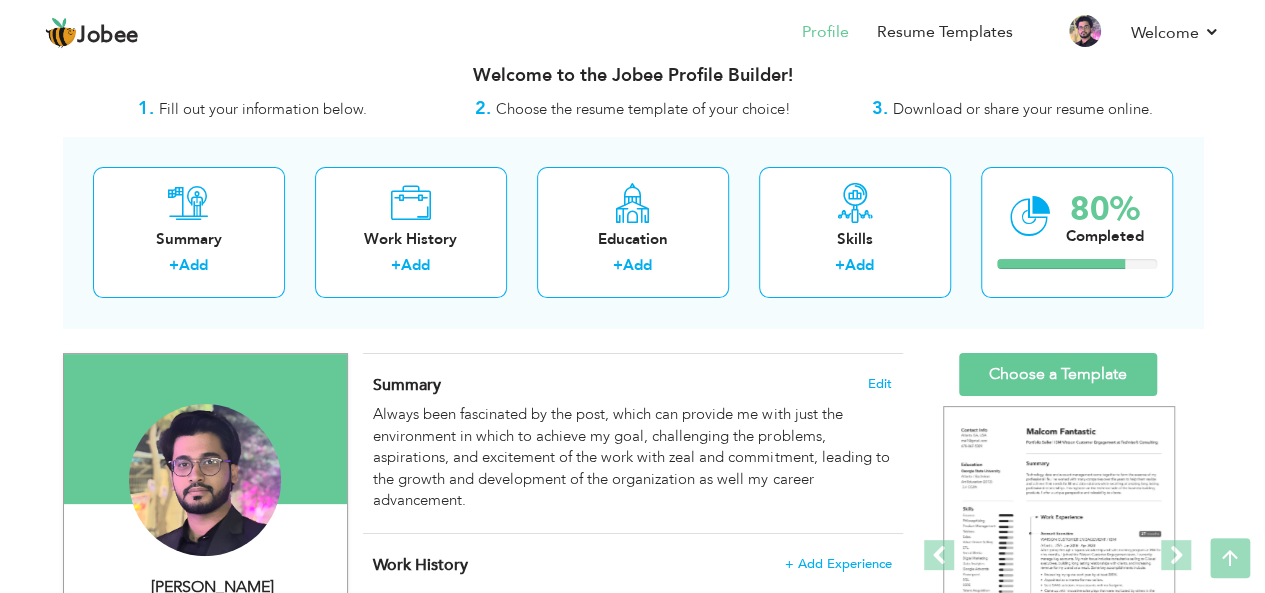scroll, scrollTop: 0, scrollLeft: 0, axis: both 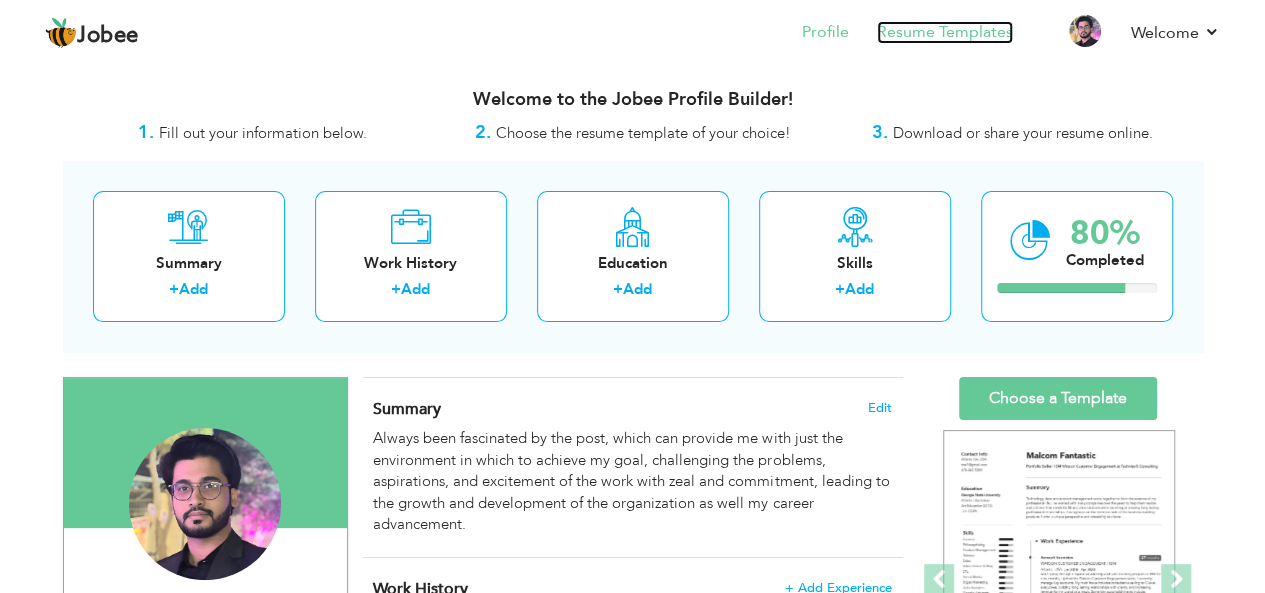 click on "Resume Templates" at bounding box center (945, 32) 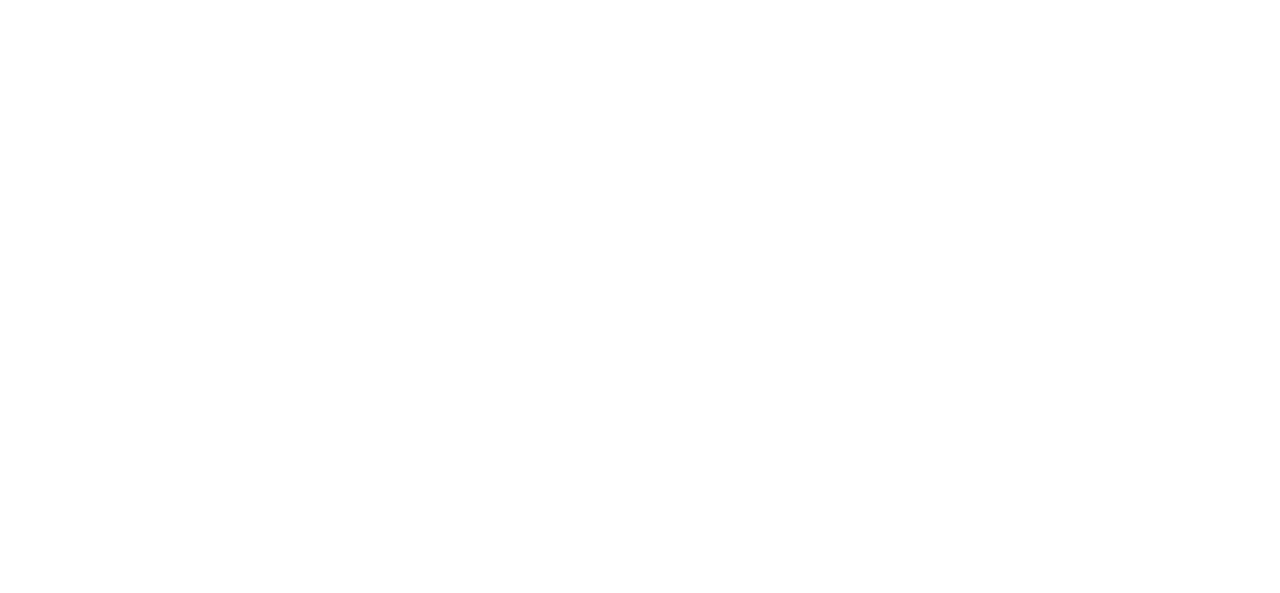 scroll, scrollTop: 0, scrollLeft: 0, axis: both 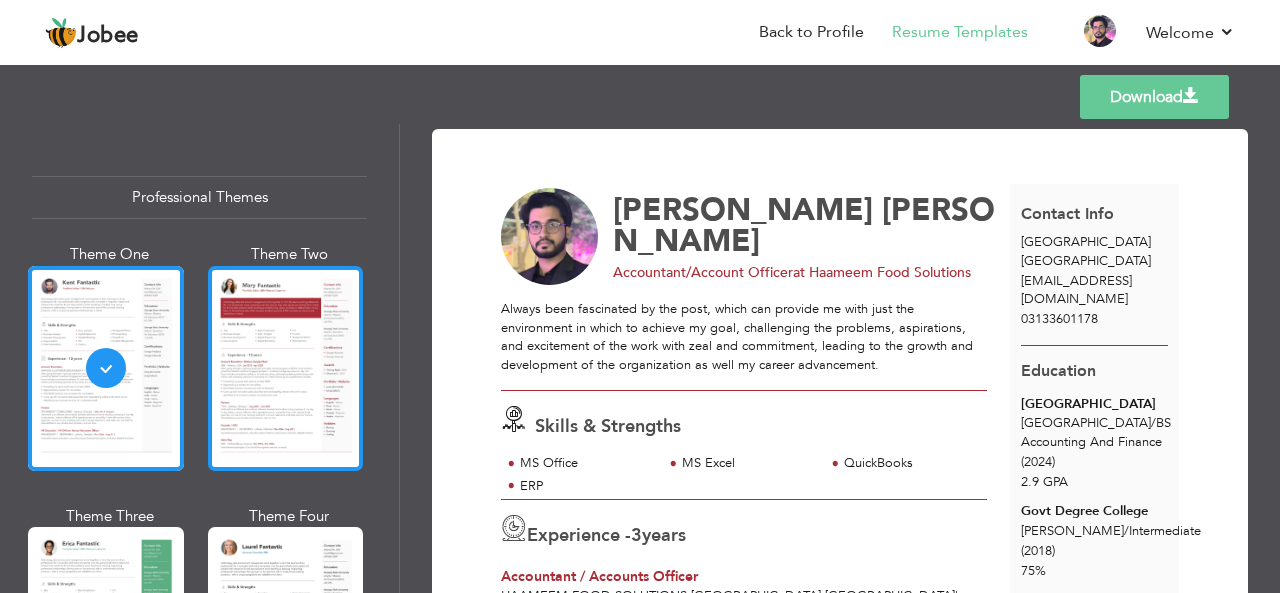 click at bounding box center [286, 368] 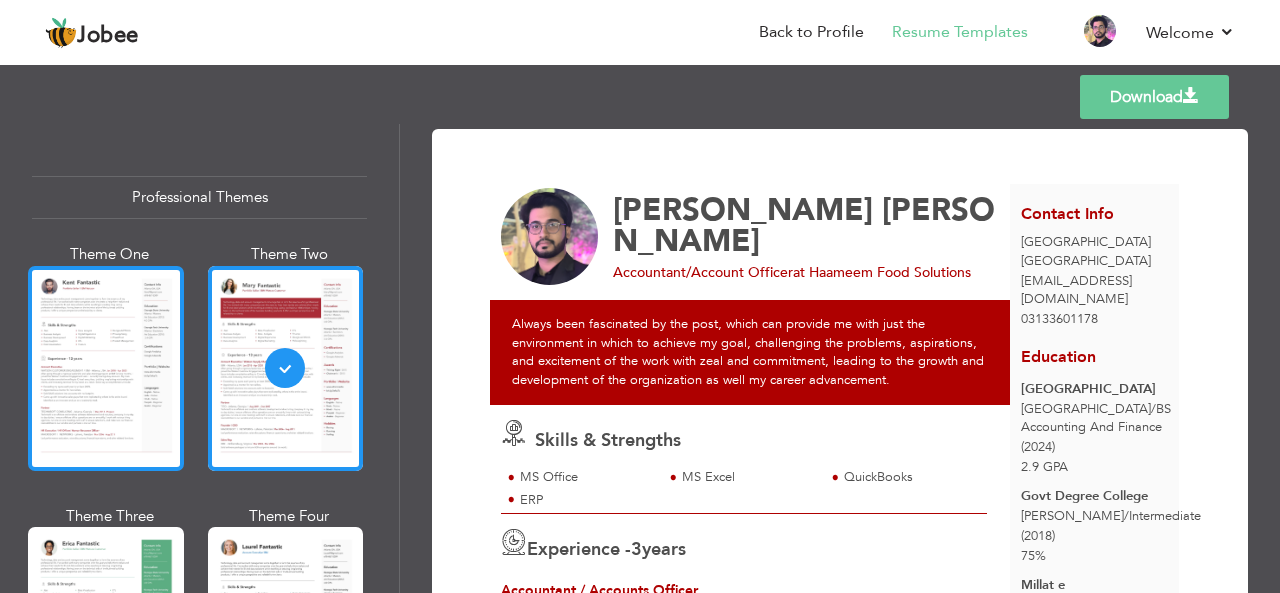 click at bounding box center (106, 368) 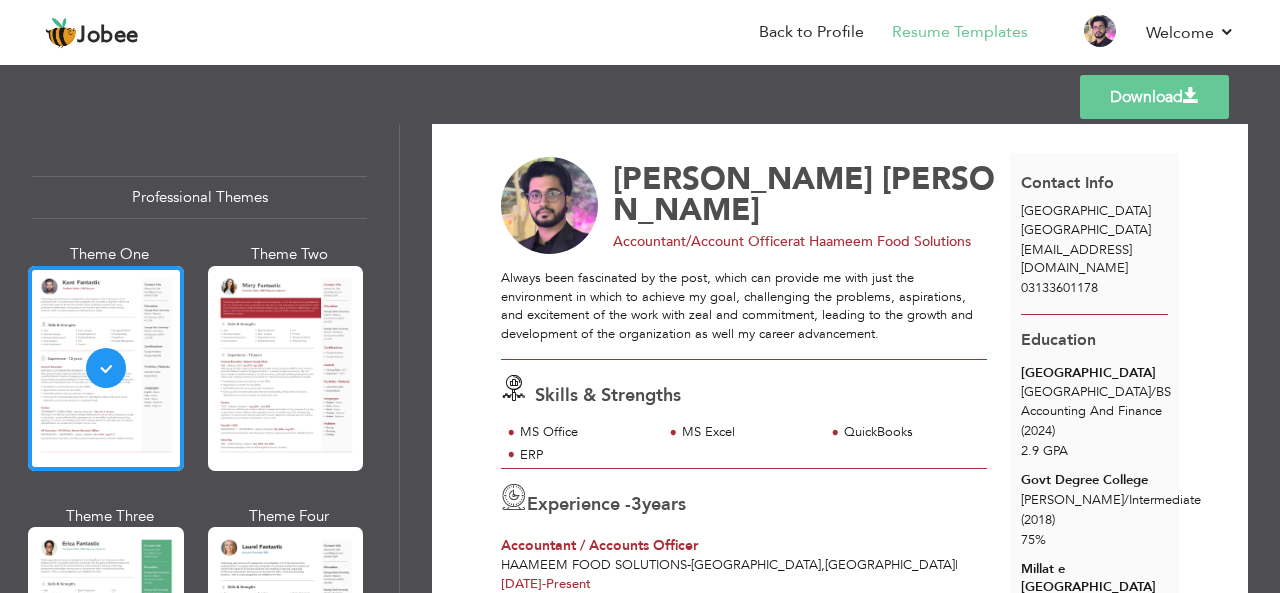 scroll, scrollTop: 16, scrollLeft: 0, axis: vertical 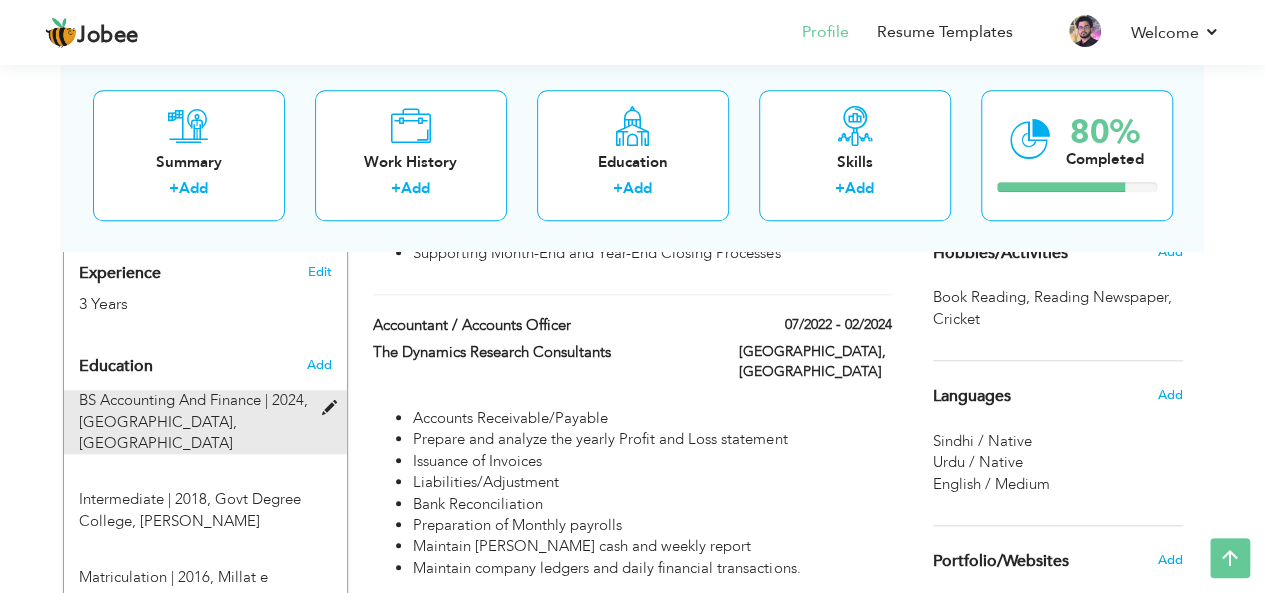 click on "BS Accounting And Finance   |  2024,
[GEOGRAPHIC_DATA], [GEOGRAPHIC_DATA]" at bounding box center (193, 422) 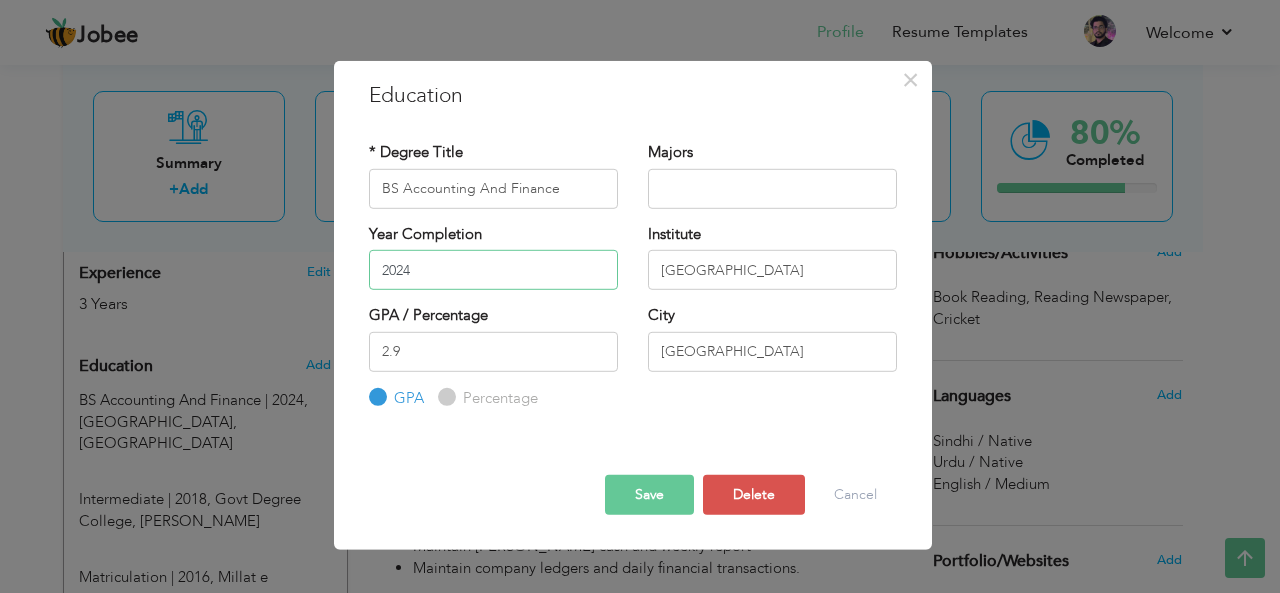 click on "2024" at bounding box center [493, 270] 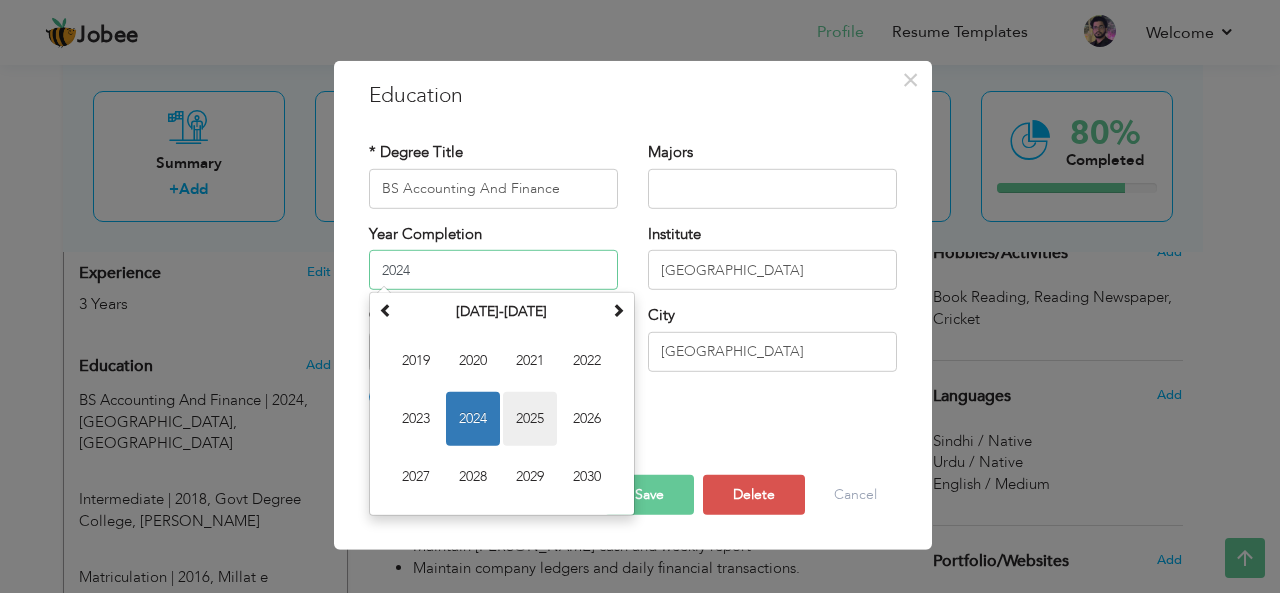 click on "2025" at bounding box center (530, 419) 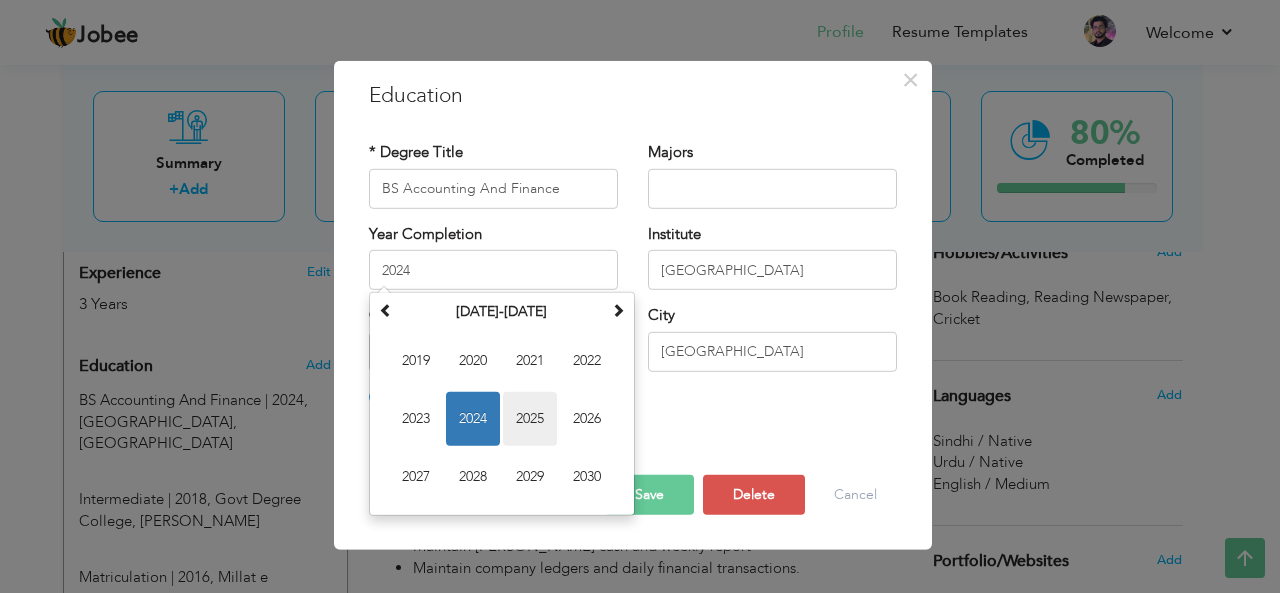 type on "2025" 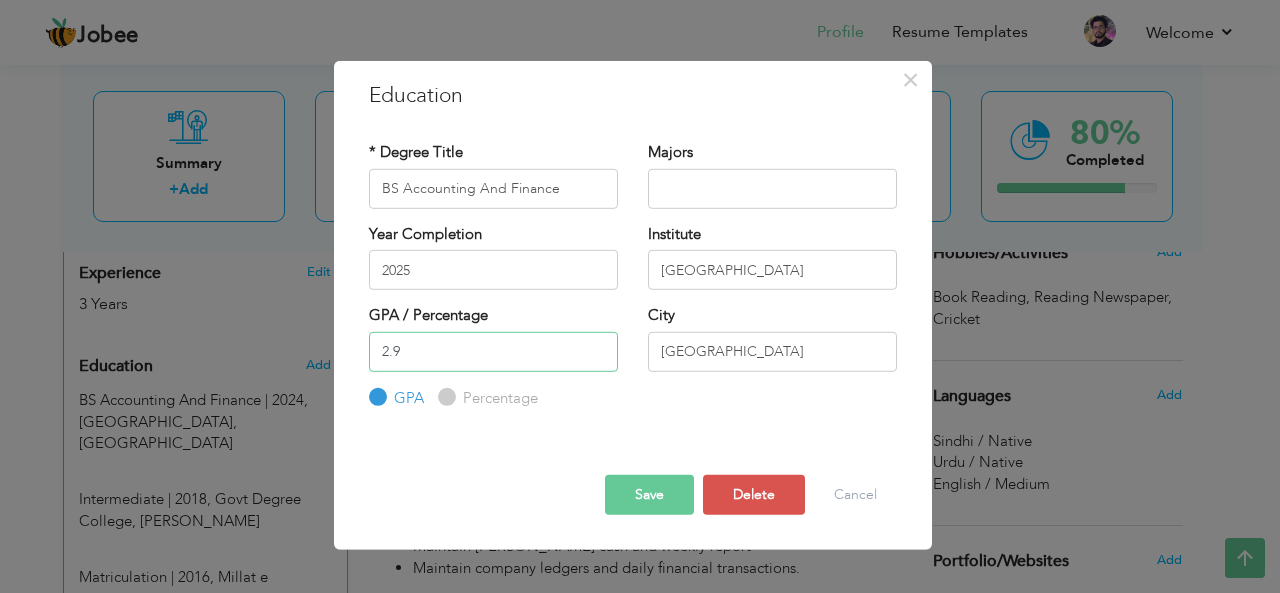 click on "2.9" at bounding box center (493, 351) 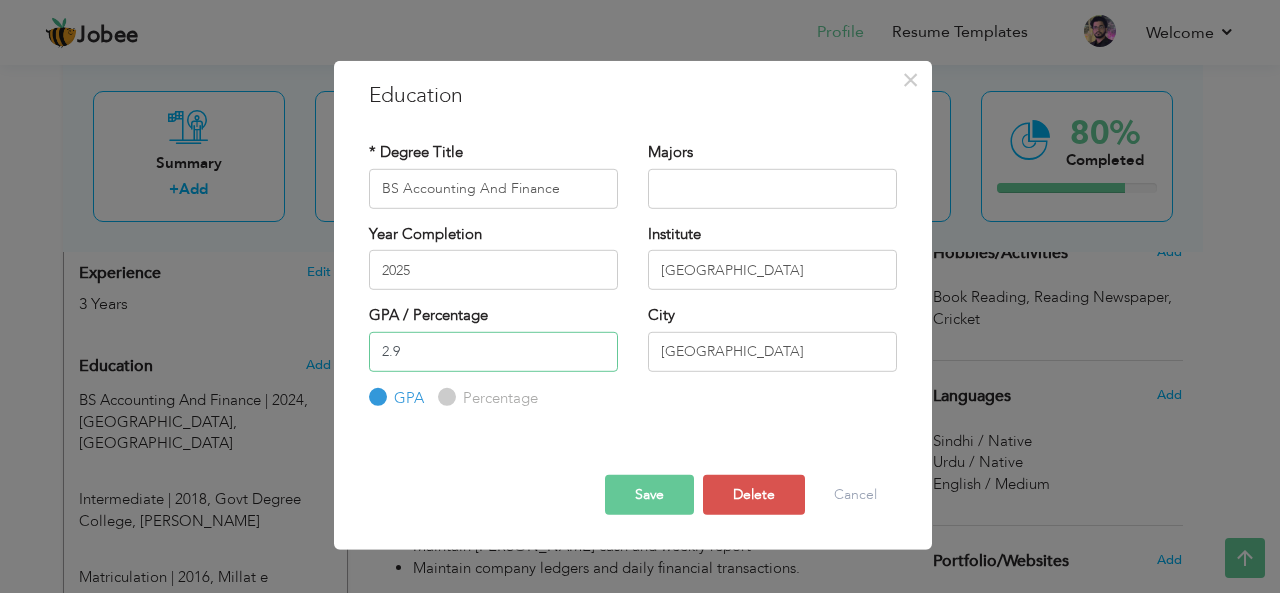 type on "2" 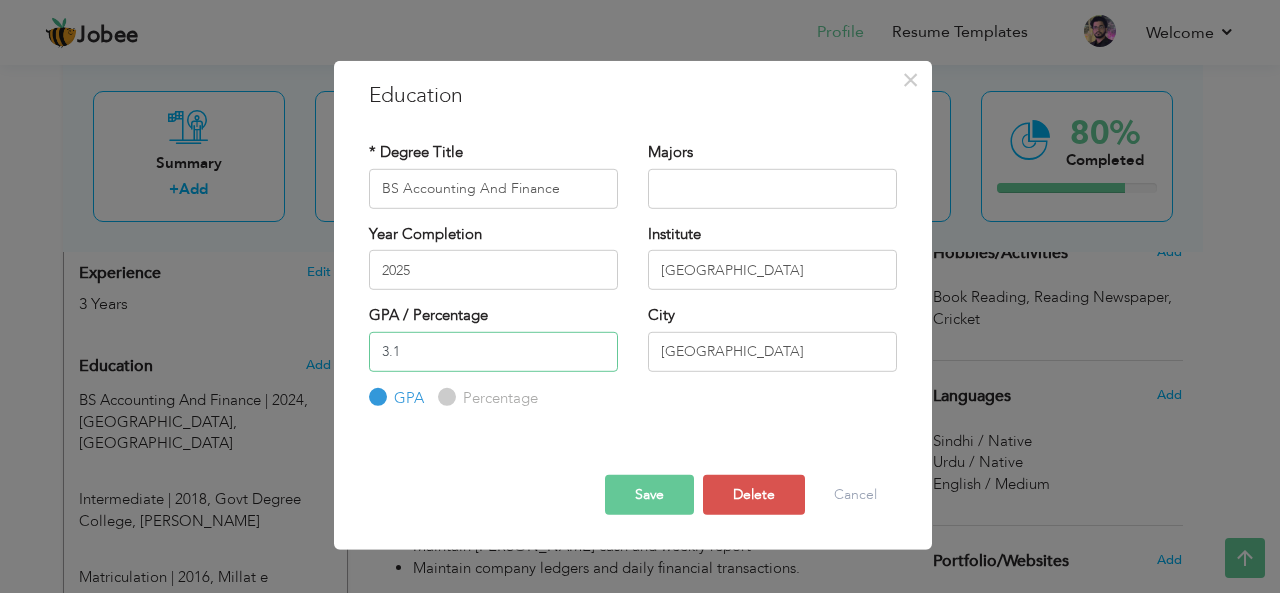 type on "3.1" 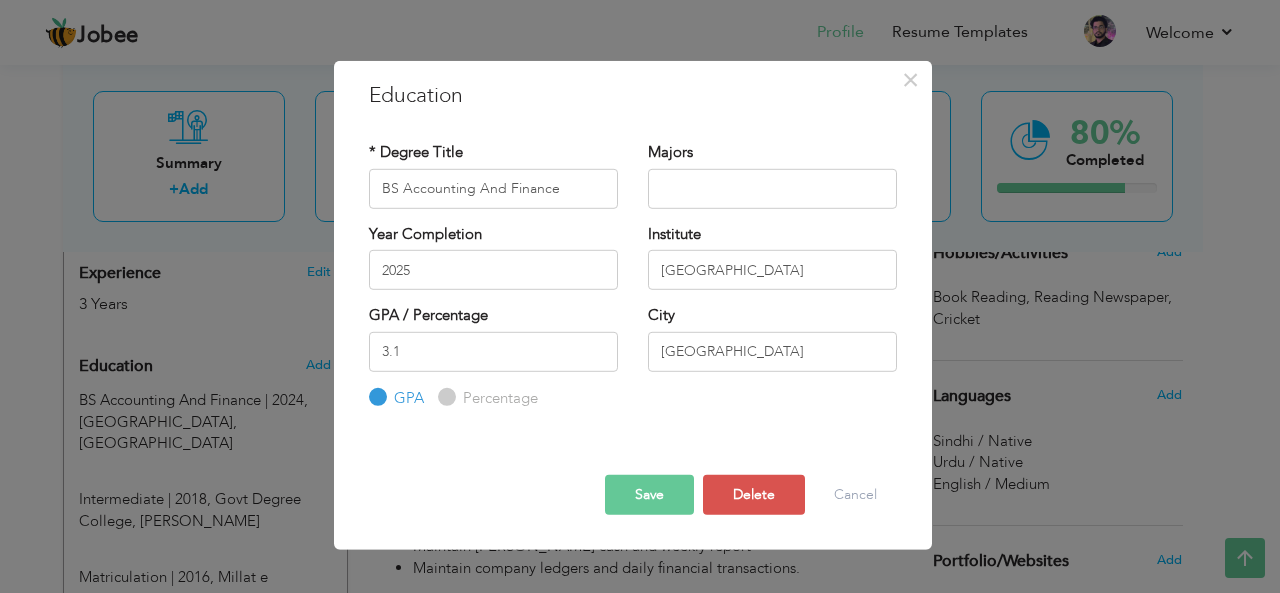 click on "Save" at bounding box center (649, 495) 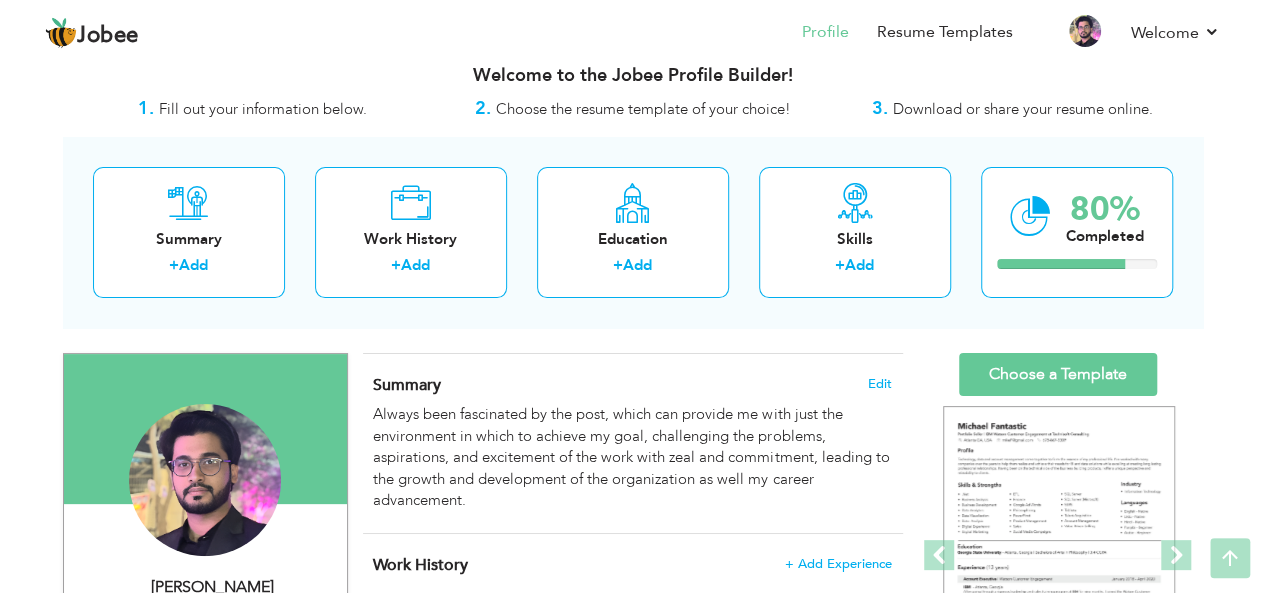 scroll, scrollTop: 0, scrollLeft: 0, axis: both 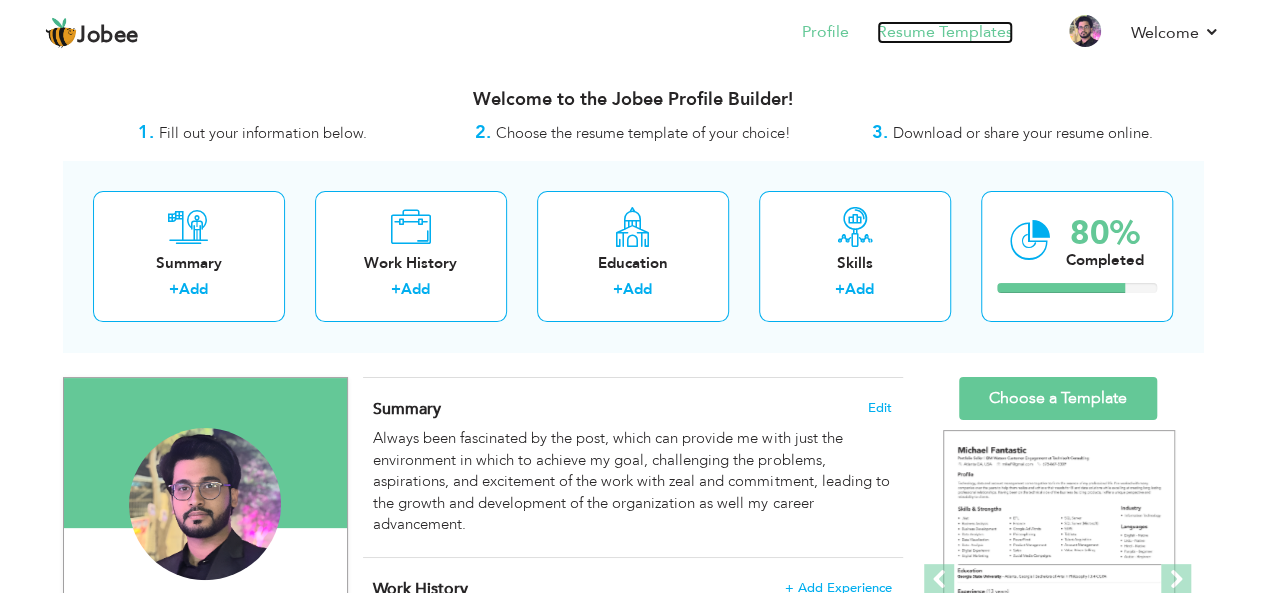 click on "Resume Templates" at bounding box center (945, 32) 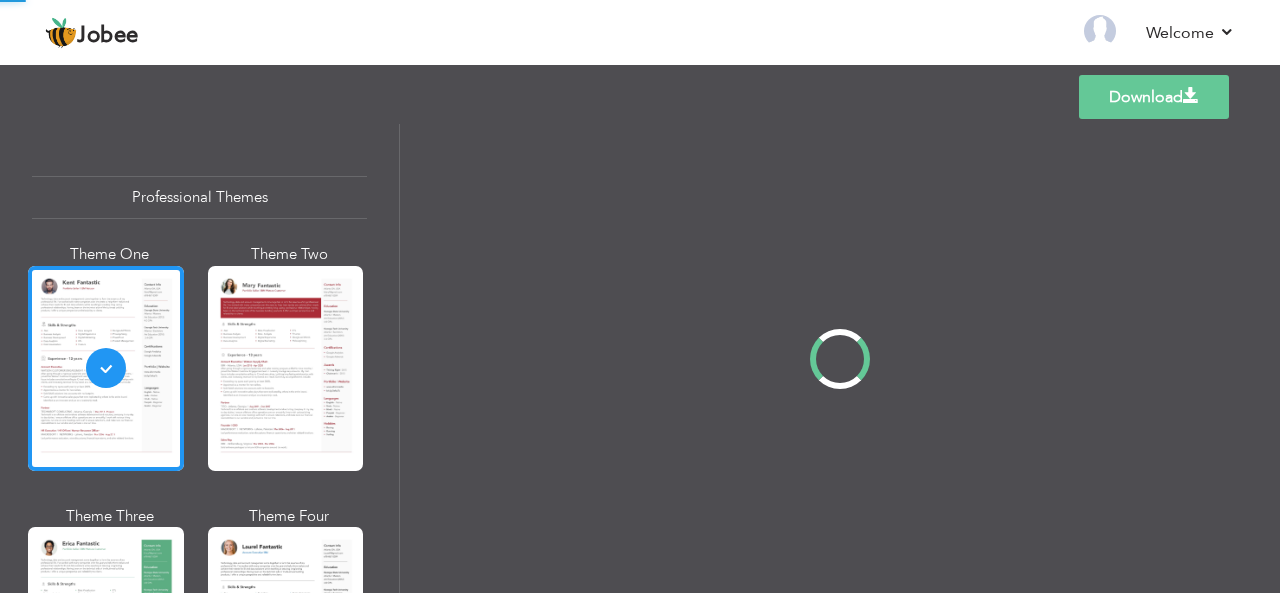 scroll, scrollTop: 0, scrollLeft: 0, axis: both 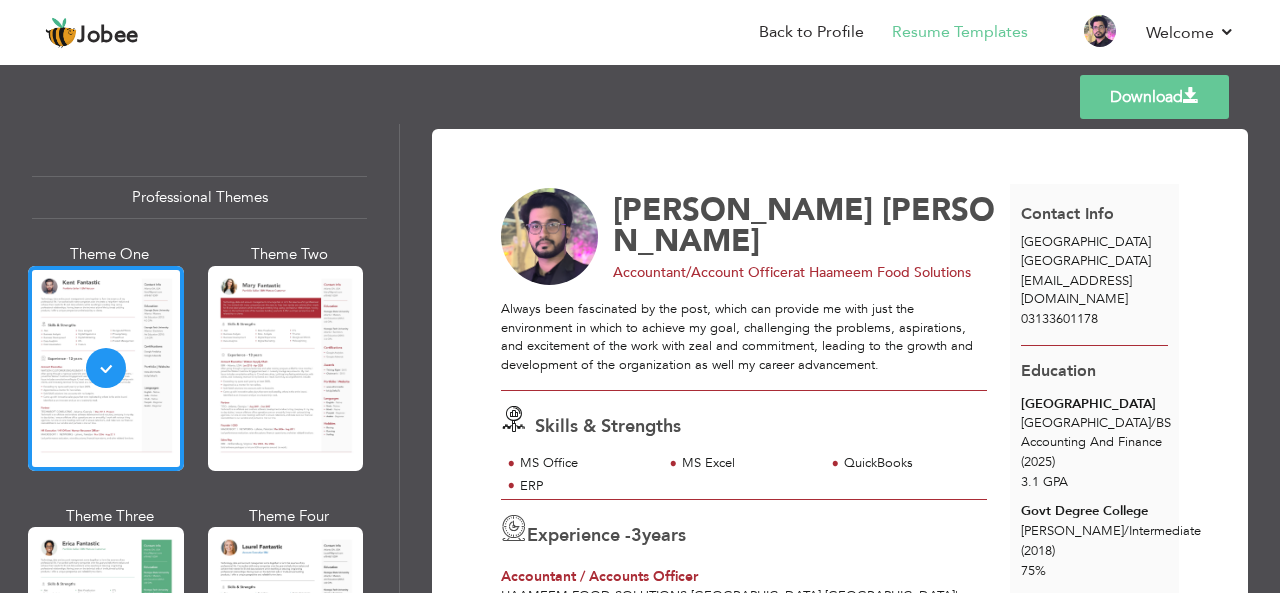 click on "Download" at bounding box center (1154, 97) 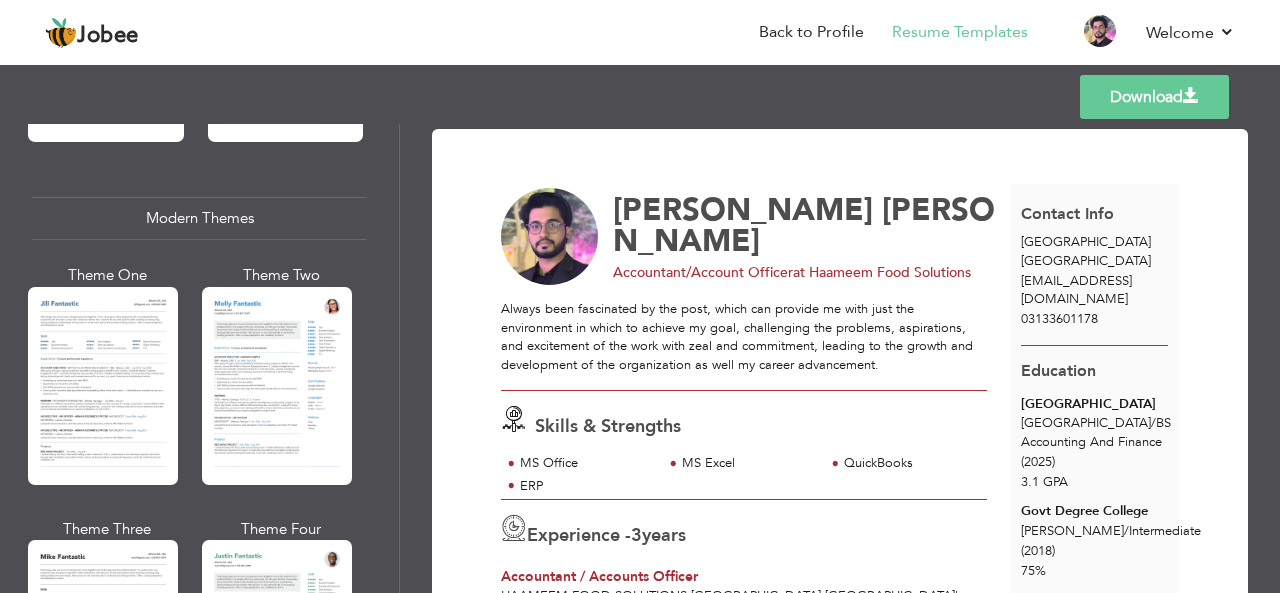 scroll, scrollTop: 822, scrollLeft: 0, axis: vertical 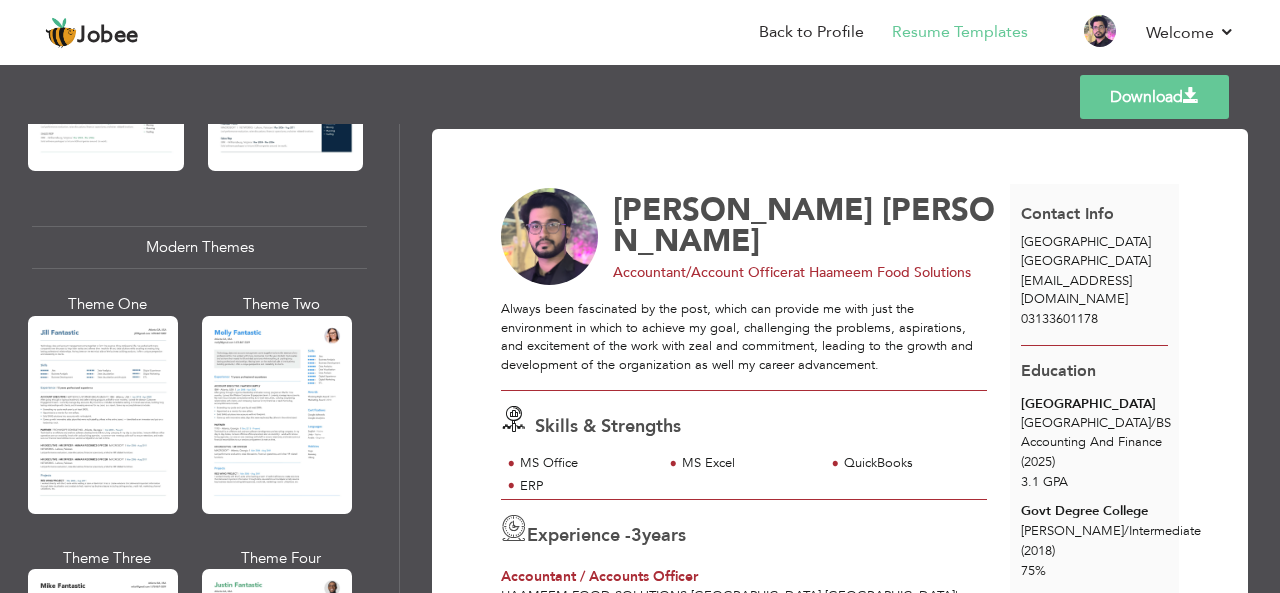 click at bounding box center (103, 415) 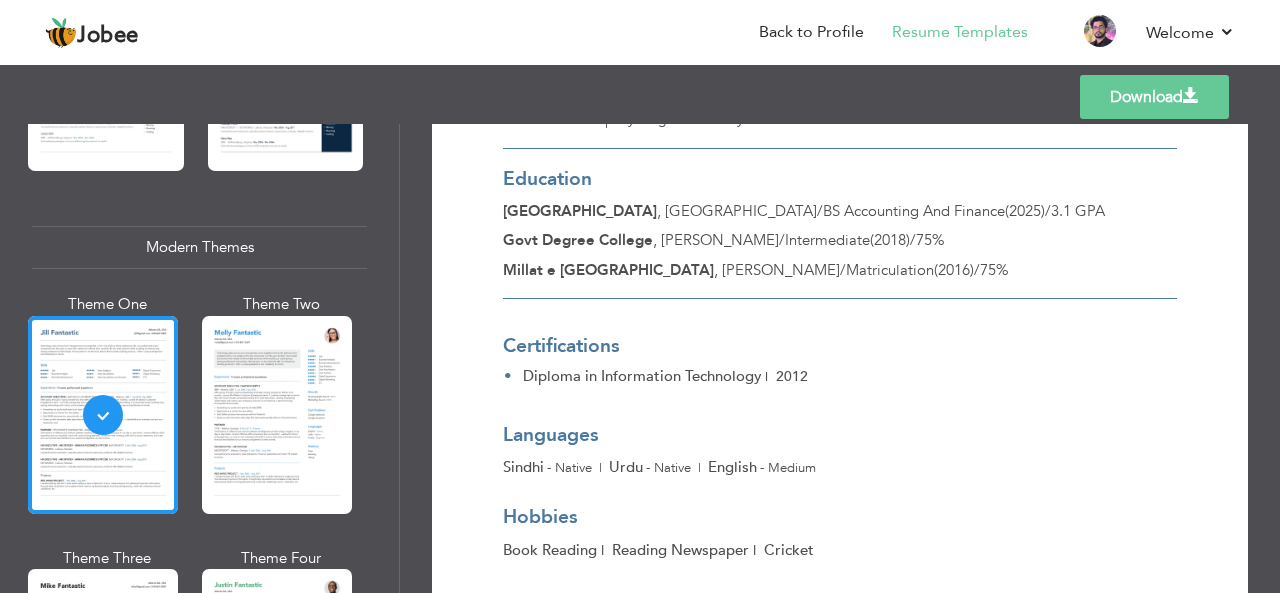 scroll, scrollTop: 1098, scrollLeft: 0, axis: vertical 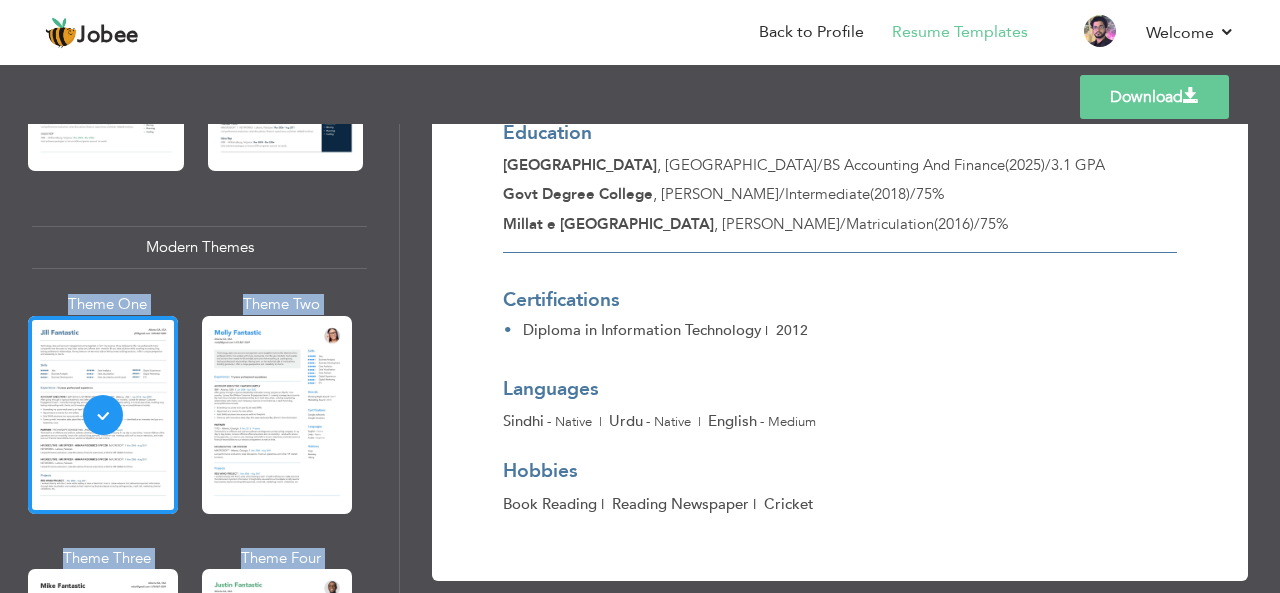 drag, startPoint x: 399, startPoint y: 239, endPoint x: 400, endPoint y: 292, distance: 53.009434 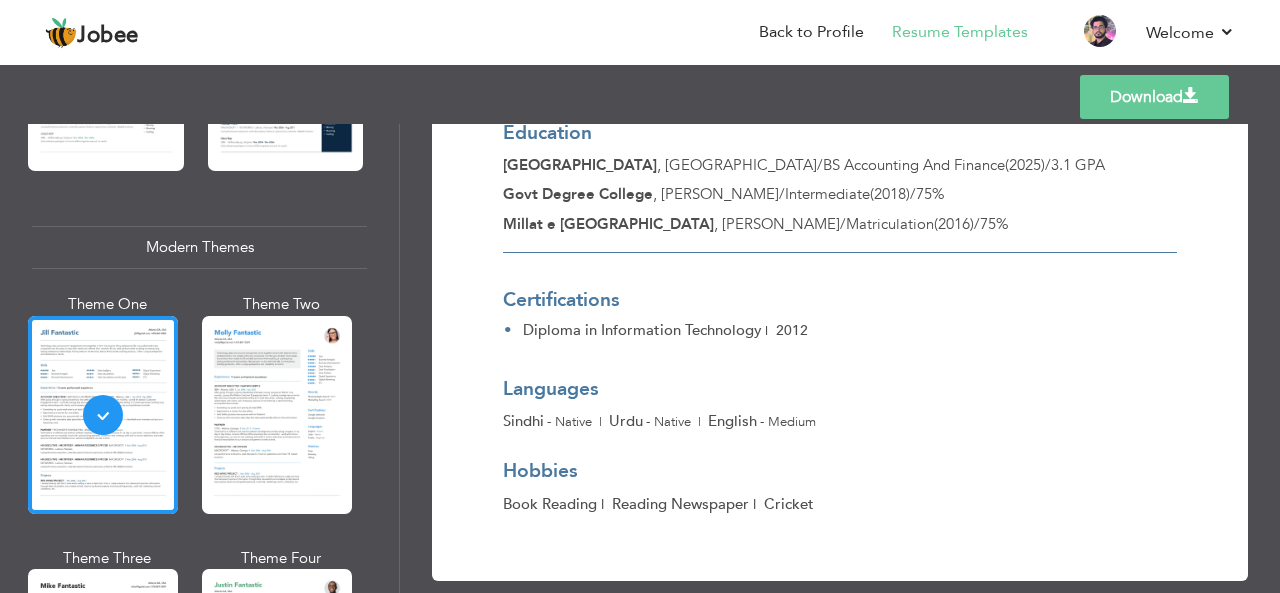 click on "Theme One
Theme Two
Theme Three
Theme Four" at bounding box center (199, -187) 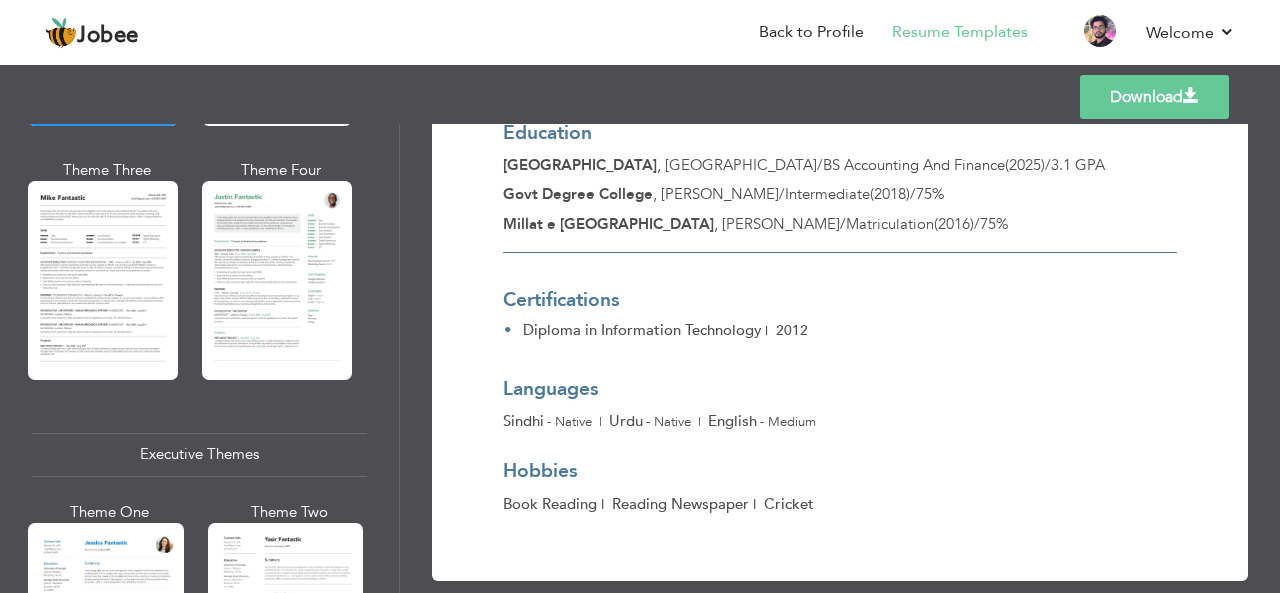 scroll, scrollTop: 1199, scrollLeft: 0, axis: vertical 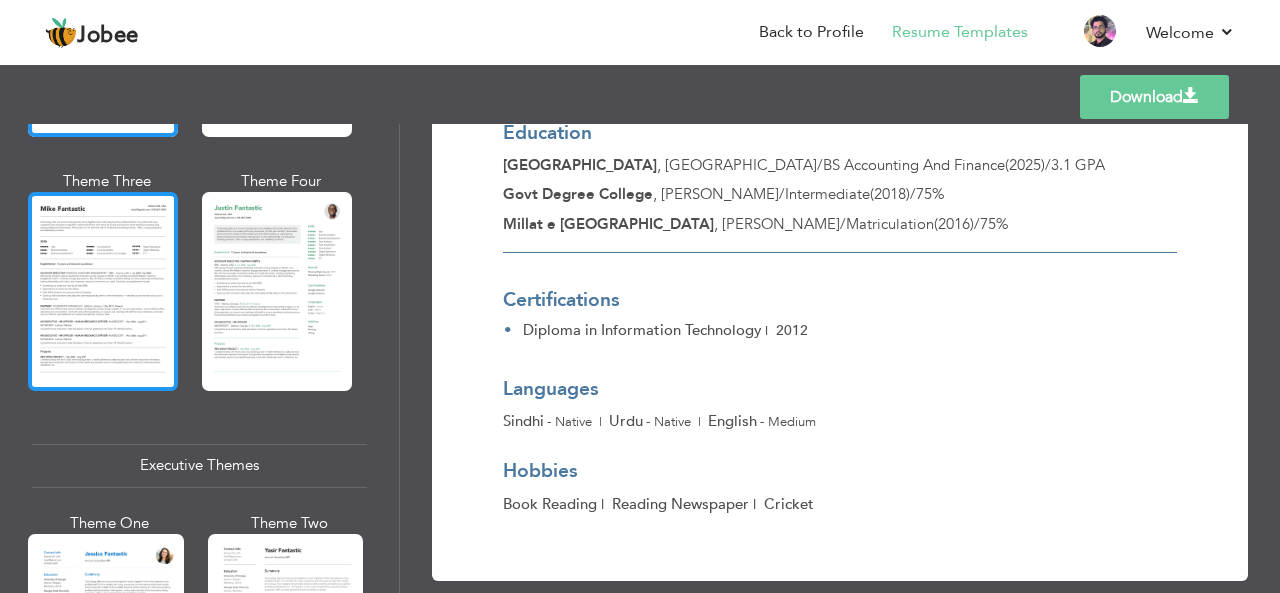click at bounding box center [103, 291] 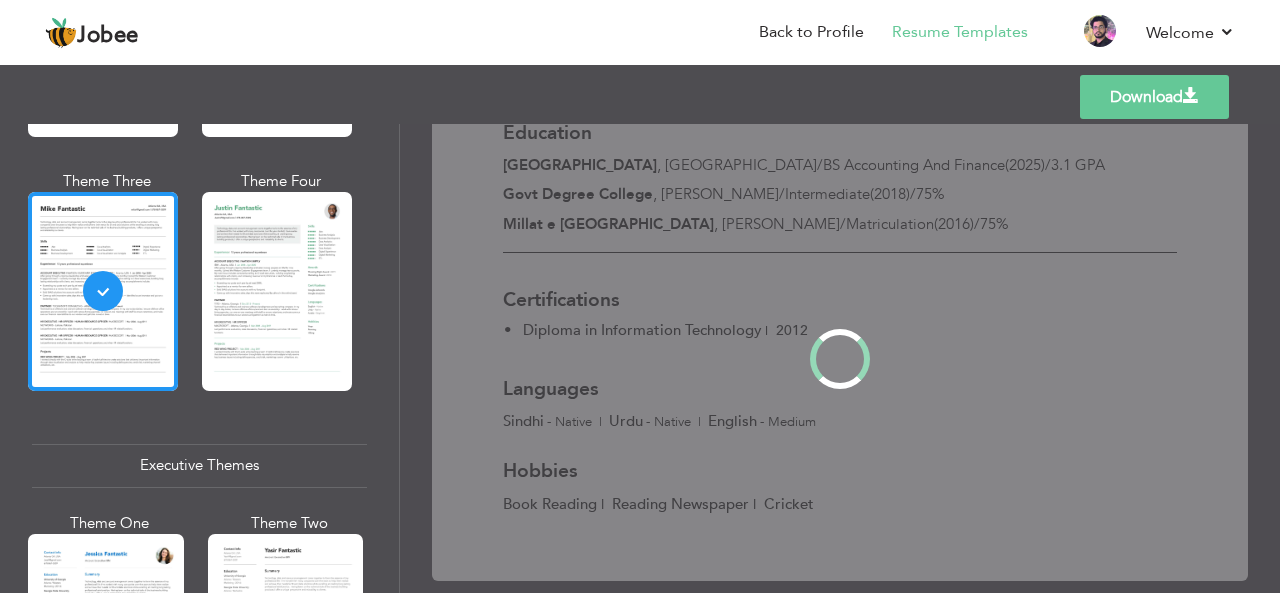 scroll, scrollTop: 0, scrollLeft: 0, axis: both 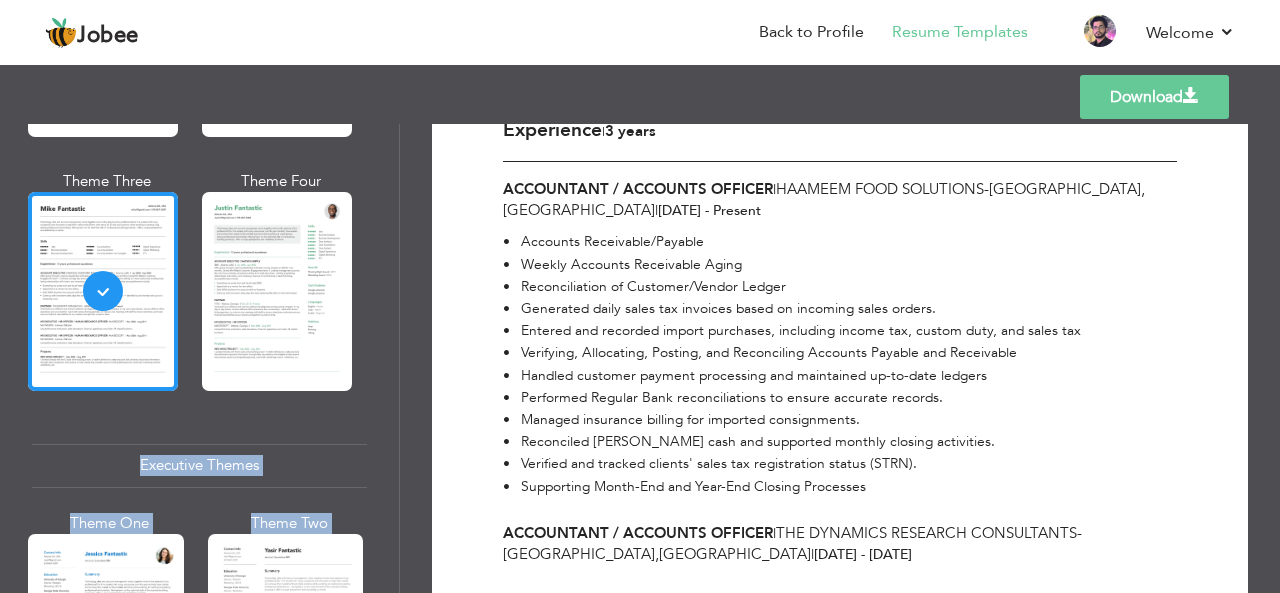 drag, startPoint x: 399, startPoint y: 285, endPoint x: 401, endPoint y: 304, distance: 19.104973 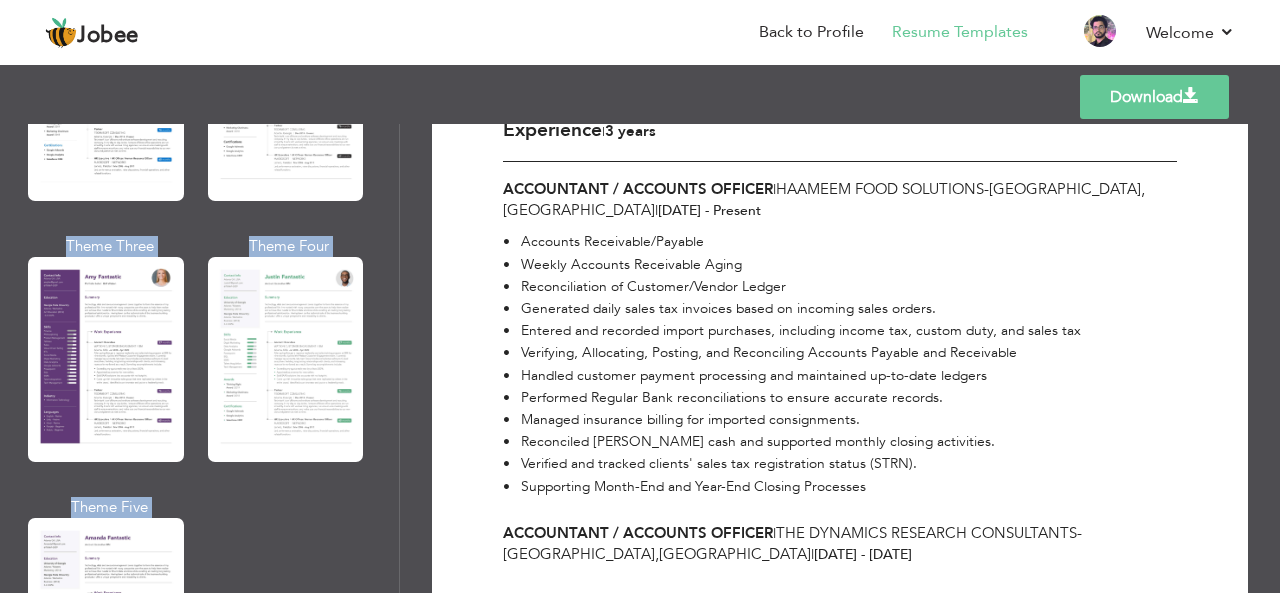 scroll, scrollTop: 1761, scrollLeft: 0, axis: vertical 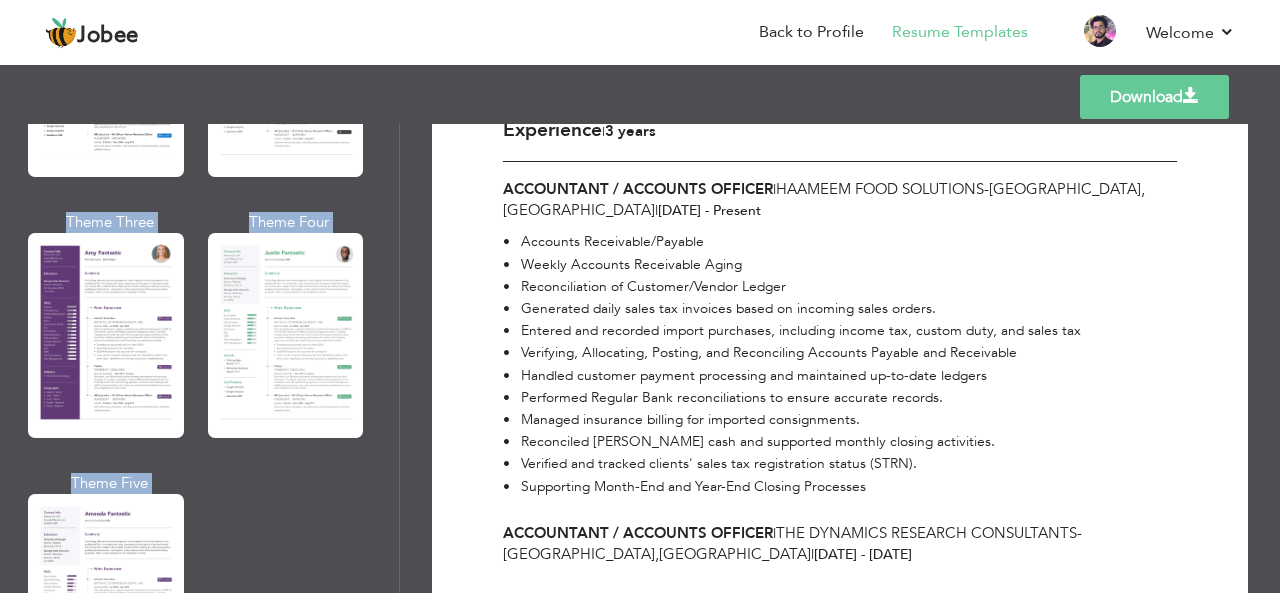 click on "Download
Abdul Hadi
Karachi ,   Pakistan
abdulhadisolangi3@gmail.com  |  03133601178
Always been fascinated by the post, which can provide me with just the environment in which to achieve my goal, challenging the problems, aspirations, and excitement of the work with zeal and commitment, leading to the growth and development of the organization as well my career advancement.
Skills
MS Office ERP" at bounding box center (840, 358) 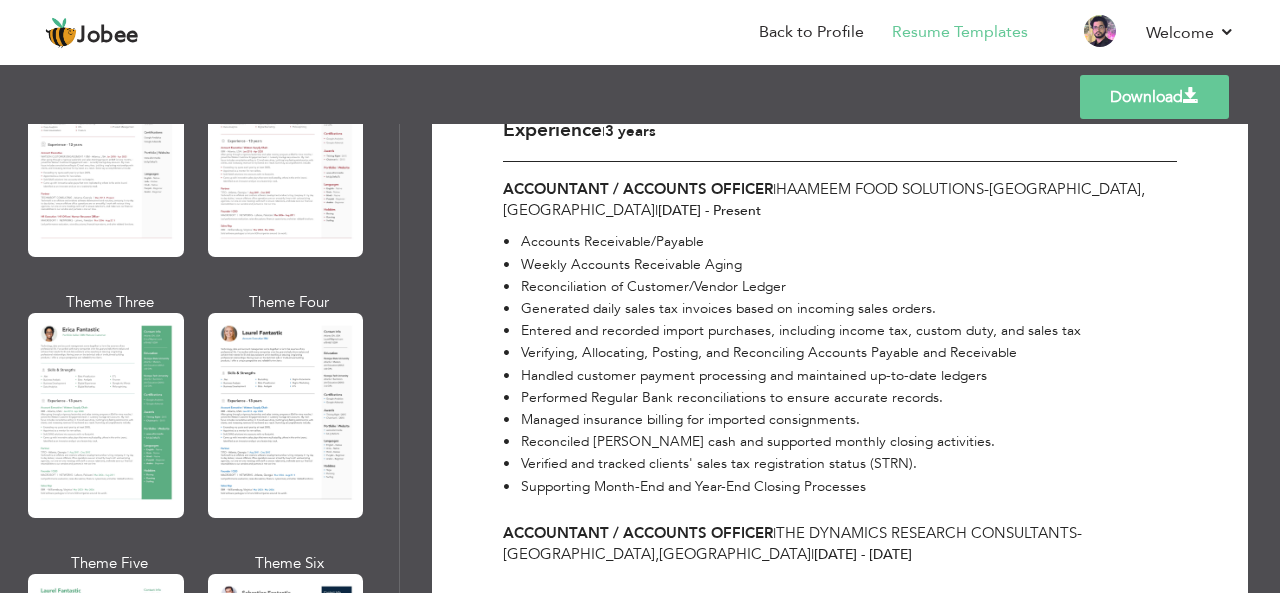 scroll, scrollTop: 0, scrollLeft: 0, axis: both 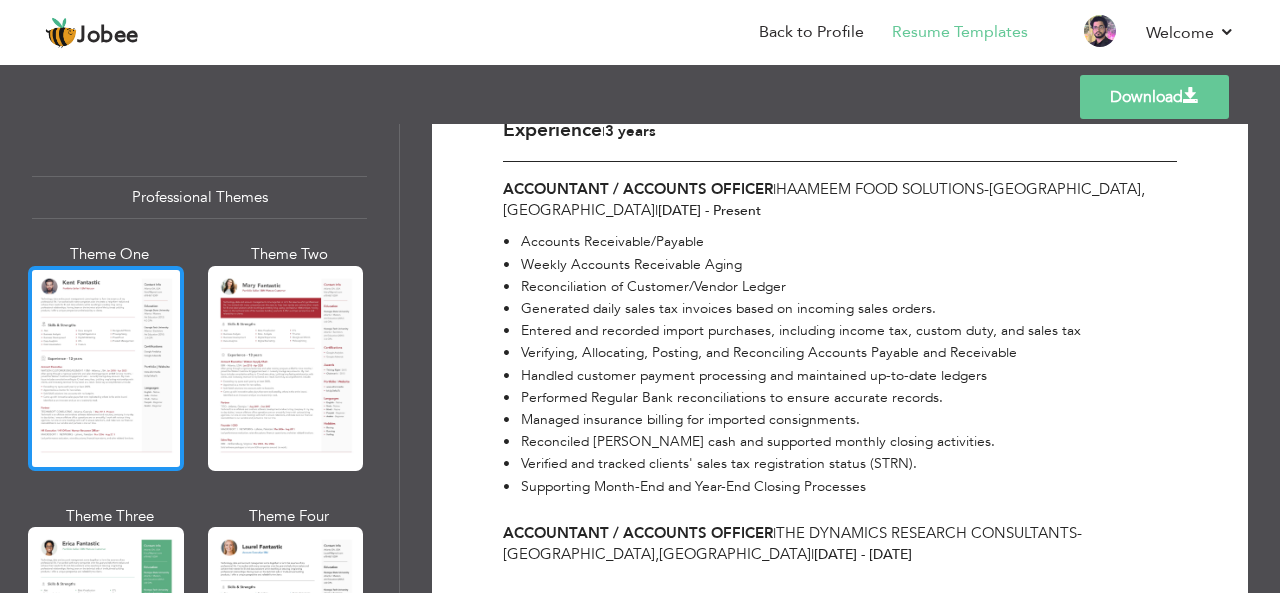click at bounding box center [106, 368] 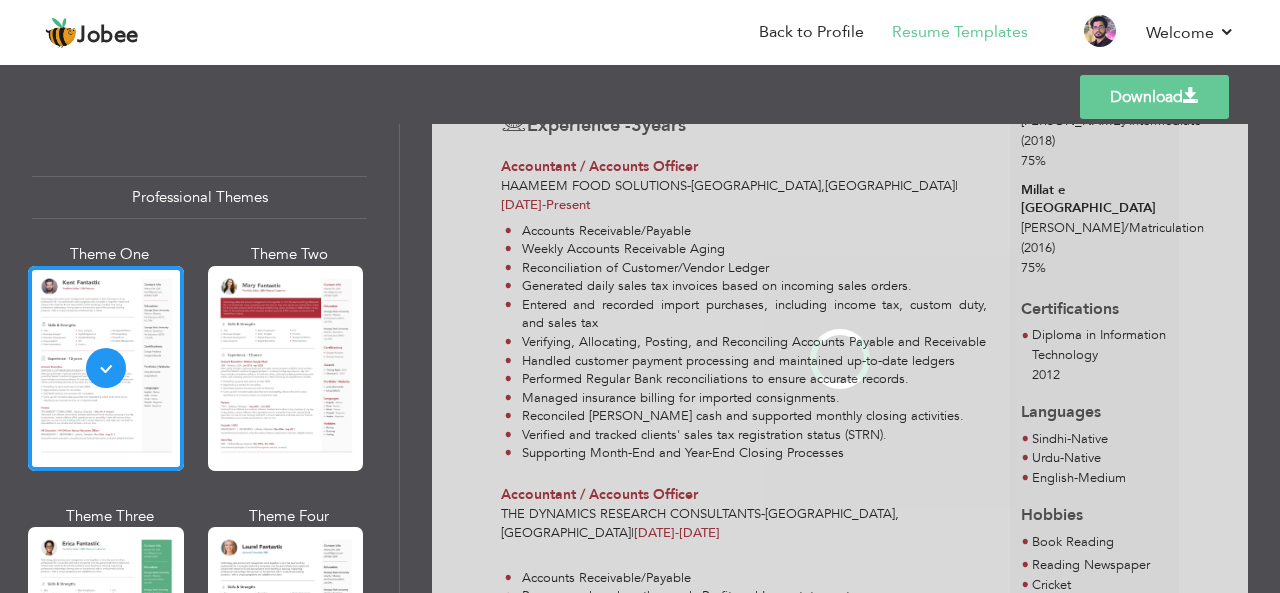 scroll, scrollTop: 0, scrollLeft: 0, axis: both 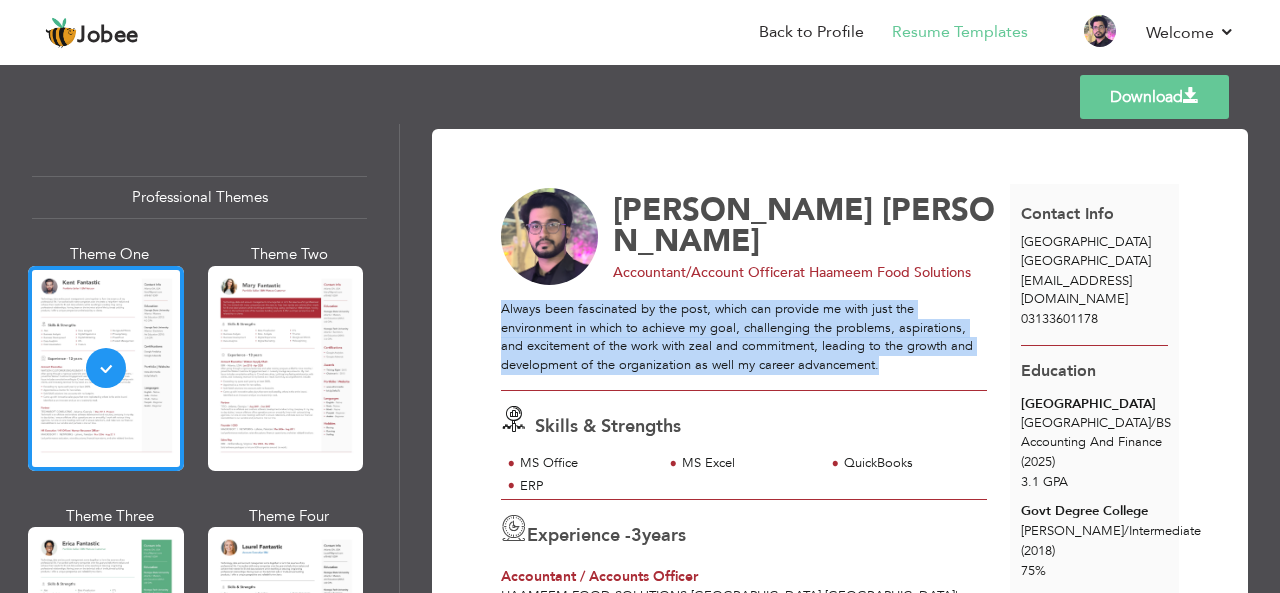 drag, startPoint x: 877, startPoint y: 363, endPoint x: 502, endPoint y: 309, distance: 378.86804 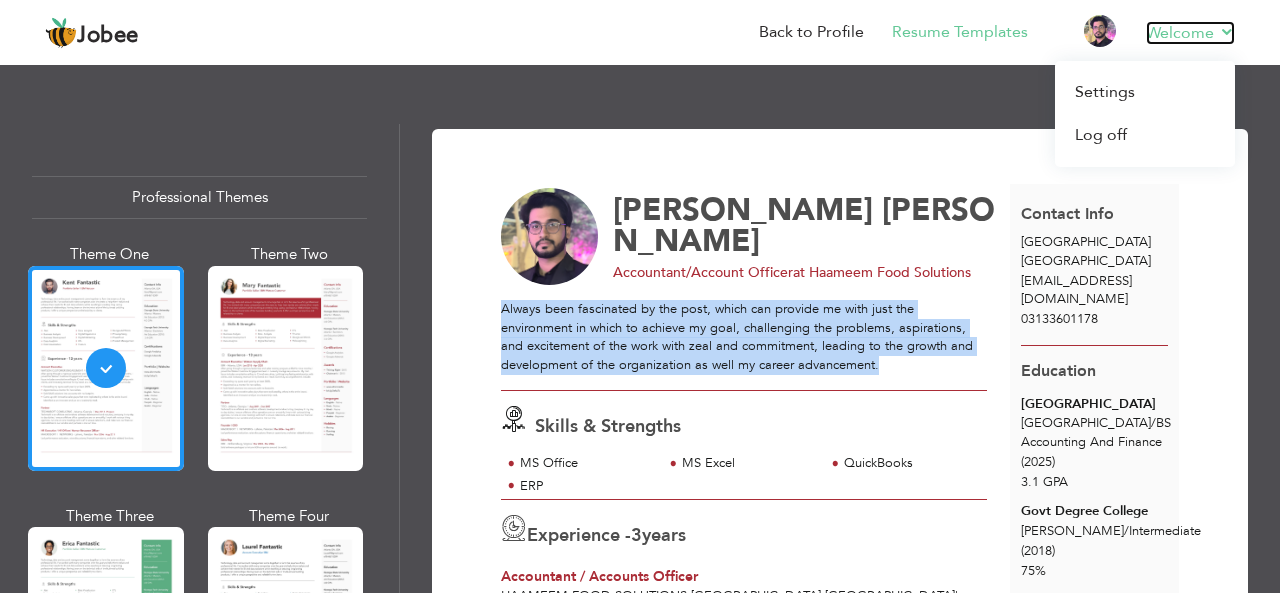 click on "Welcome" at bounding box center (1190, 33) 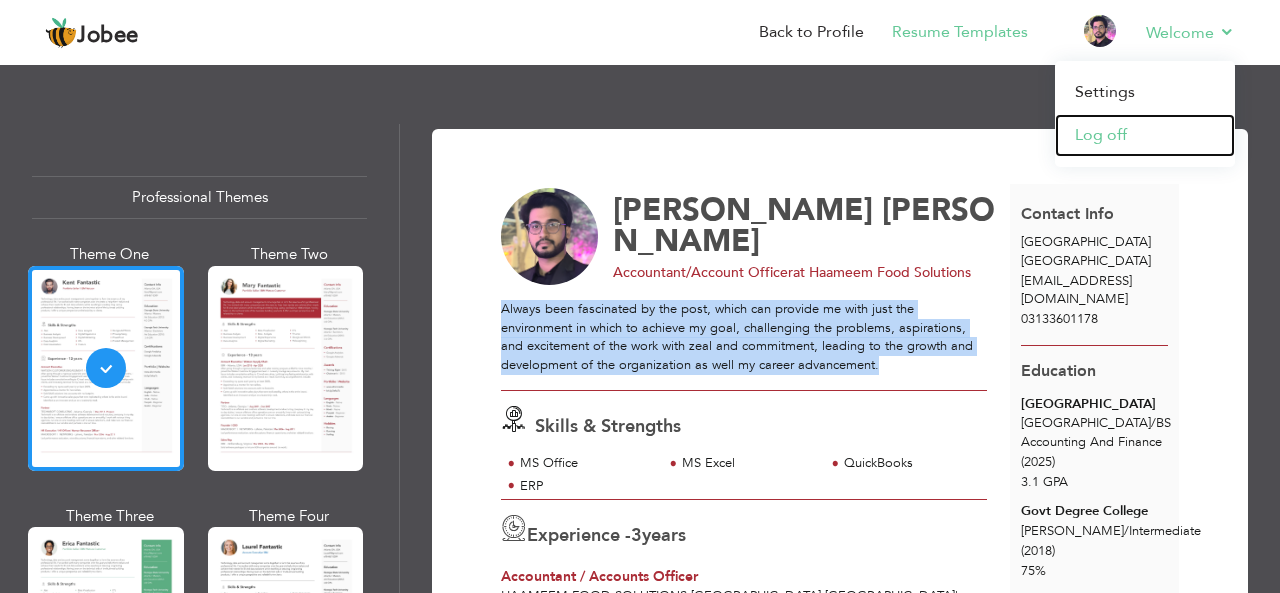 click on "Log off" at bounding box center [1145, 135] 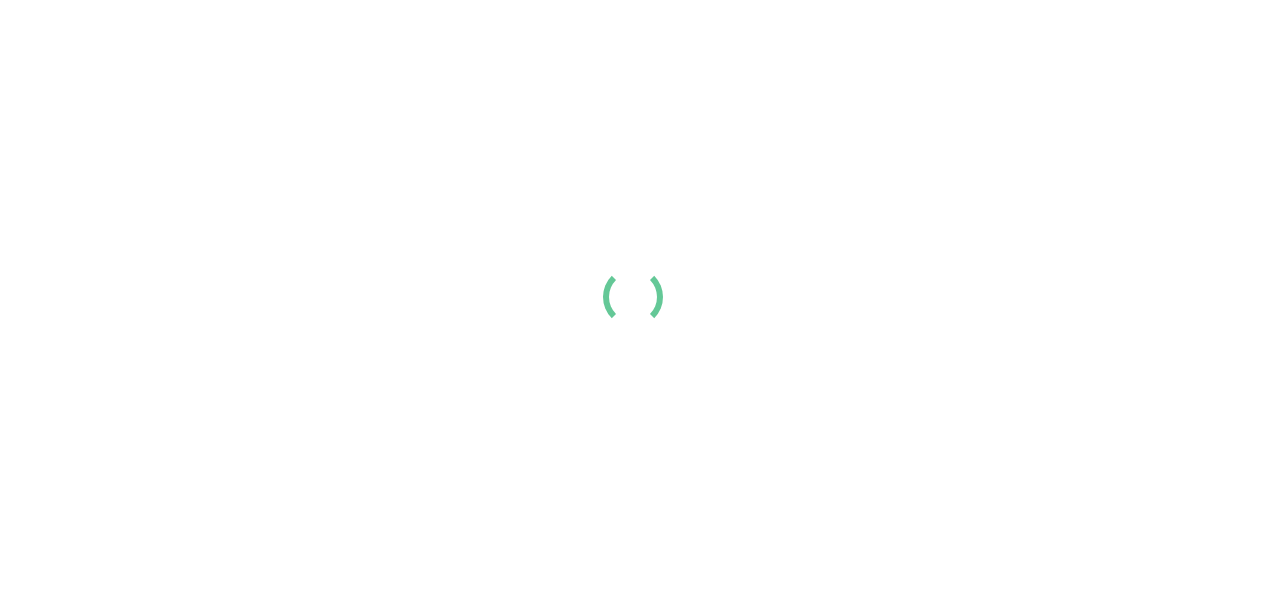 scroll, scrollTop: 0, scrollLeft: 0, axis: both 